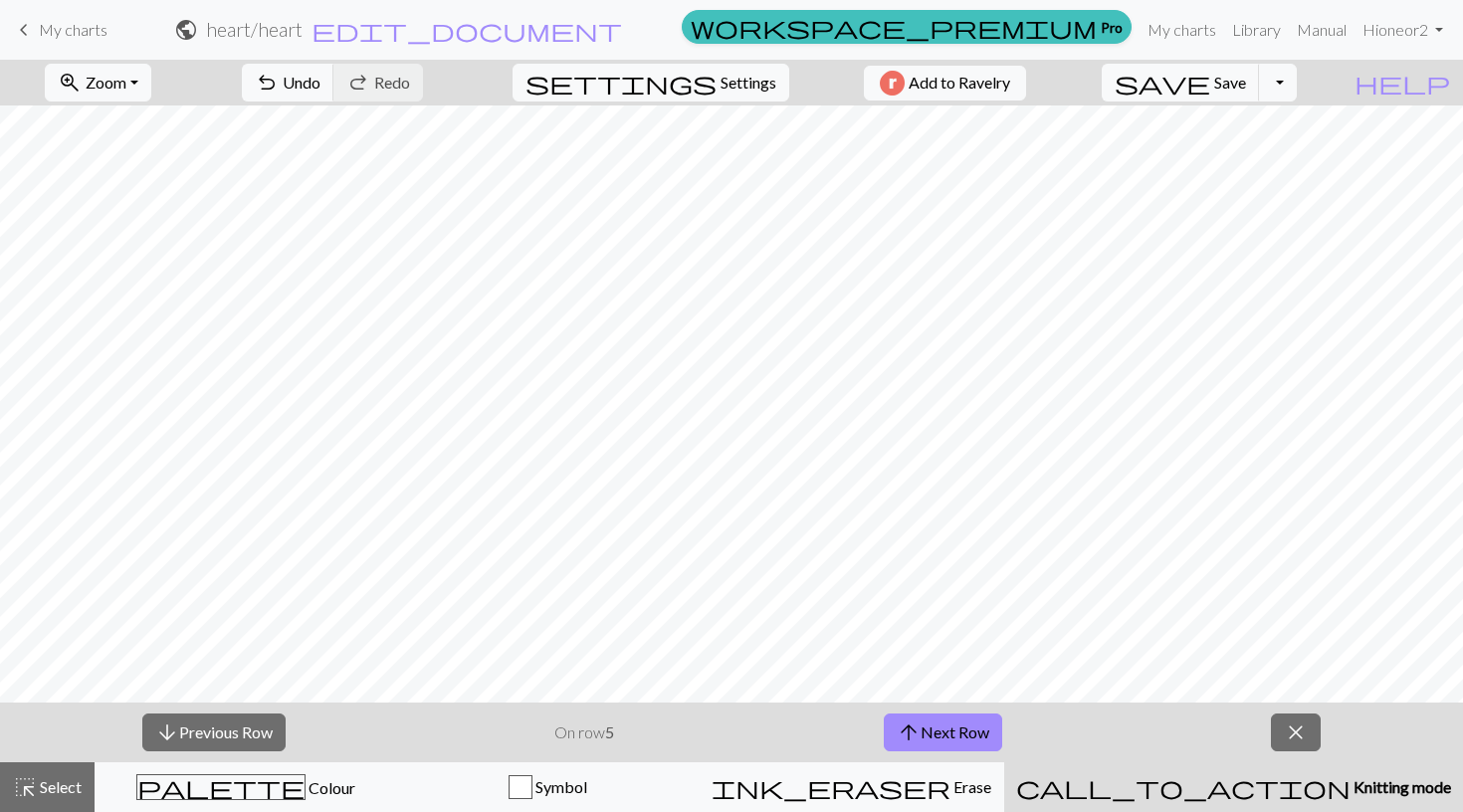 scroll, scrollTop: 0, scrollLeft: 0, axis: both 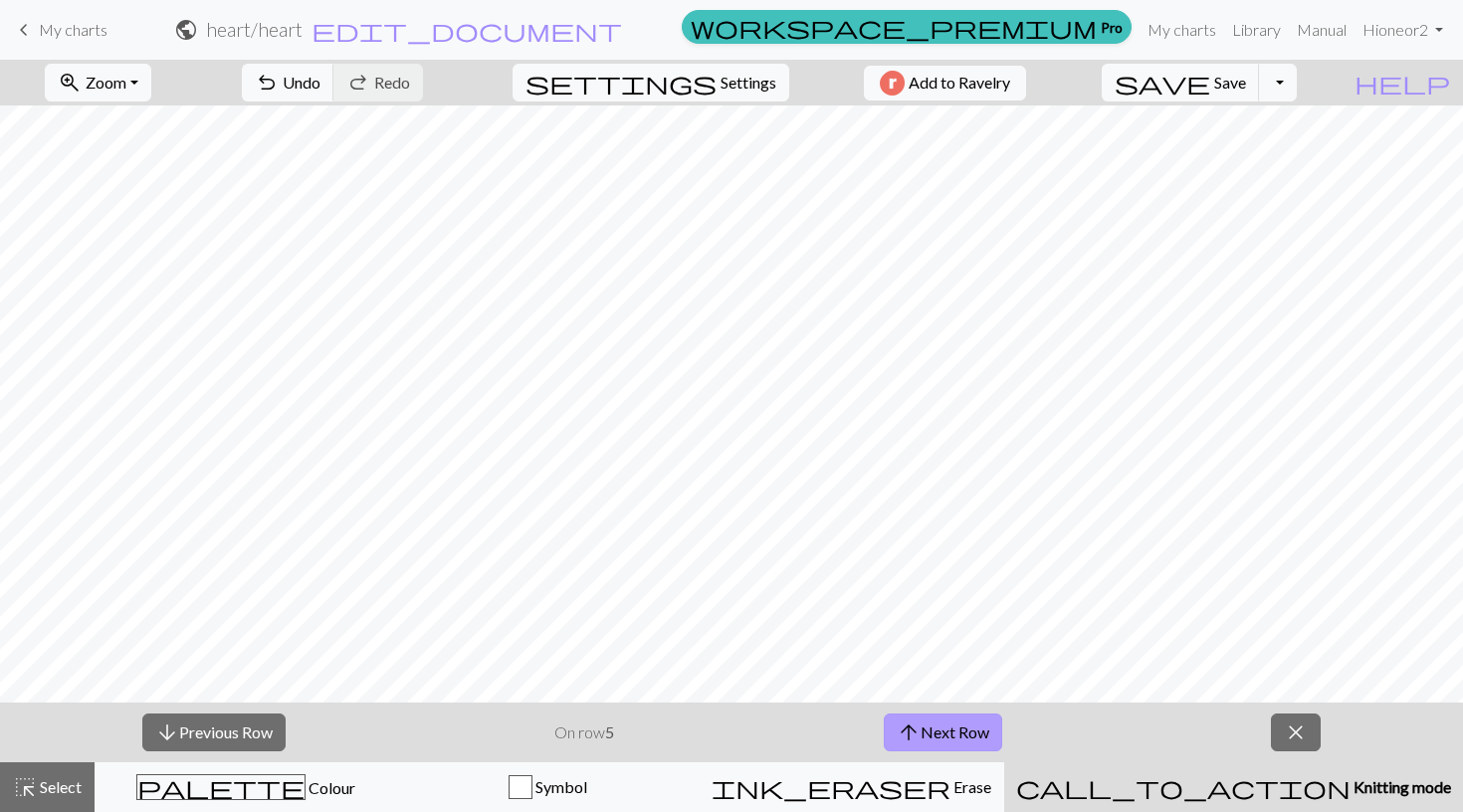 click on "arrow_upward  Next Row" at bounding box center [942, 732] 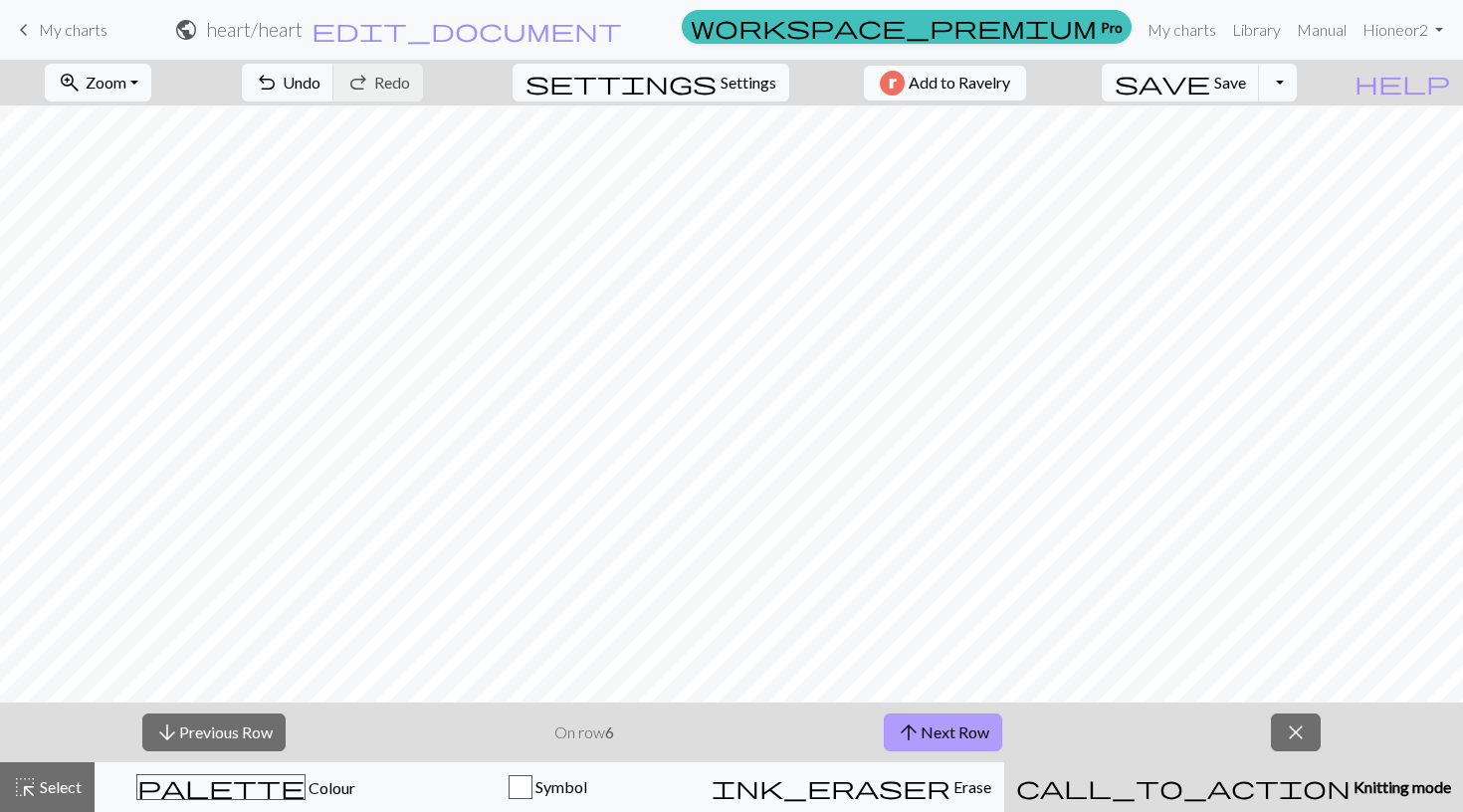 click on "arrow_upward  Next Row" at bounding box center (942, 732) 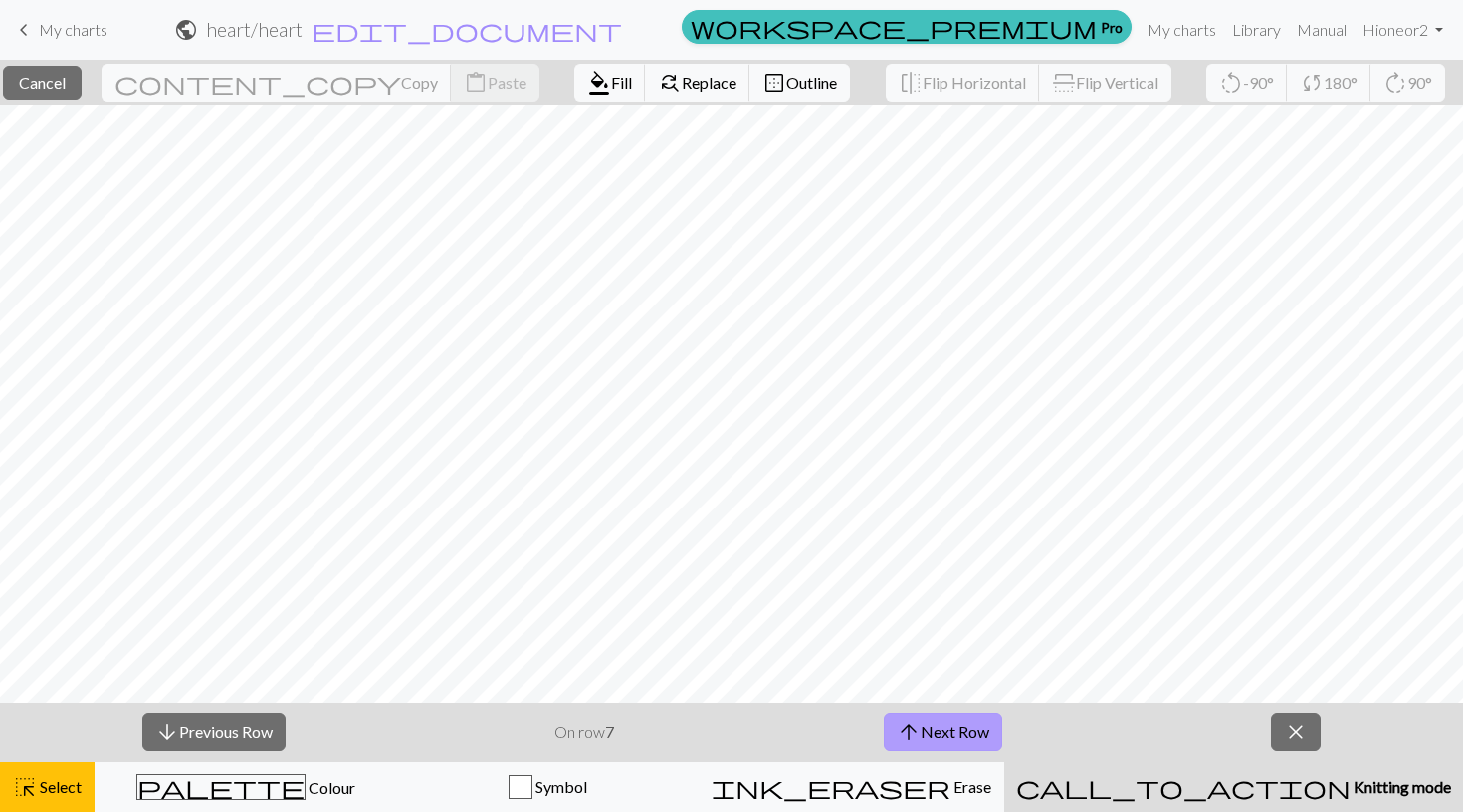 click on "arrow_upward" at bounding box center [909, 732] 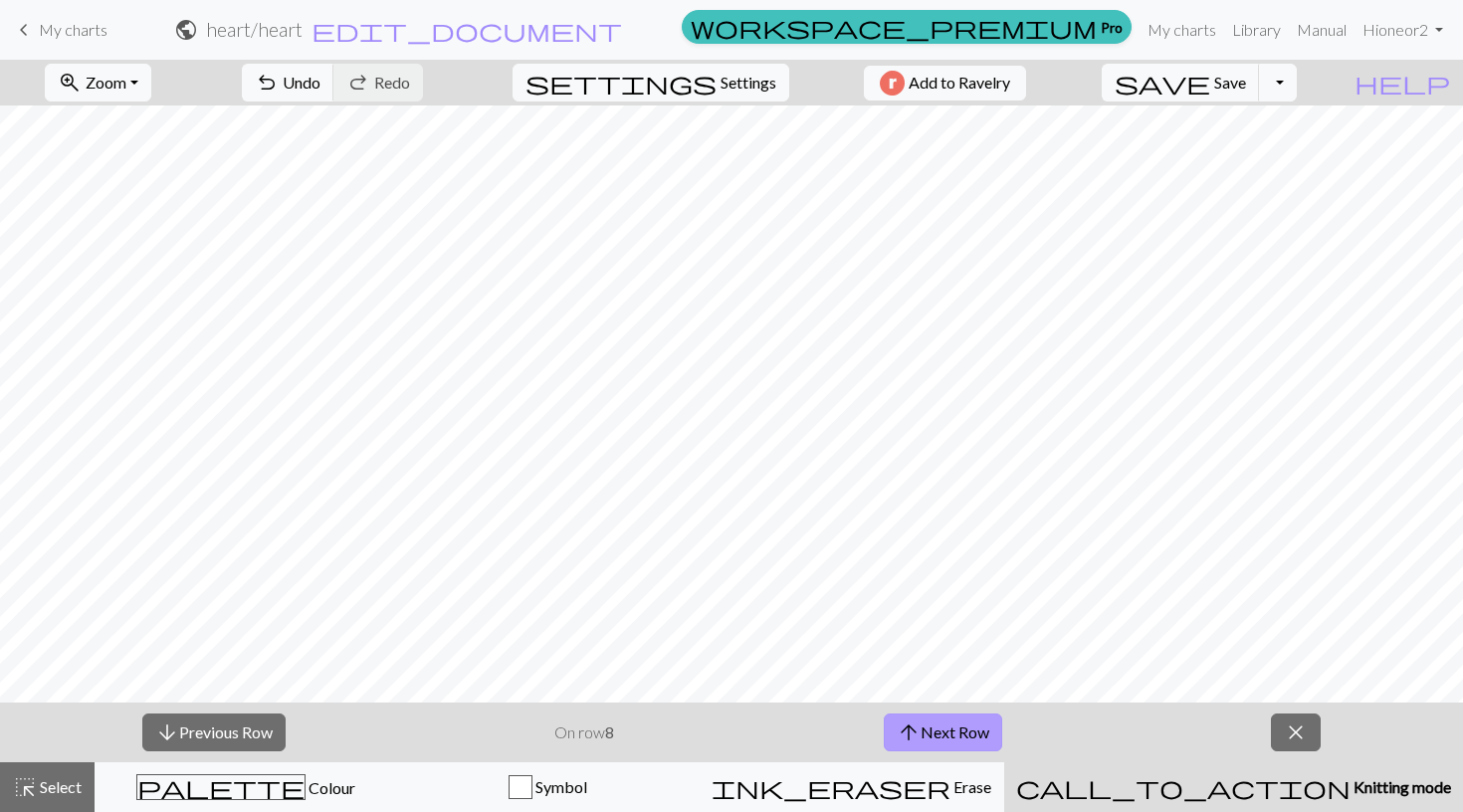 click on "arrow_upward" at bounding box center [909, 732] 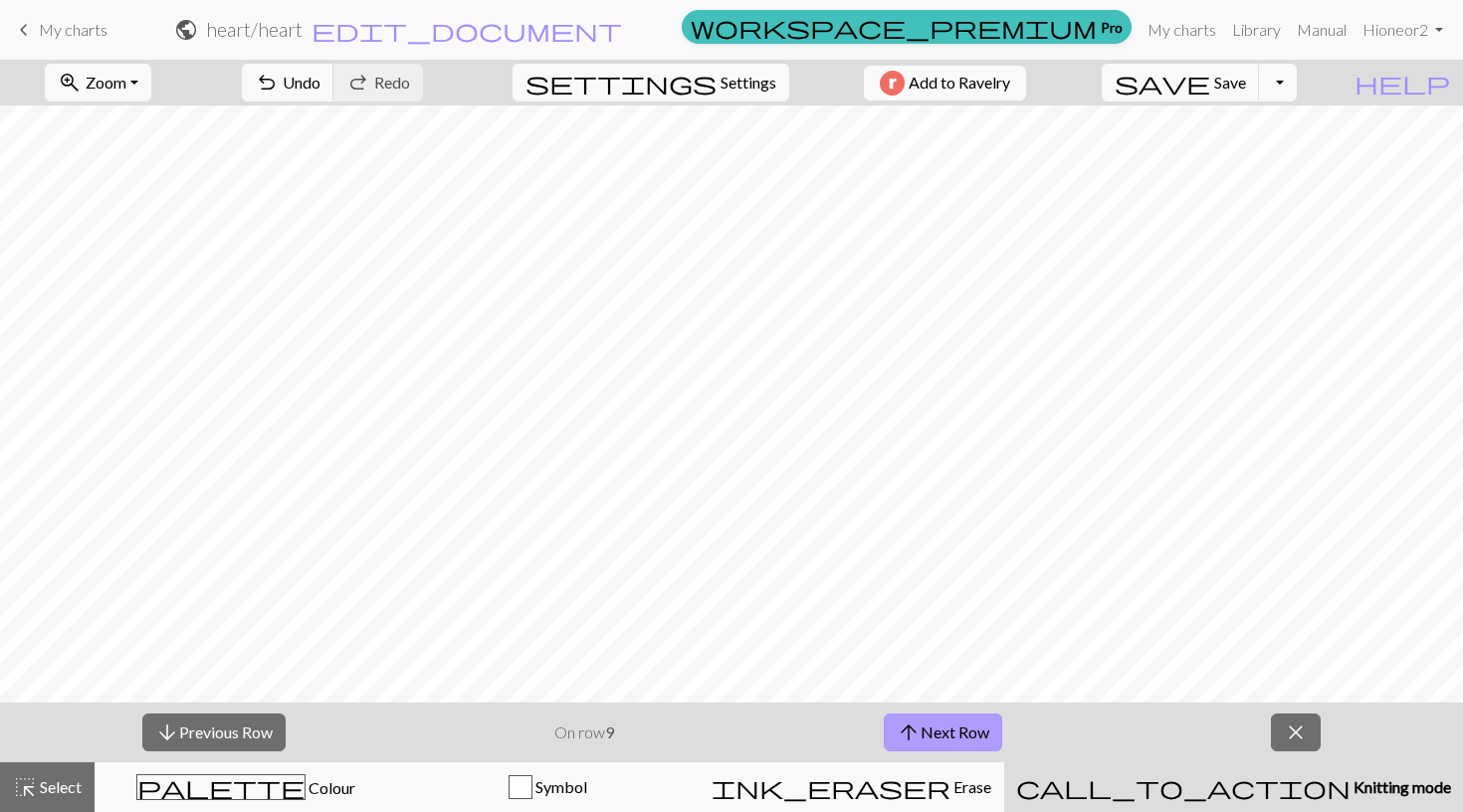 click on "arrow_upward  Next Row" at bounding box center [942, 732] 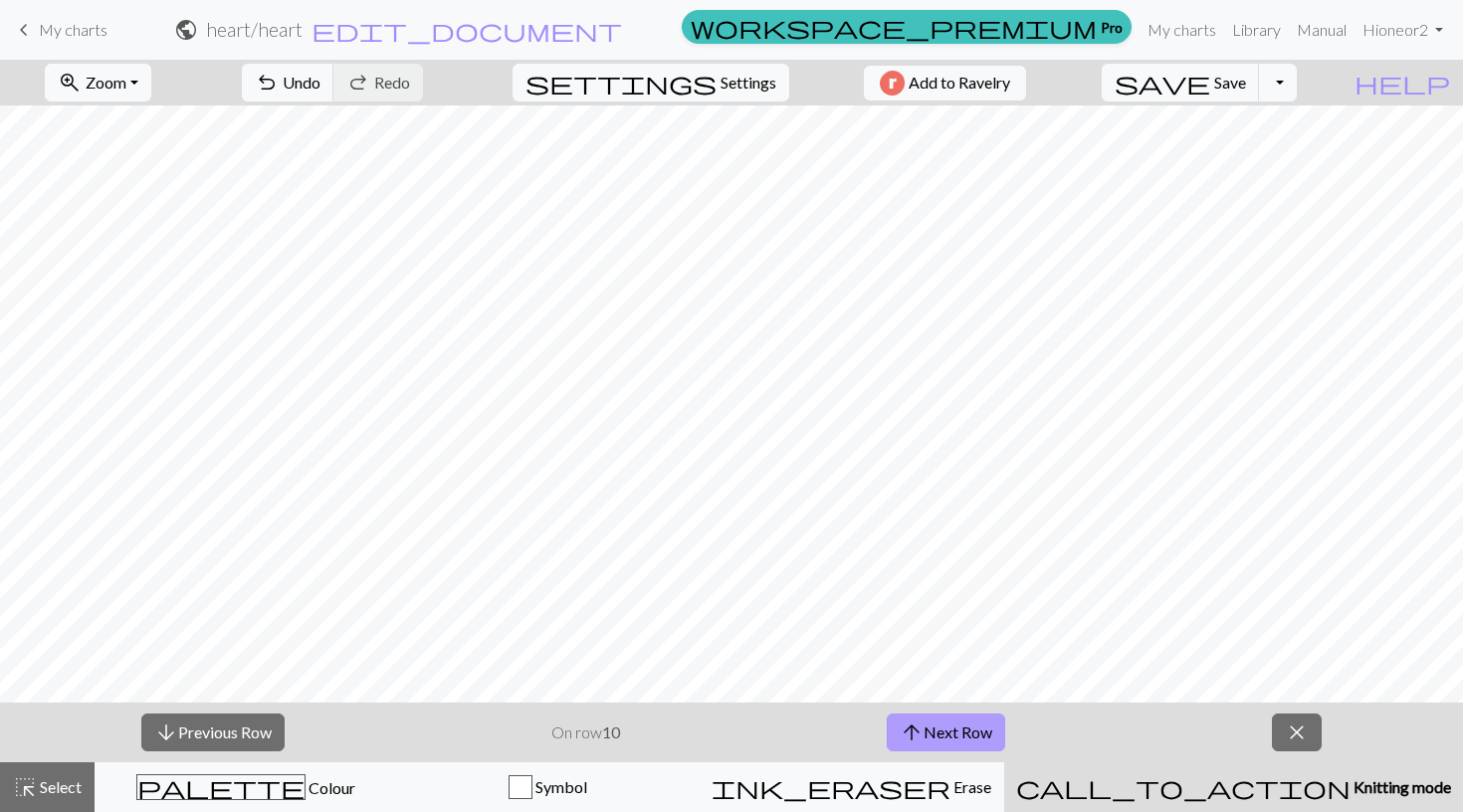 click on "arrow_upward  Next Row" at bounding box center (945, 732) 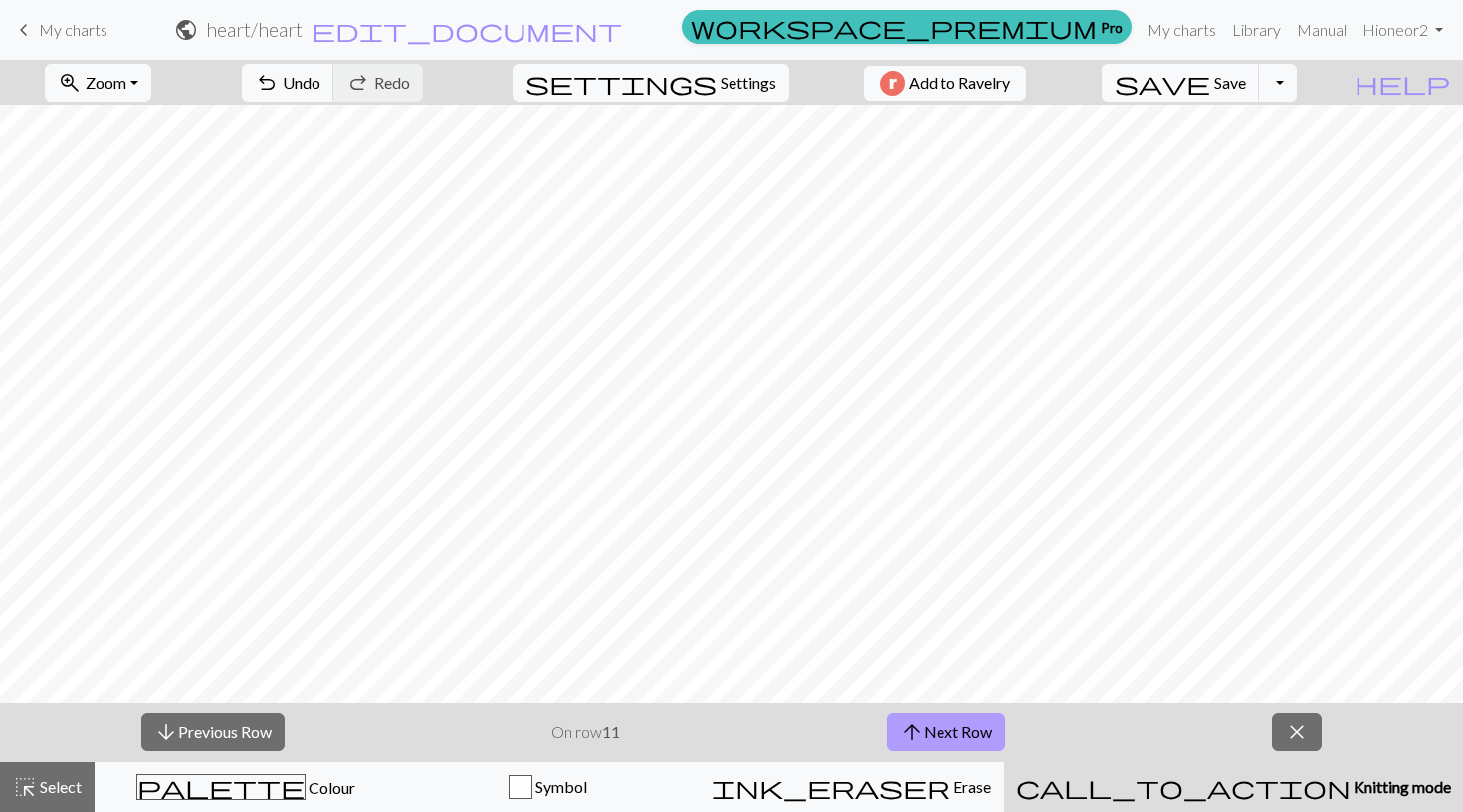 click on "arrow_upward  Next Row" at bounding box center (945, 732) 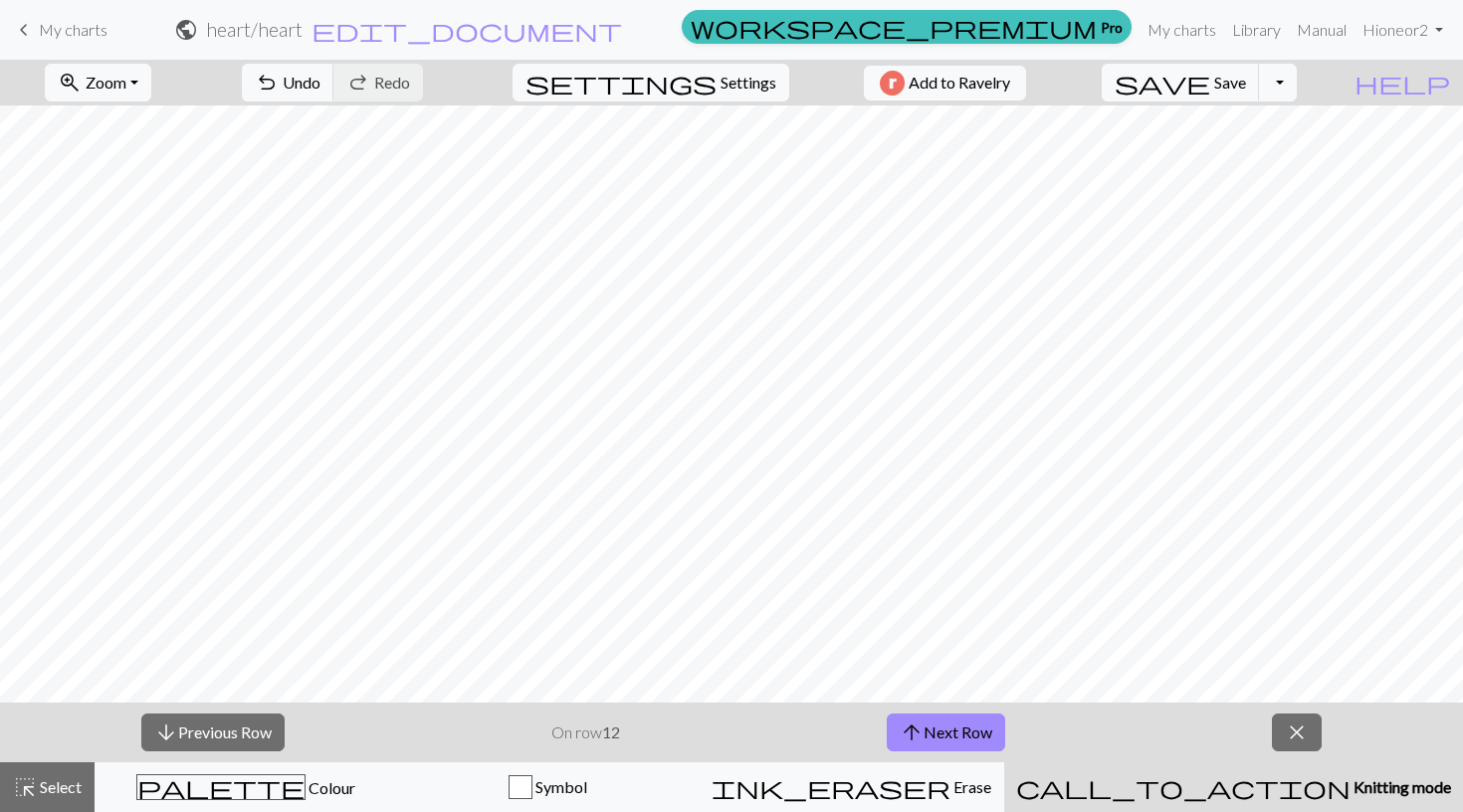 click on "My charts" at bounding box center (73, 29) 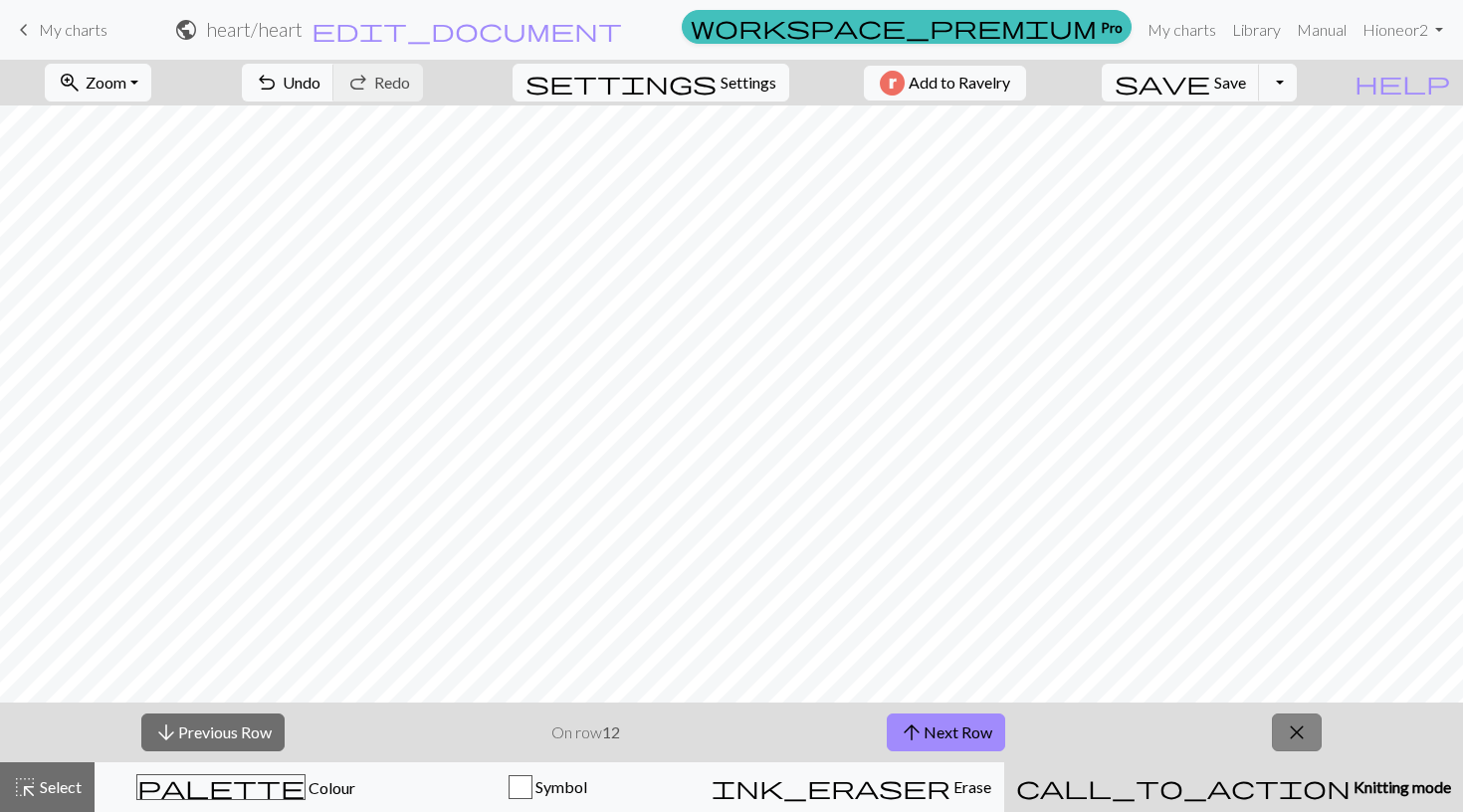 click on "close" at bounding box center (1297, 732) 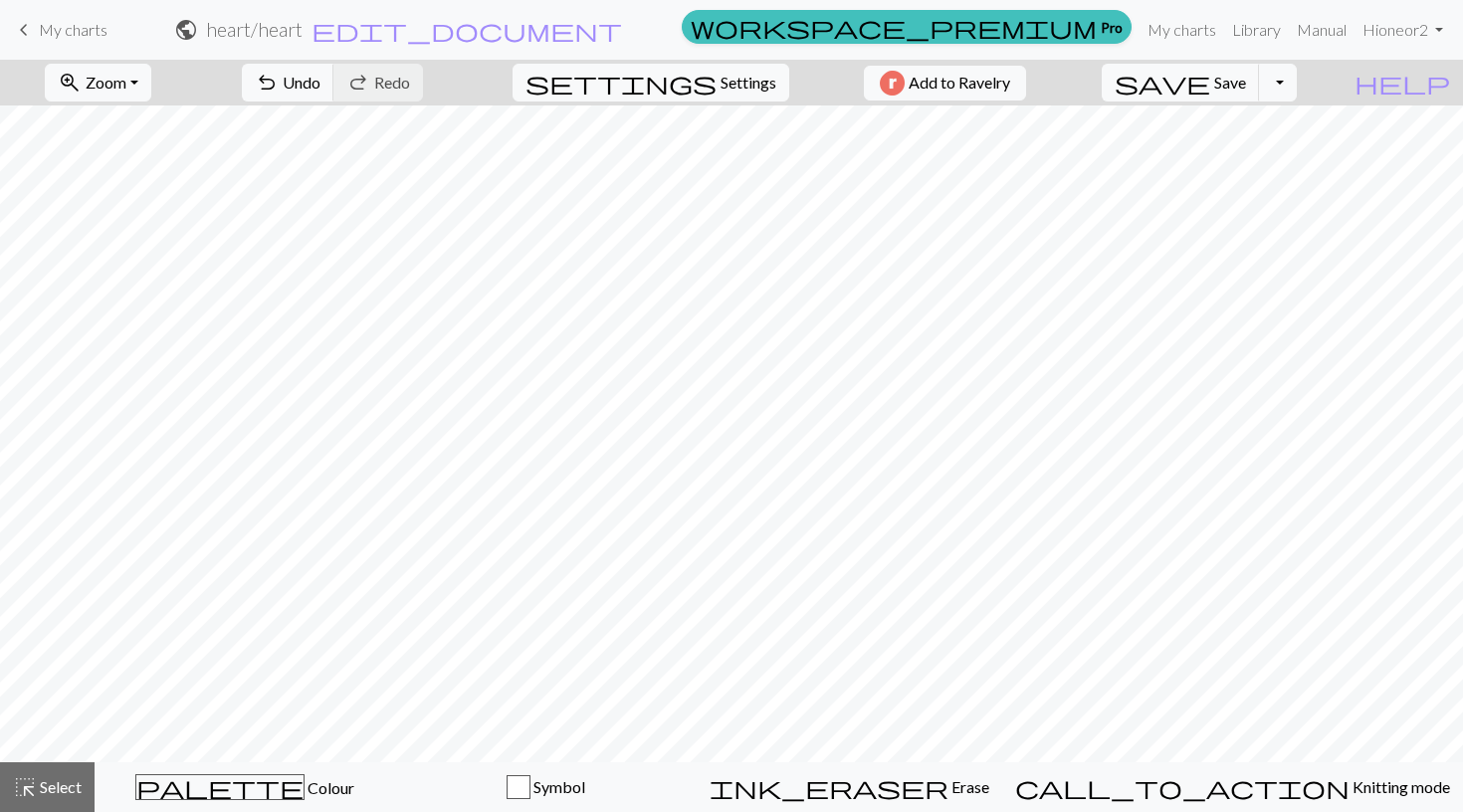 click on "My charts" at bounding box center [73, 29] 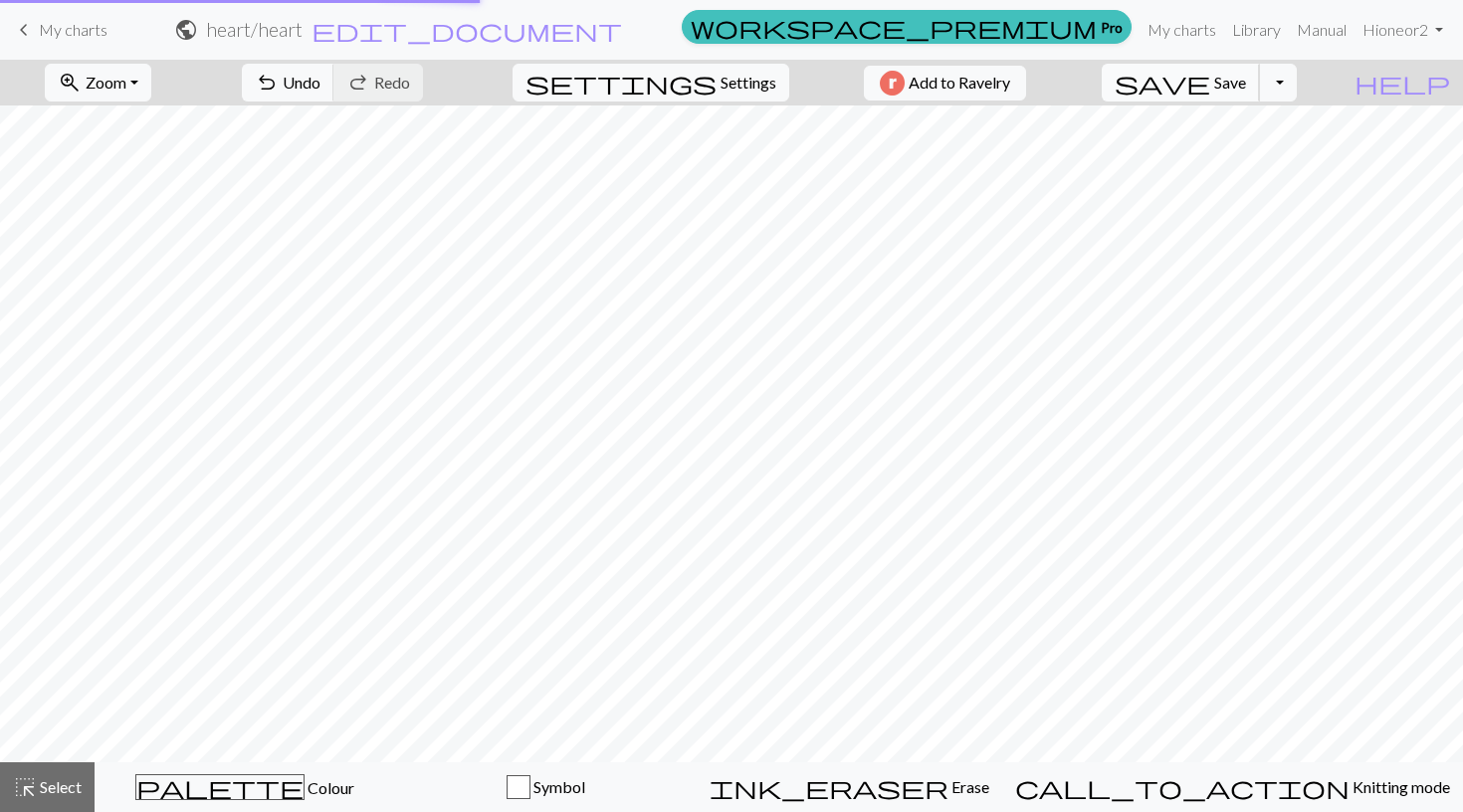 click on "save" at bounding box center (1162, 83) 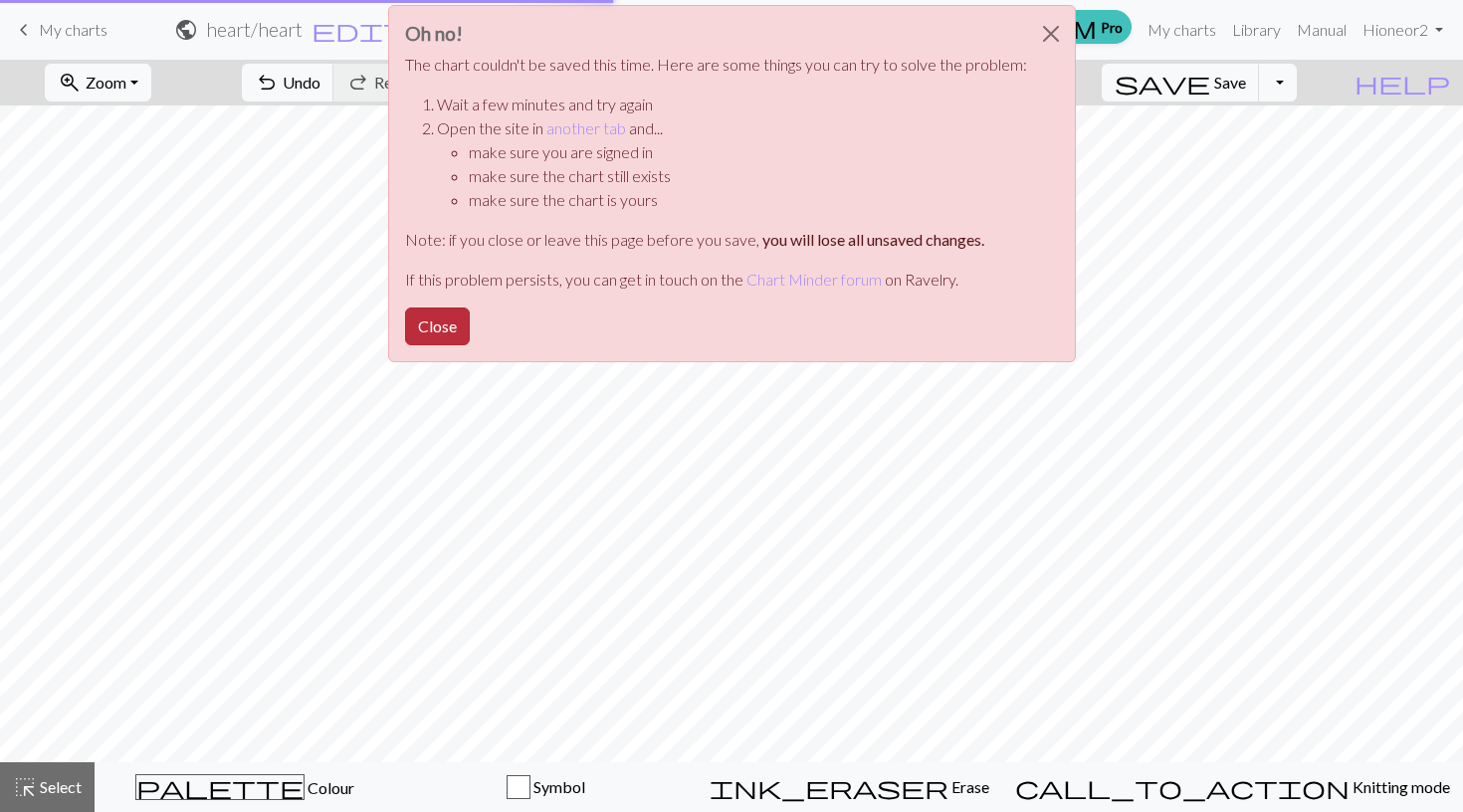 click on "Close" at bounding box center (437, 326) 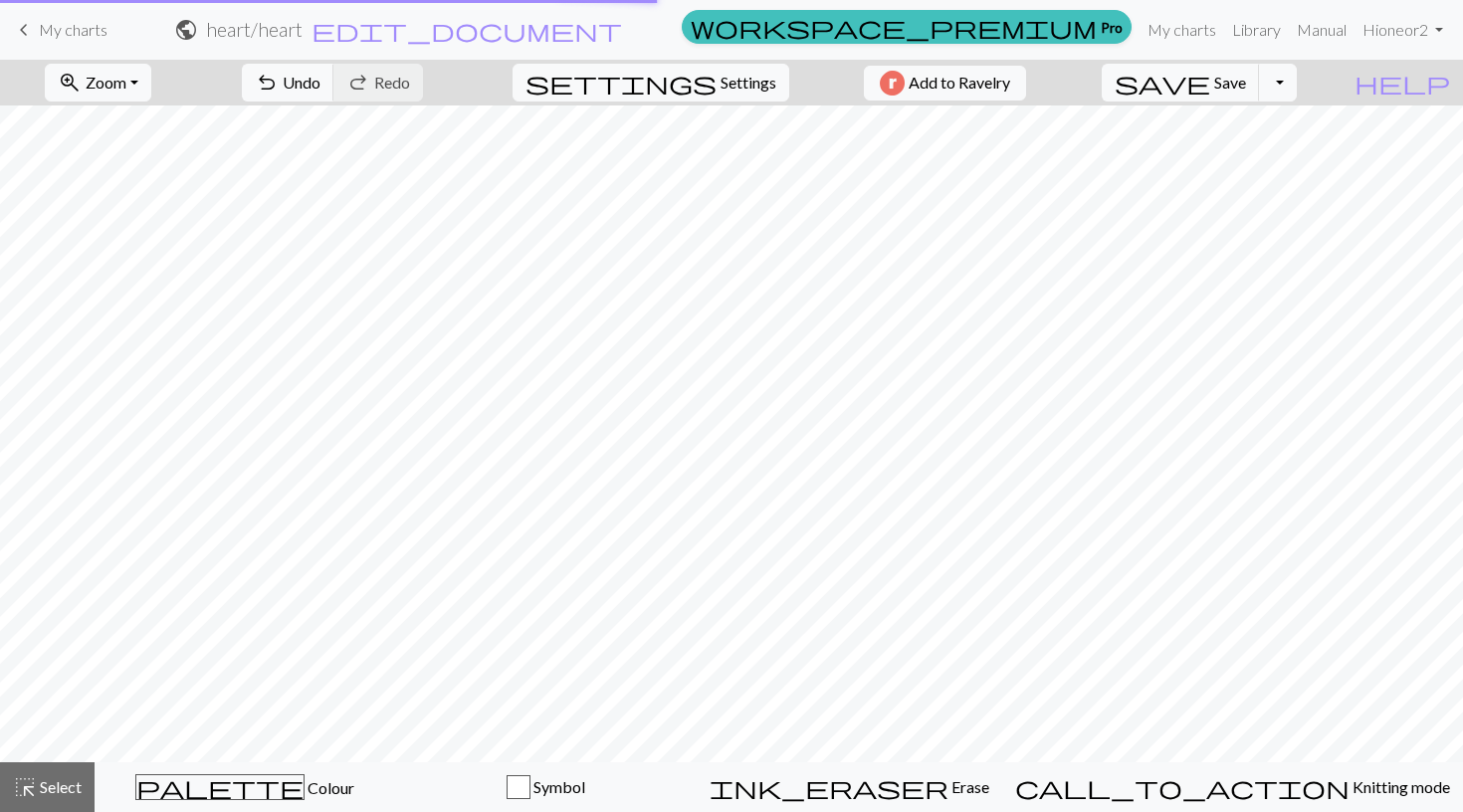 scroll, scrollTop: 0, scrollLeft: 0, axis: both 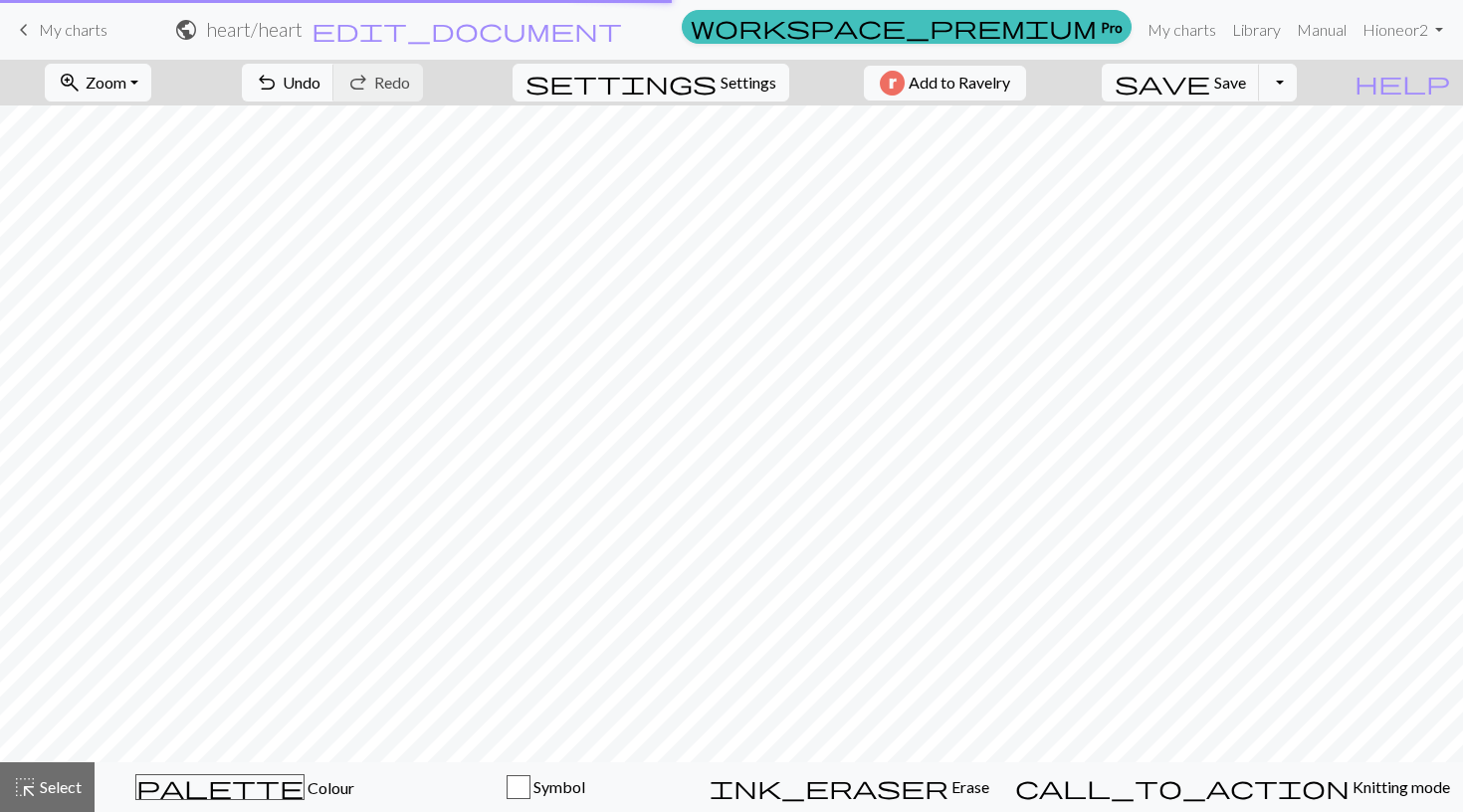 click on "My charts" at bounding box center (73, 29) 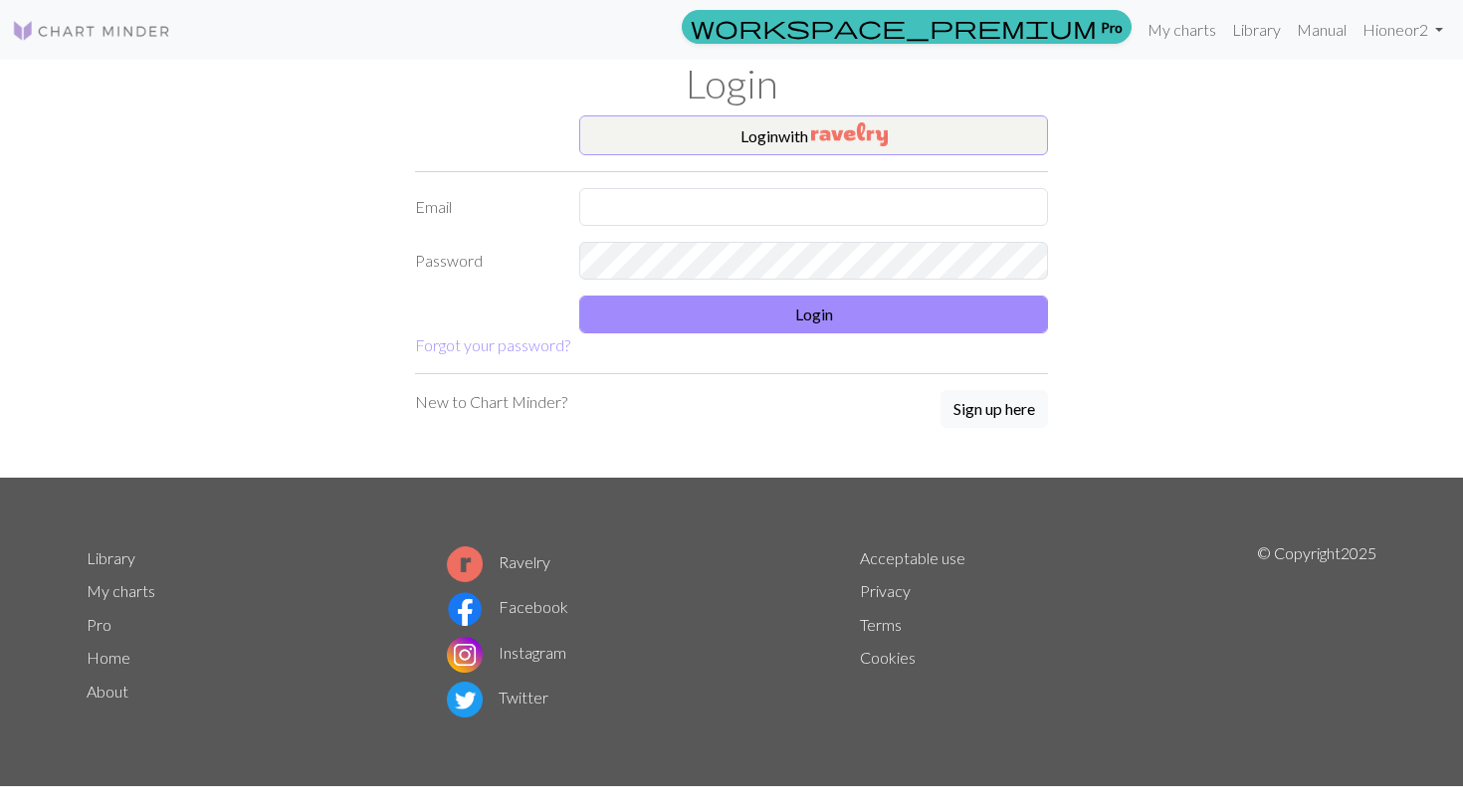 click on "Login  with" at bounding box center (813, 135) 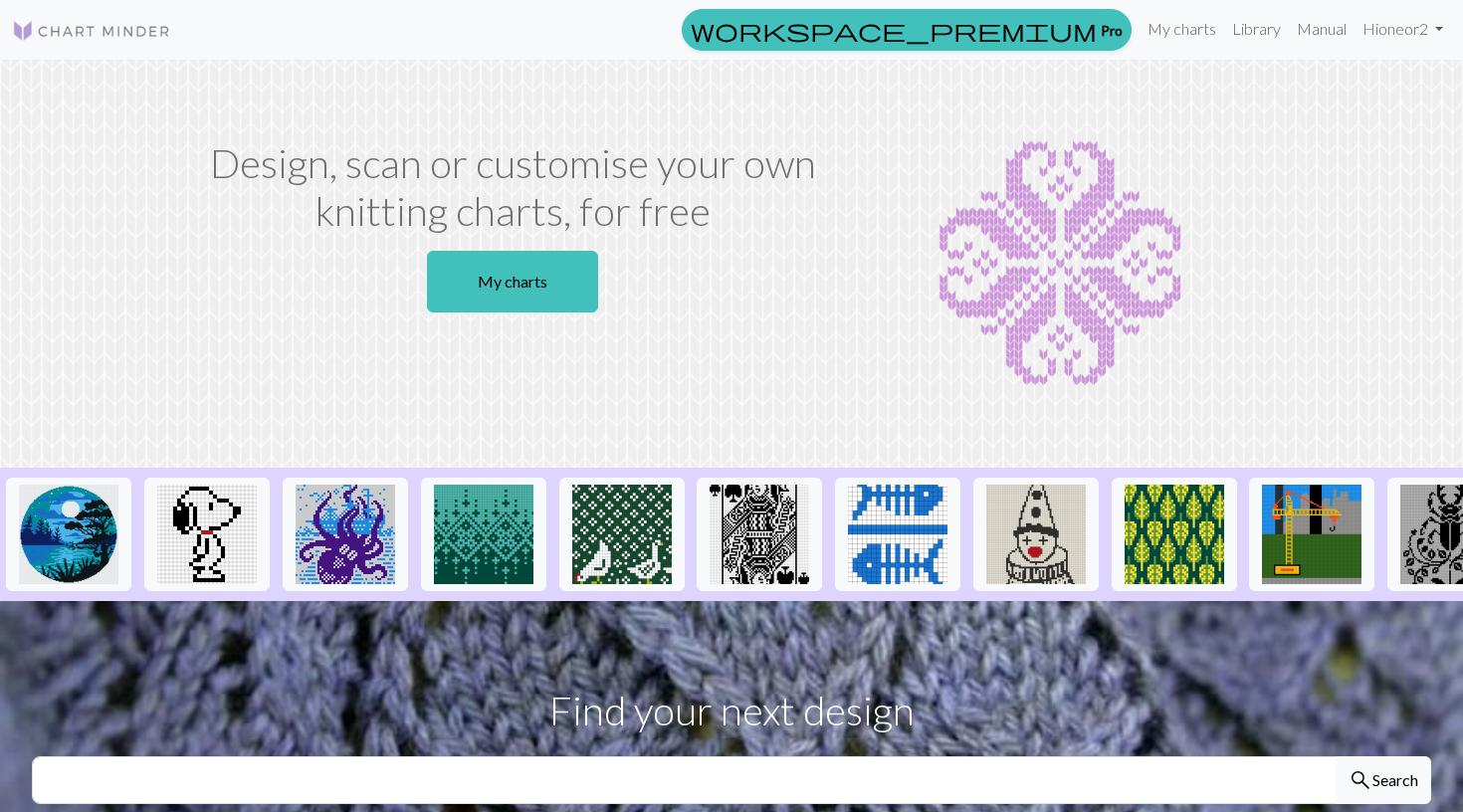 scroll, scrollTop: 0, scrollLeft: 0, axis: both 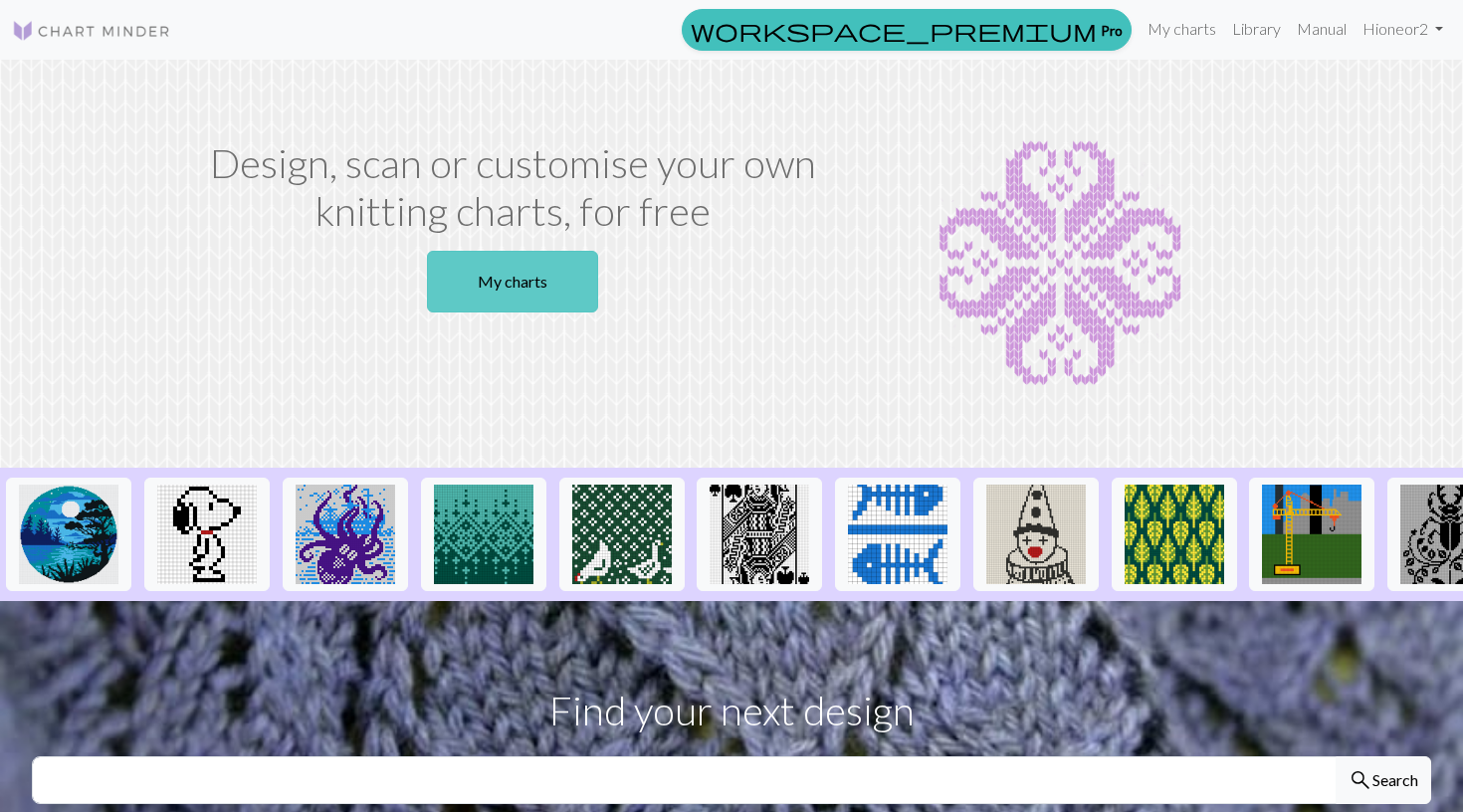 click on "My charts" at bounding box center [513, 282] 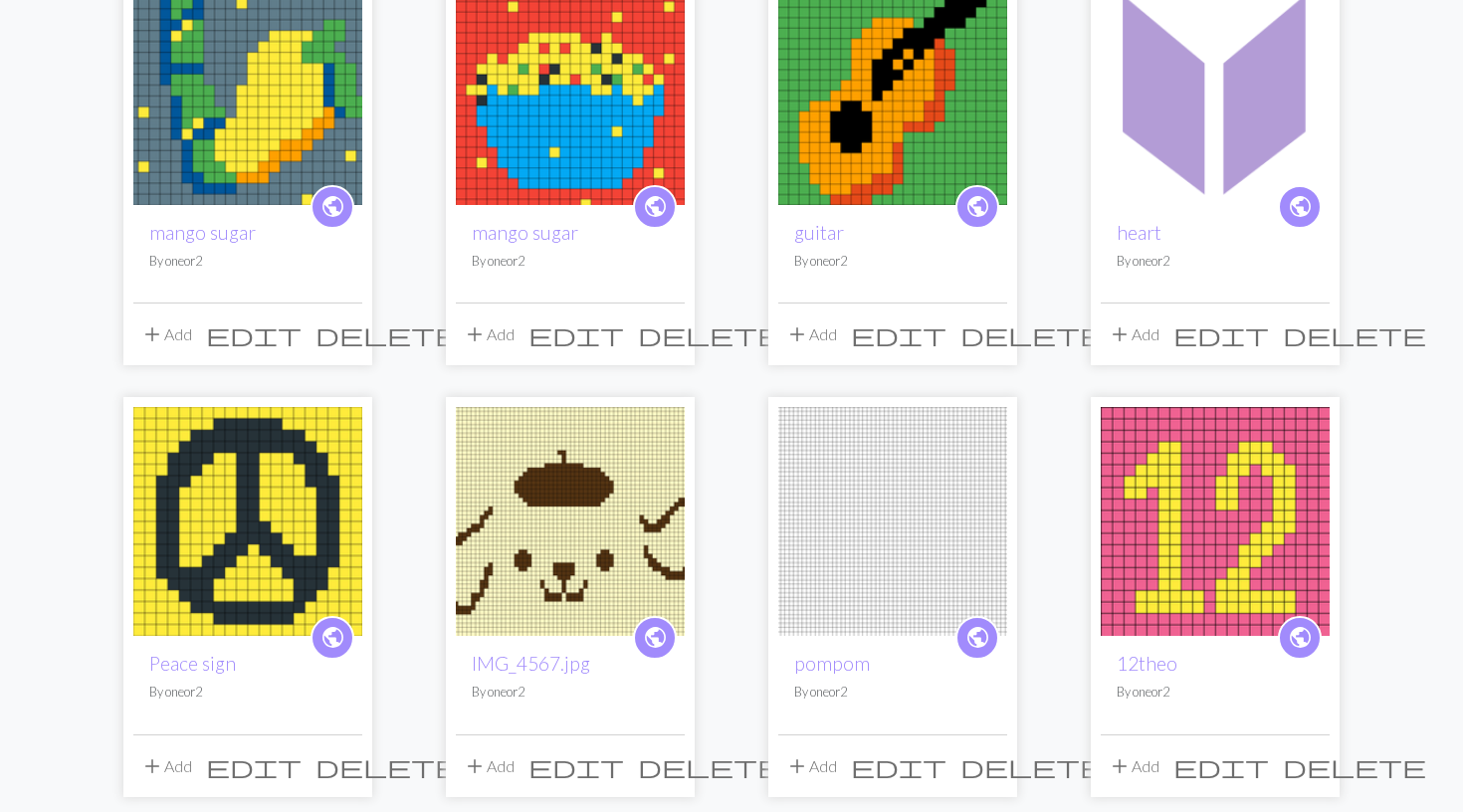 scroll, scrollTop: 296, scrollLeft: 0, axis: vertical 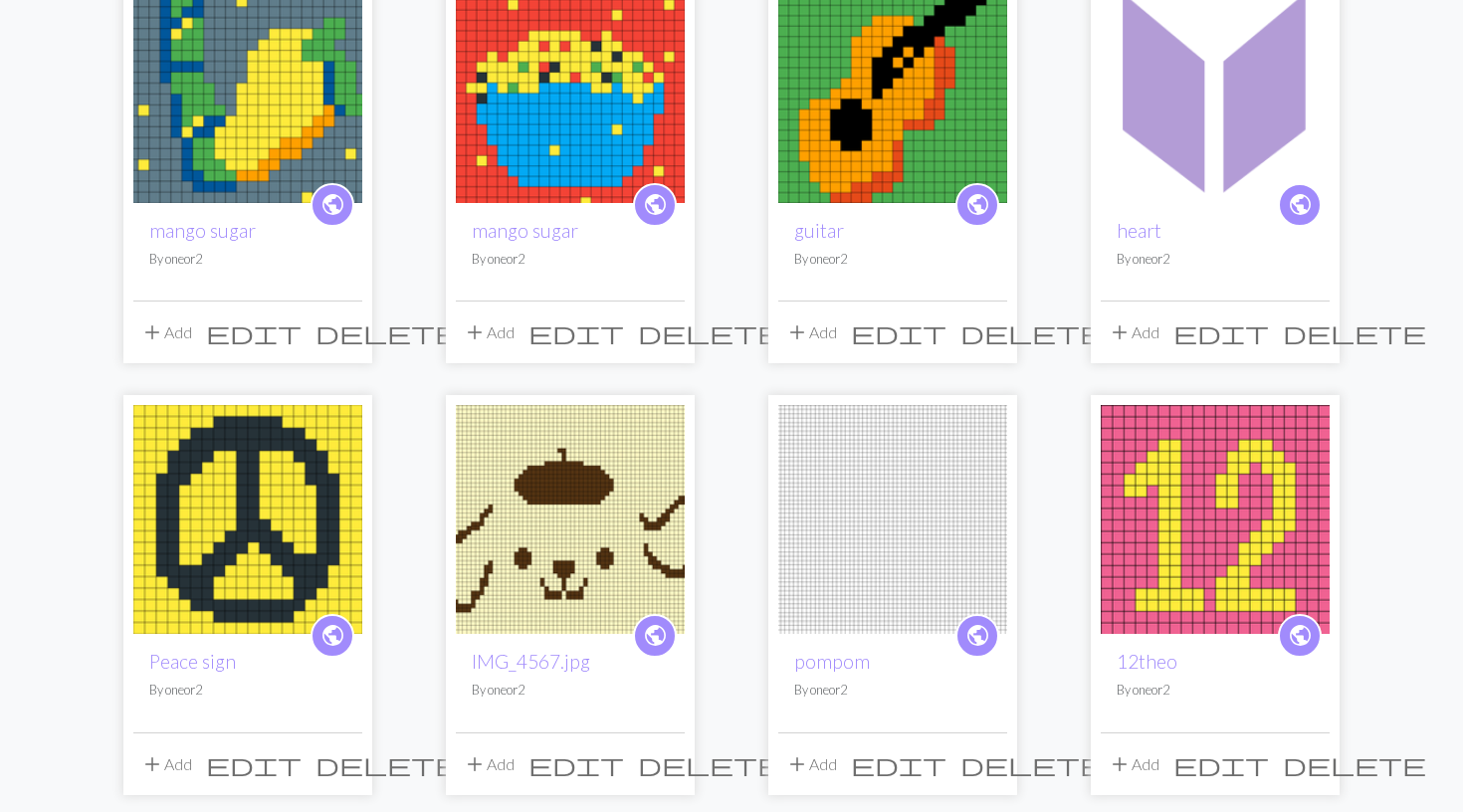 click at bounding box center (248, 519) 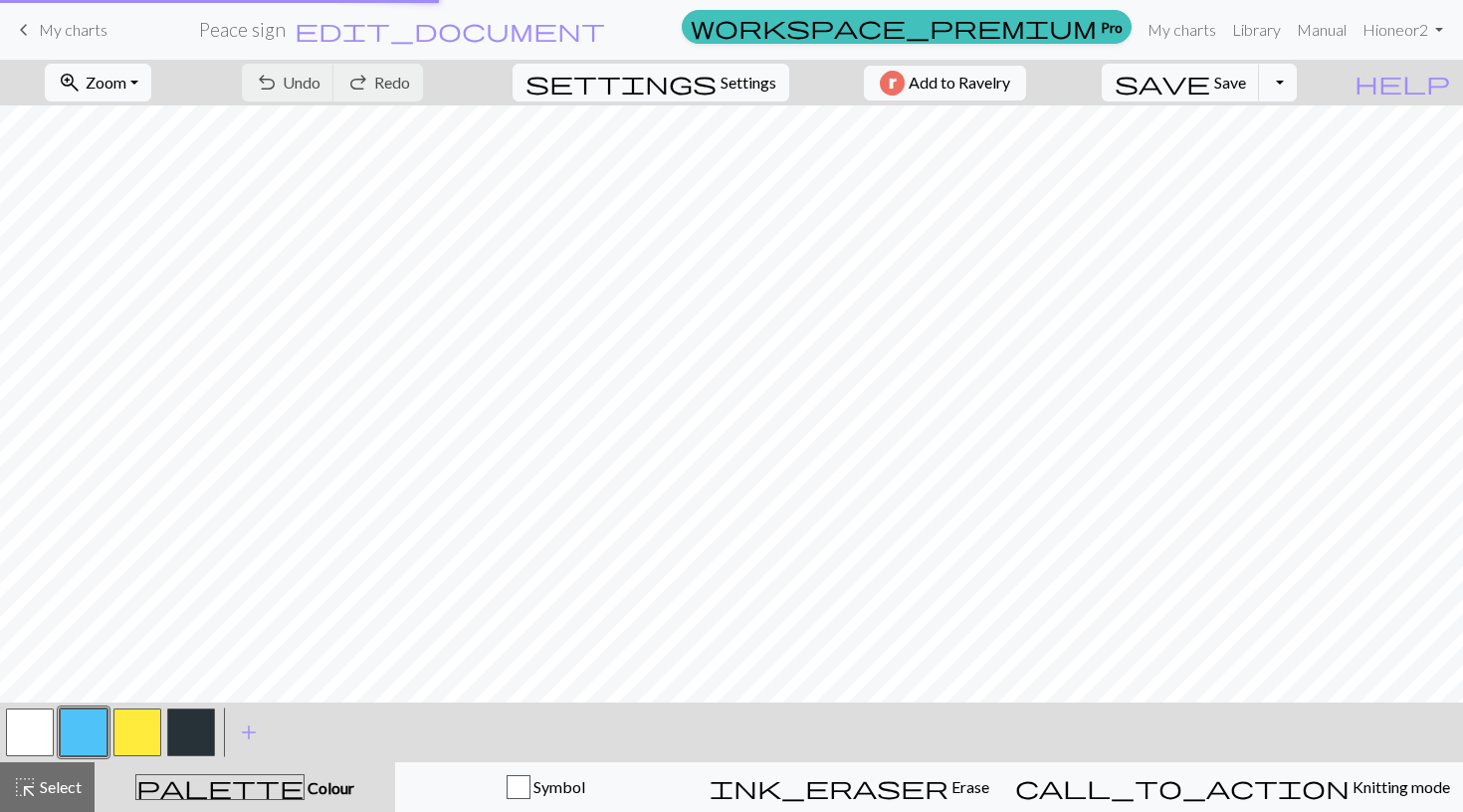 scroll, scrollTop: 0, scrollLeft: 0, axis: both 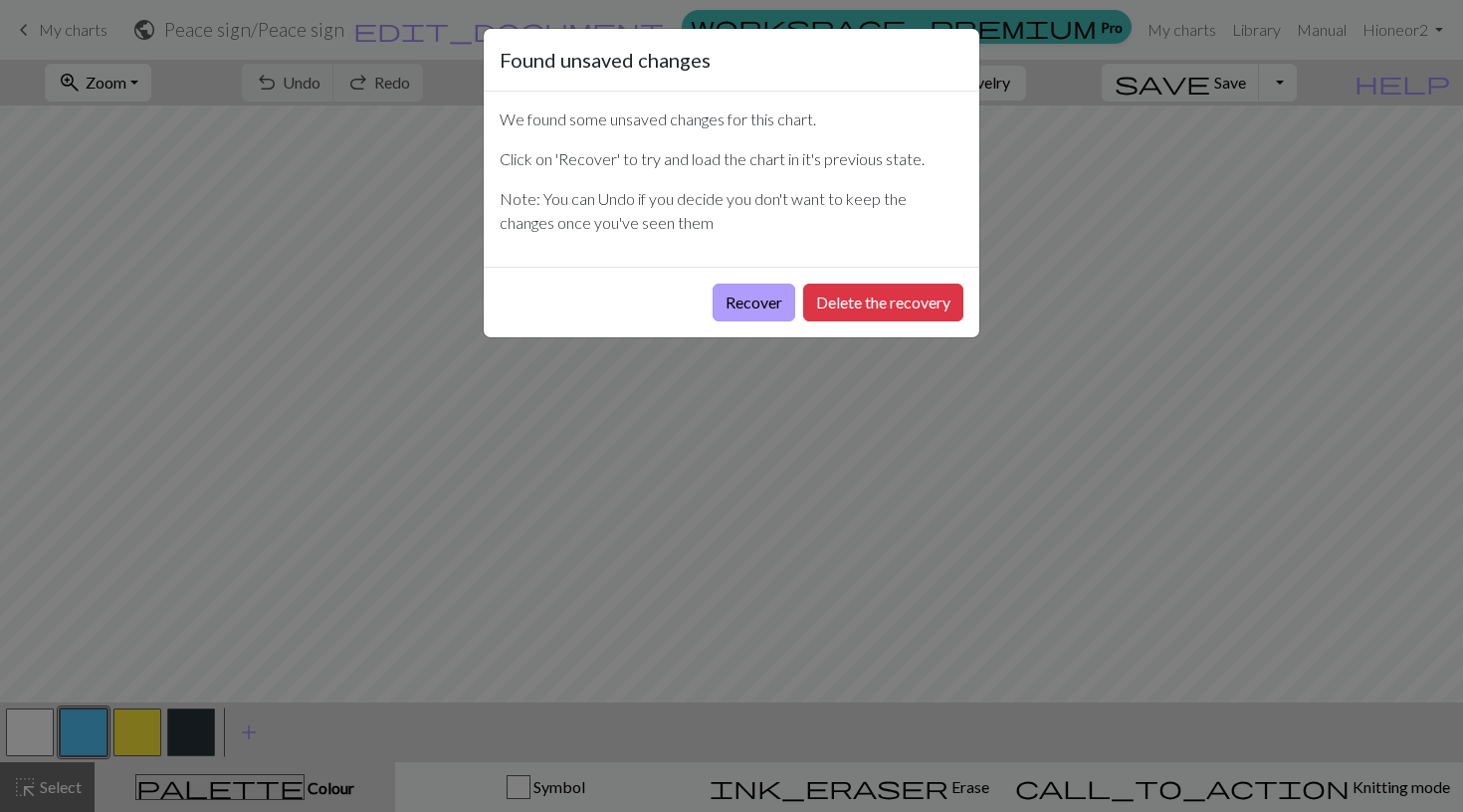 click on "Recover" at bounding box center [753, 303] 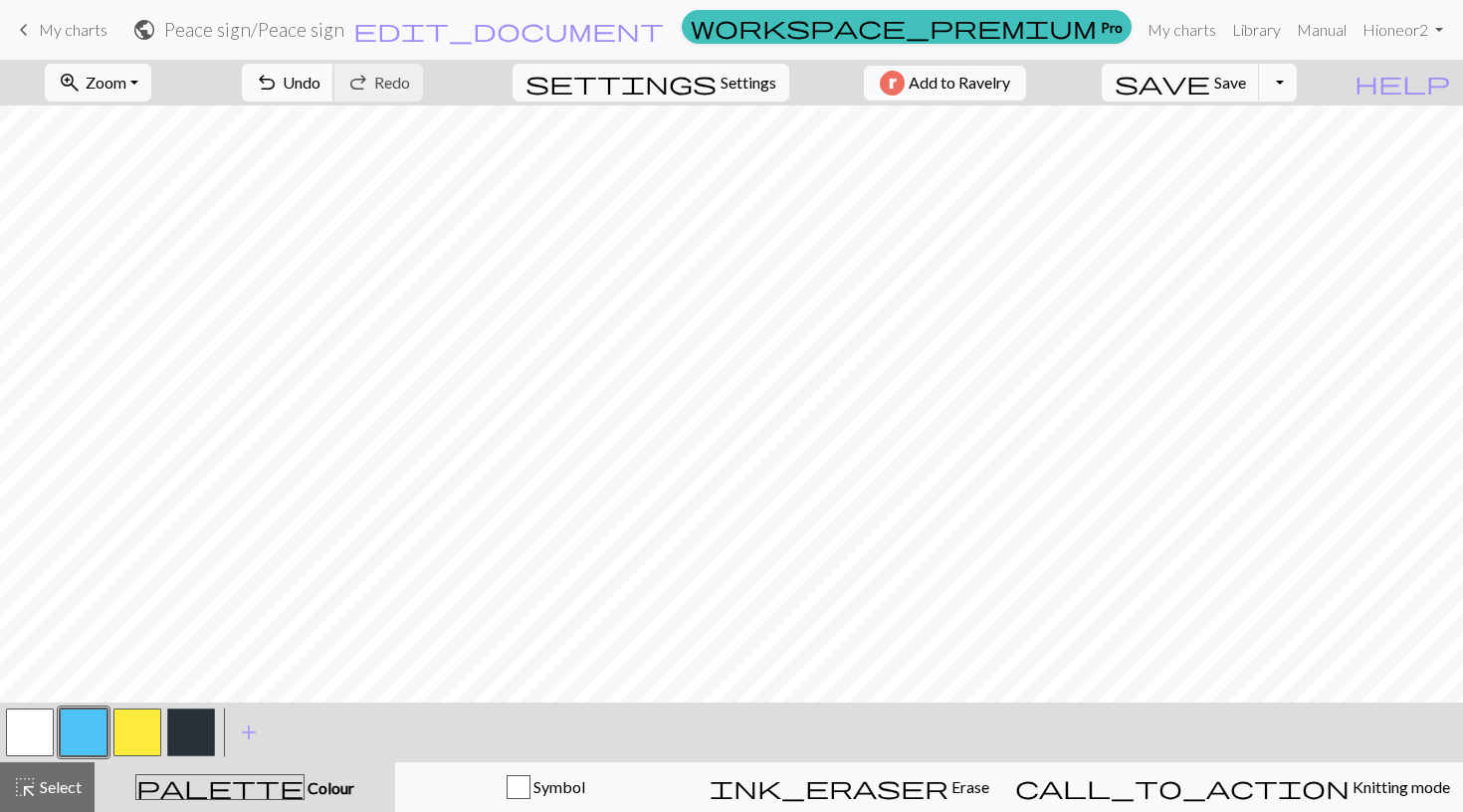 click on "undo" at bounding box center [267, 83] 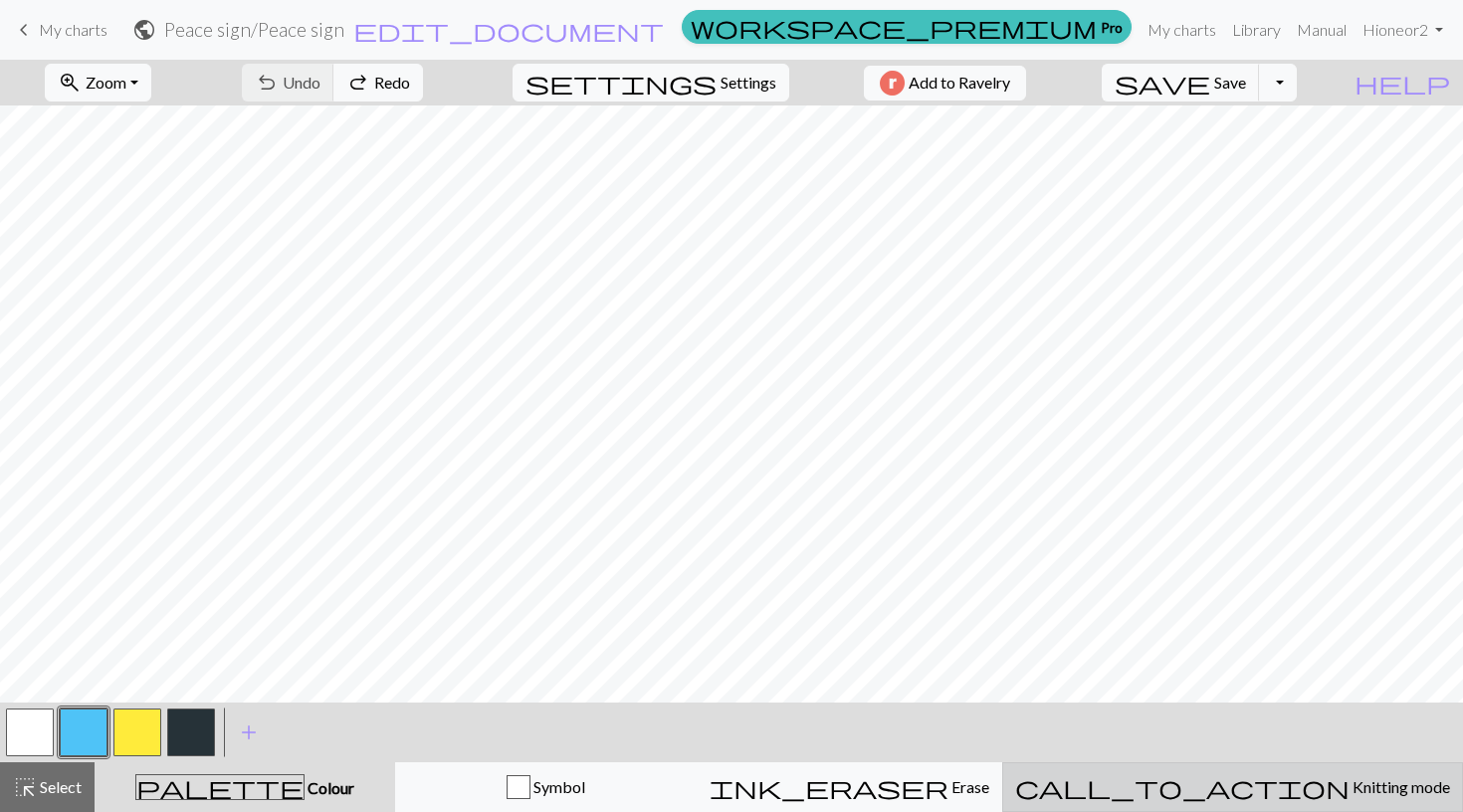 click on "call_to_action   Knitting mode   Knitting mode" at bounding box center [1232, 787] 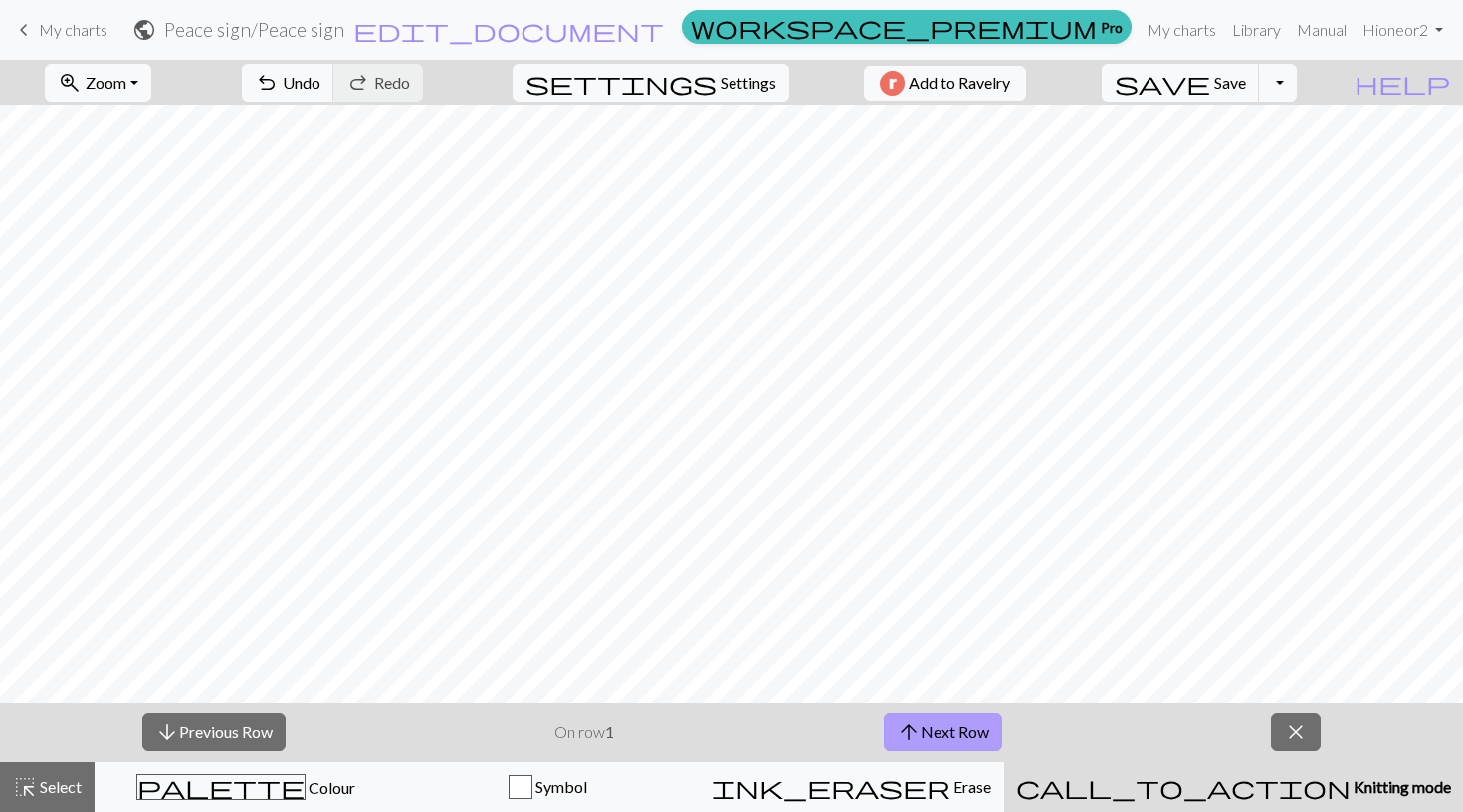 click on "arrow_upward" at bounding box center (909, 732) 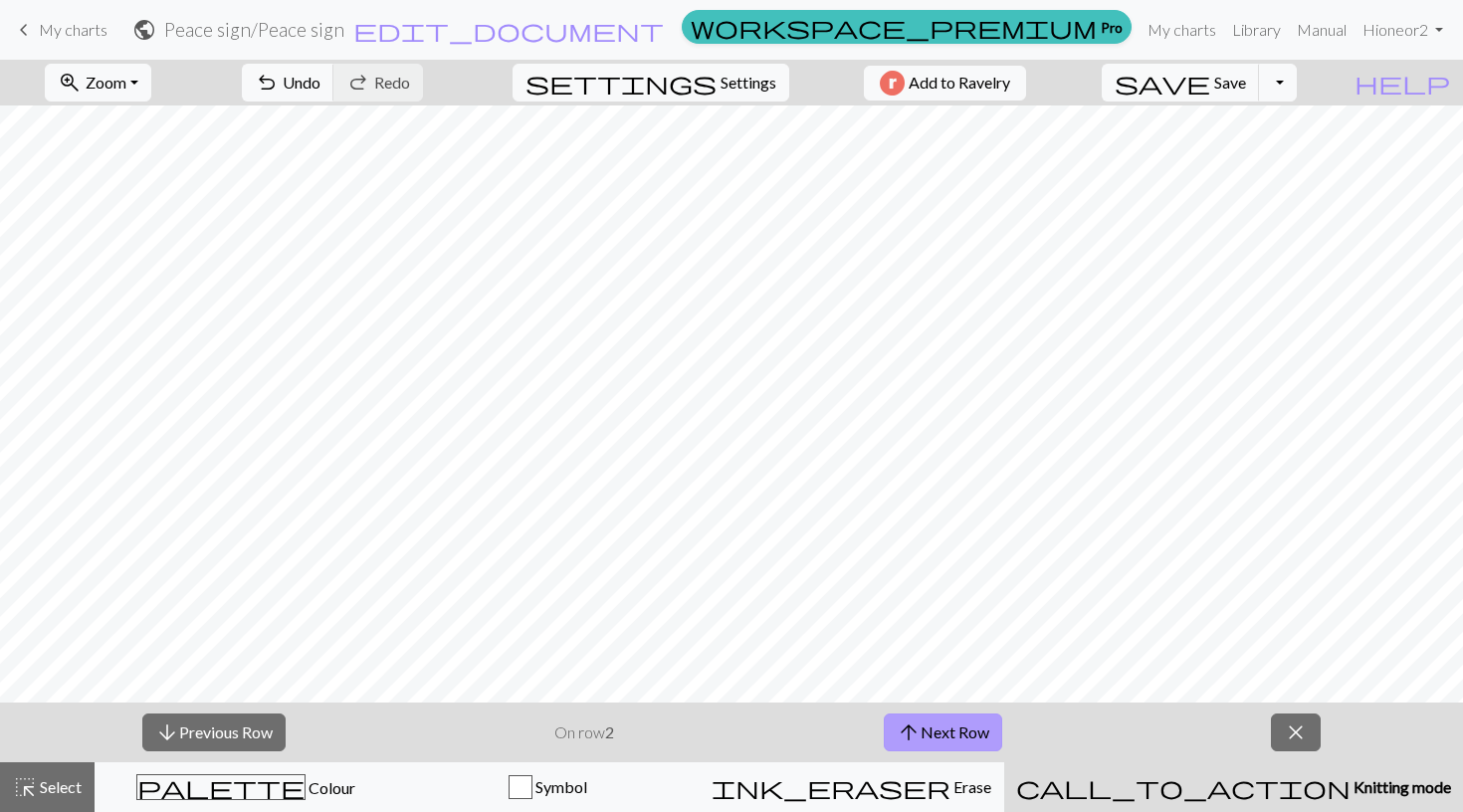 click on "arrow_upward  Next Row" at bounding box center (942, 732) 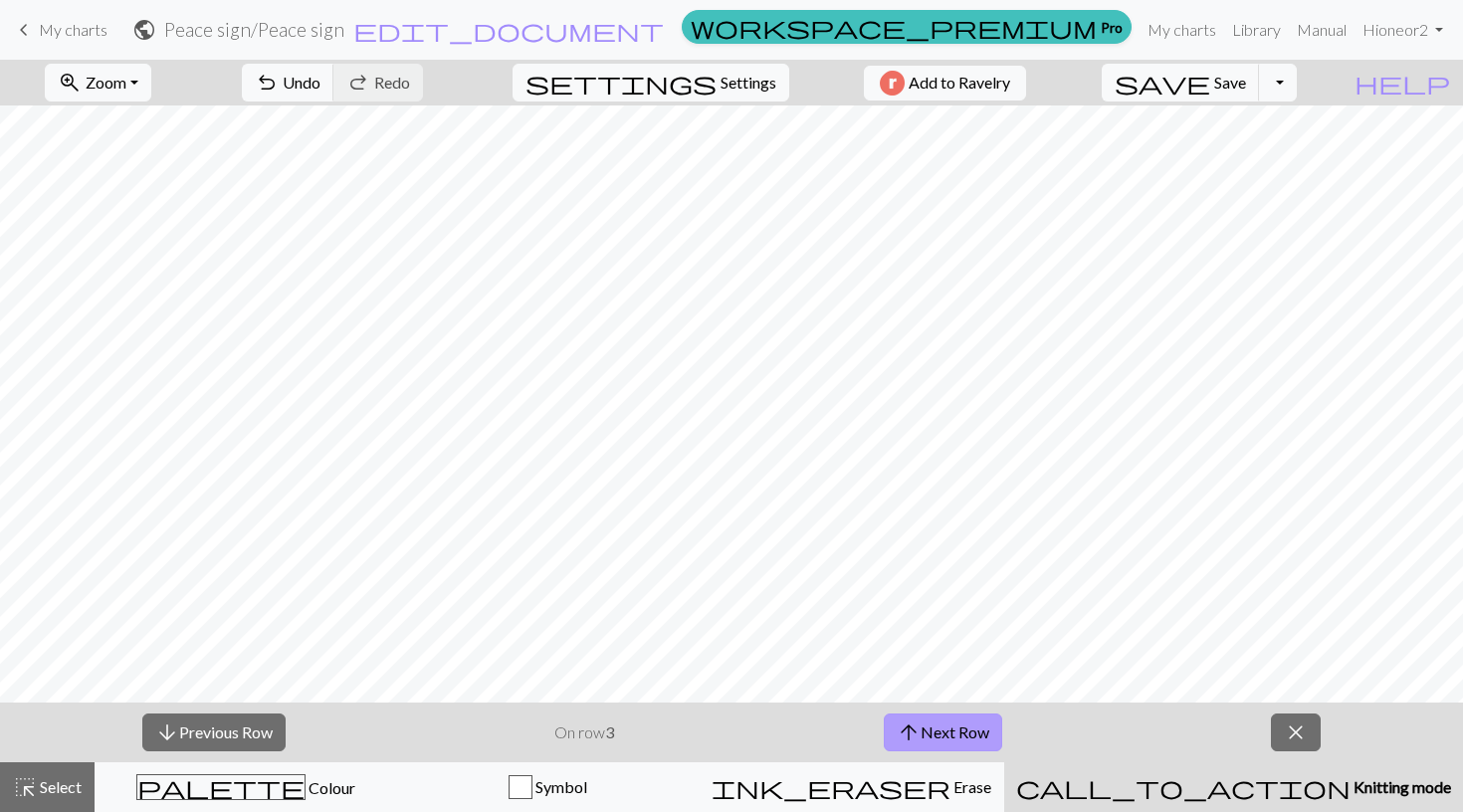 click on "arrow_upward  Next Row" at bounding box center [942, 732] 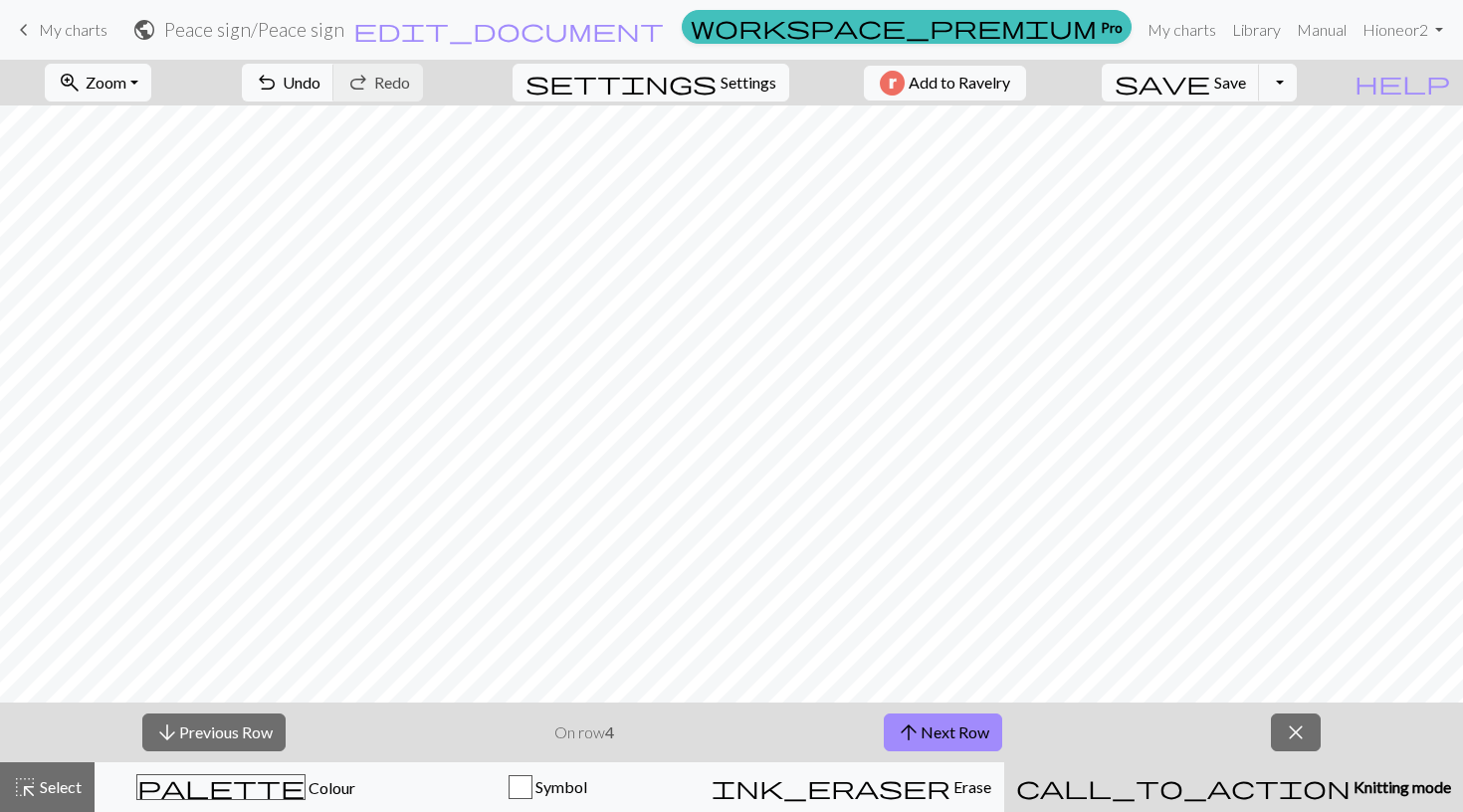 click on "arrow_downward Previous Row On row  4 arrow_upward  Next Row close" at bounding box center [732, 732] 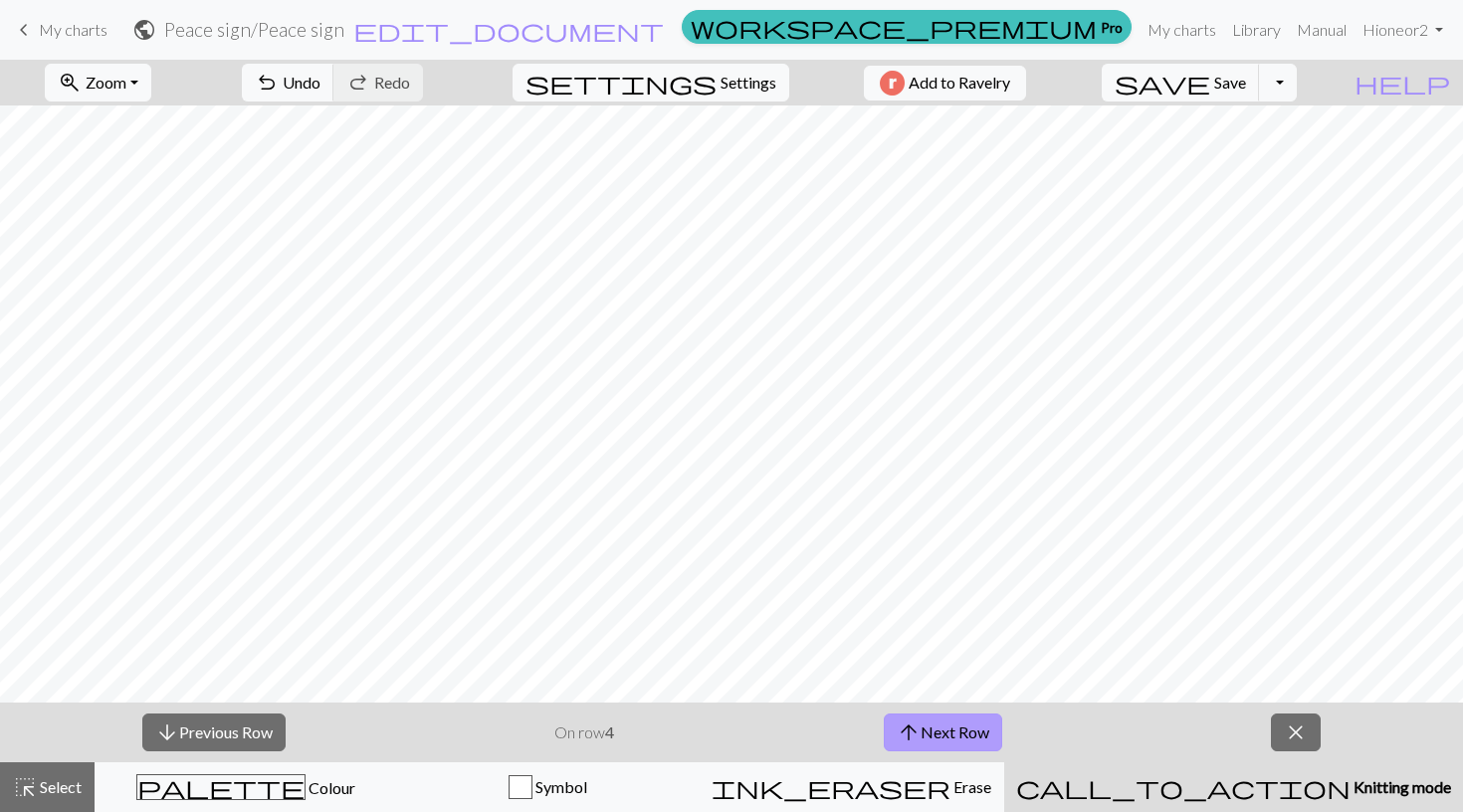 click on "arrow_upward" at bounding box center (909, 732) 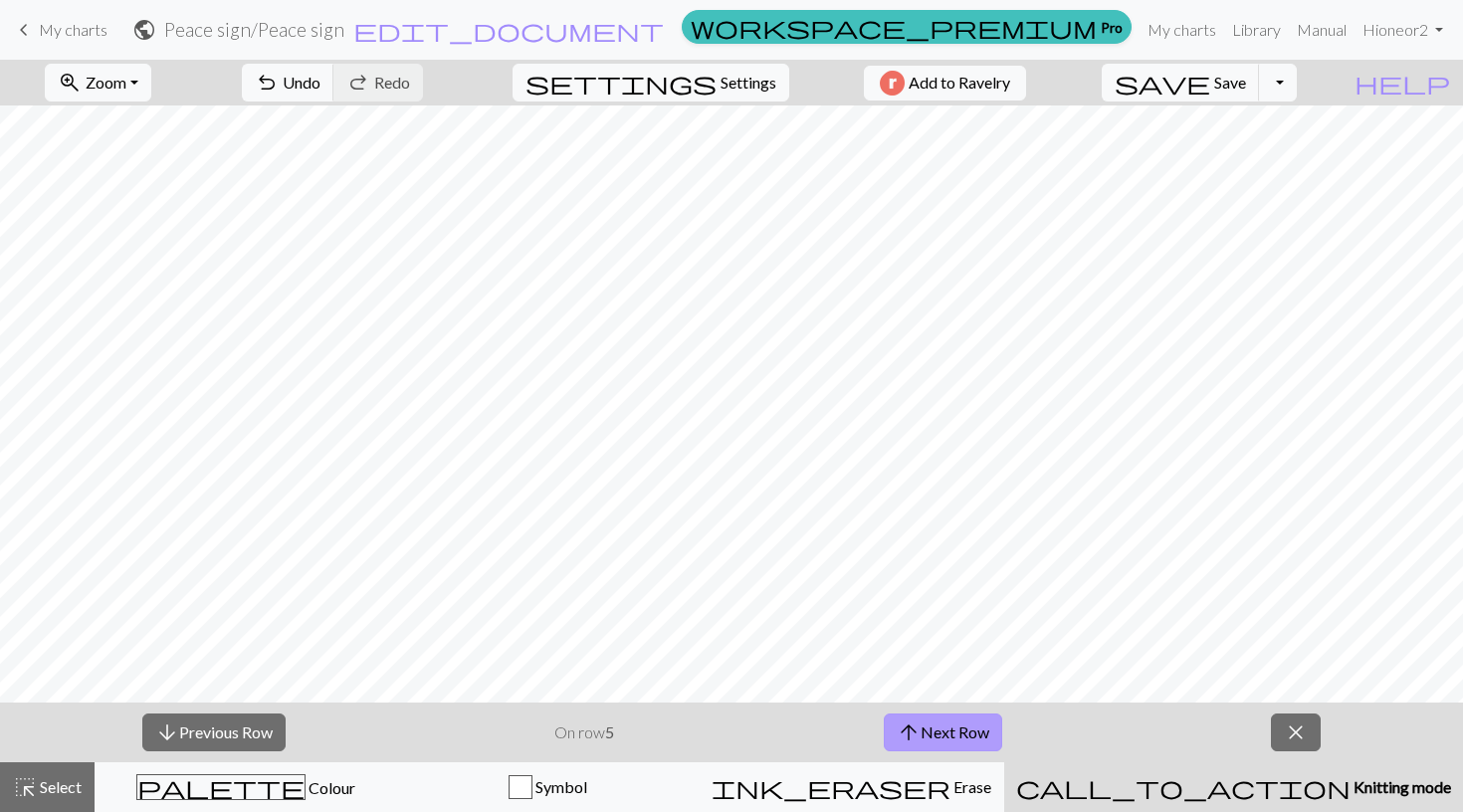click on "arrow_upward" at bounding box center [909, 732] 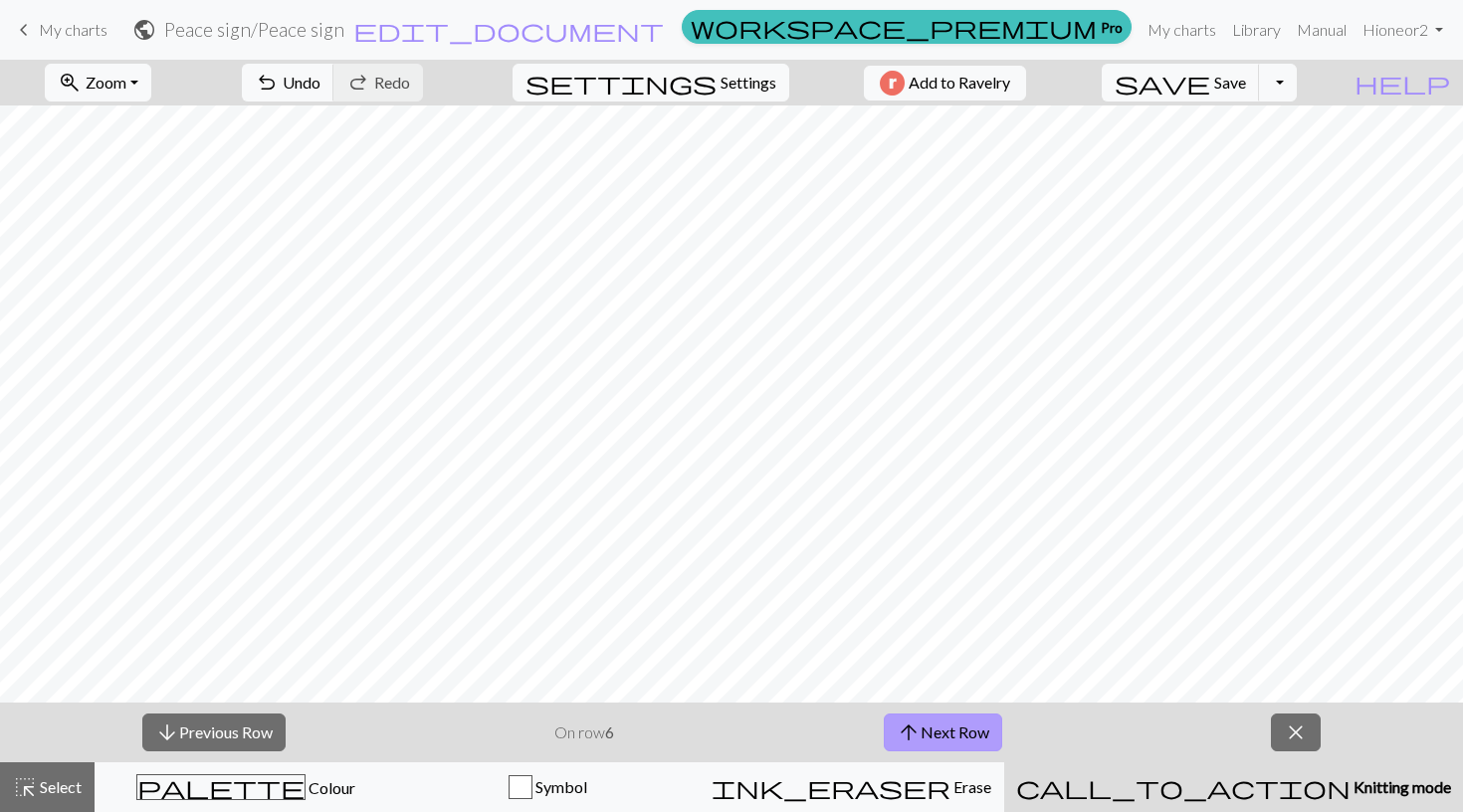 click on "arrow_upward" at bounding box center (909, 732) 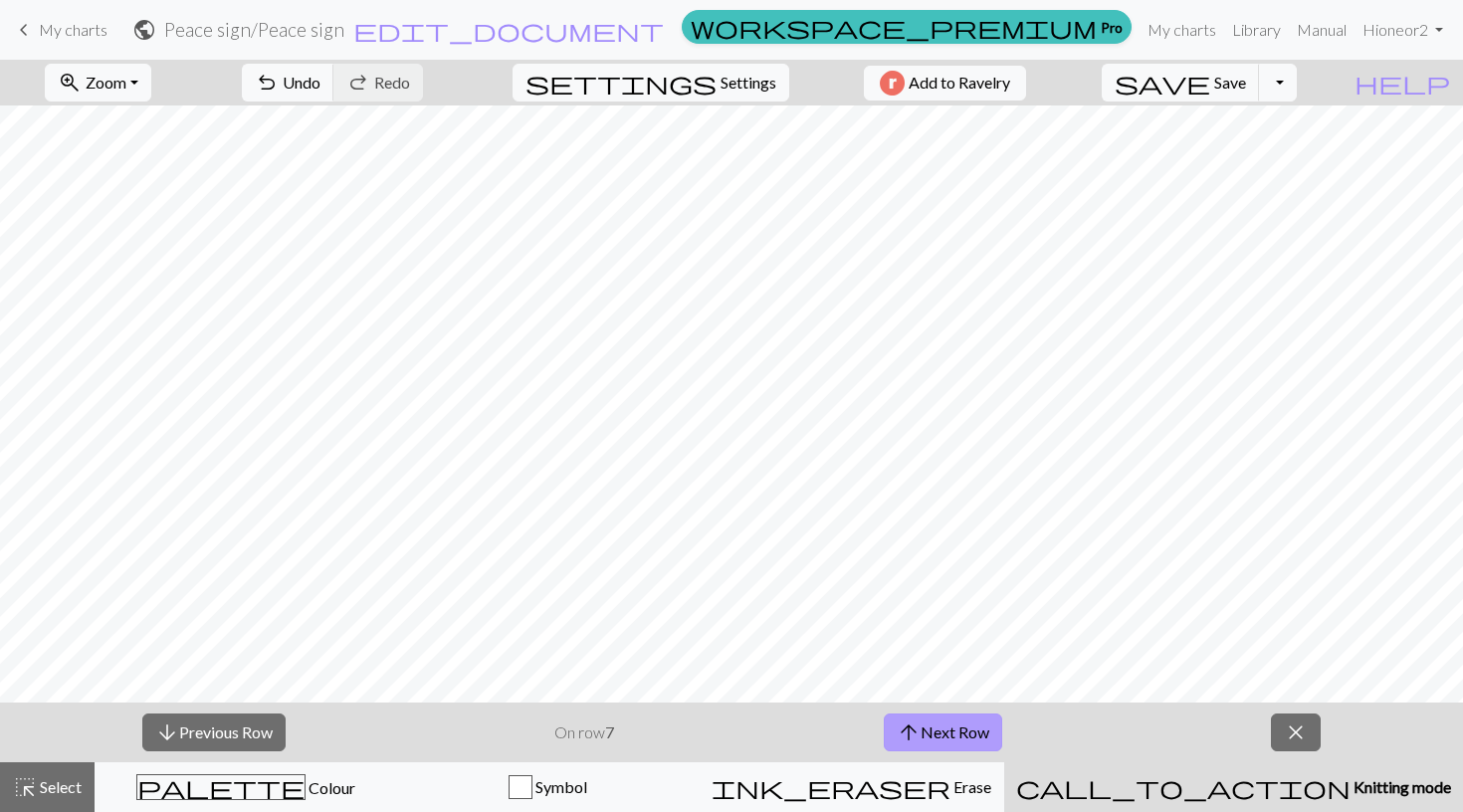 click on "arrow_upward  Next Row" at bounding box center (942, 732) 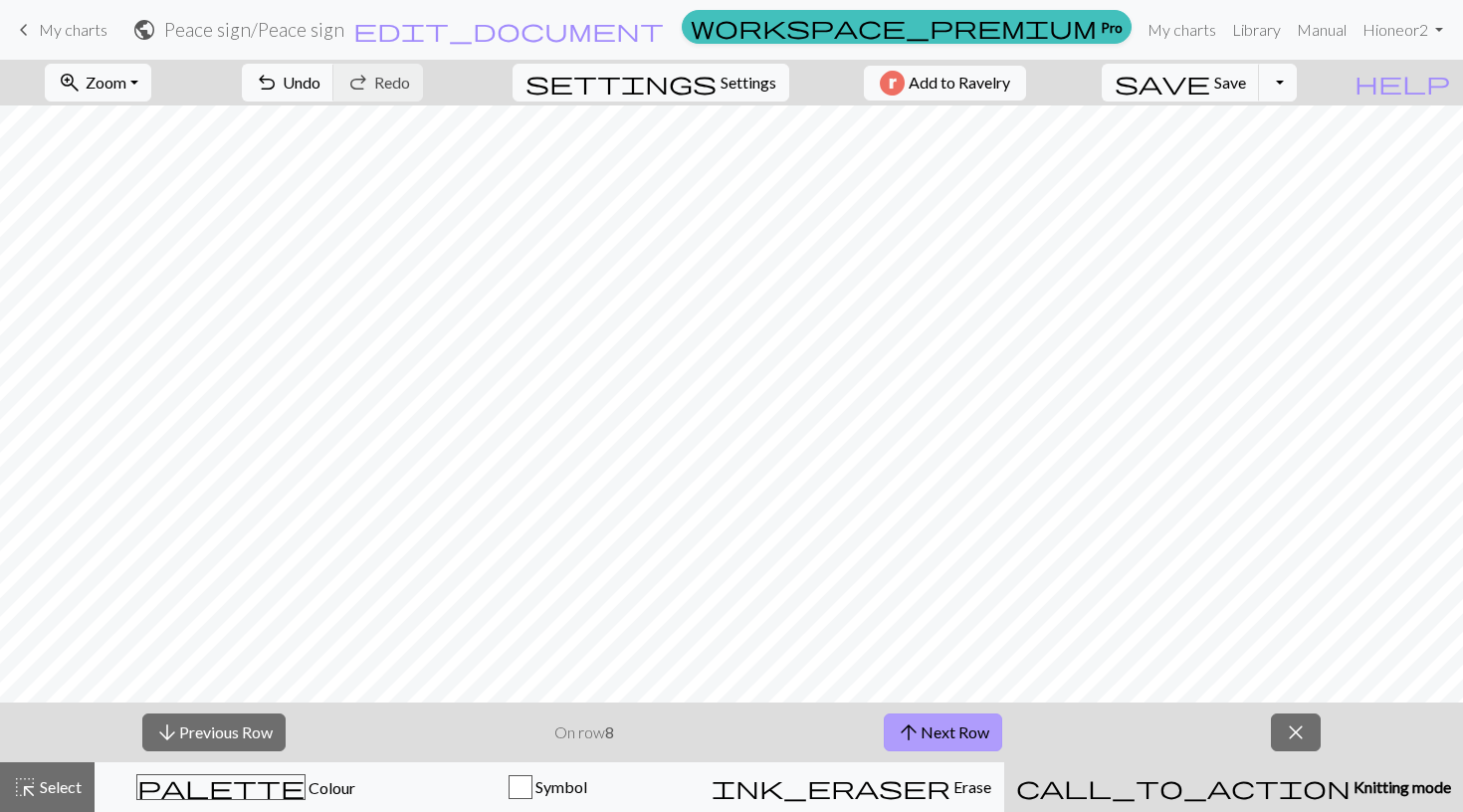 click on "arrow_upward  Next Row" at bounding box center [942, 732] 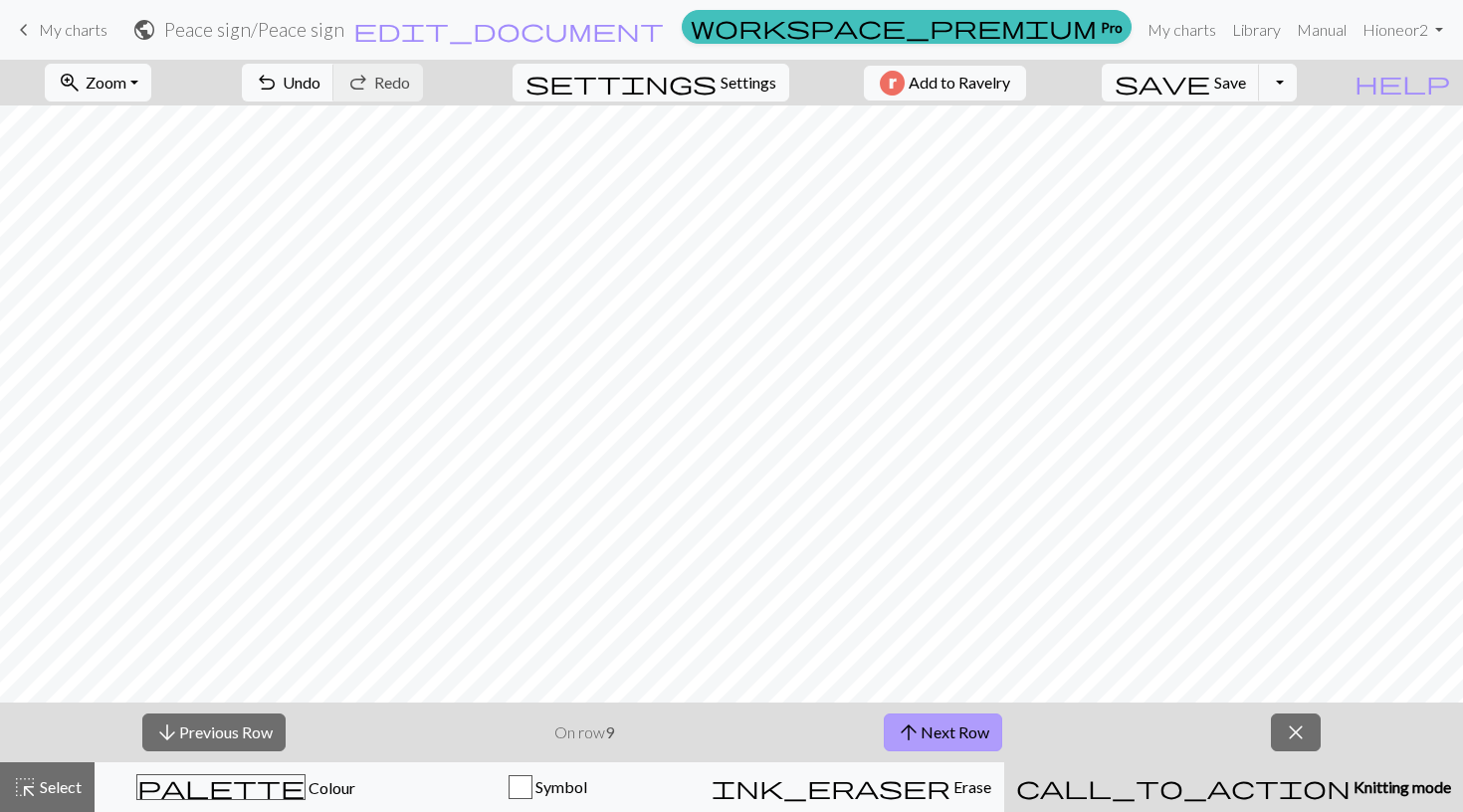 click on "arrow_upward  Next Row" at bounding box center [942, 732] 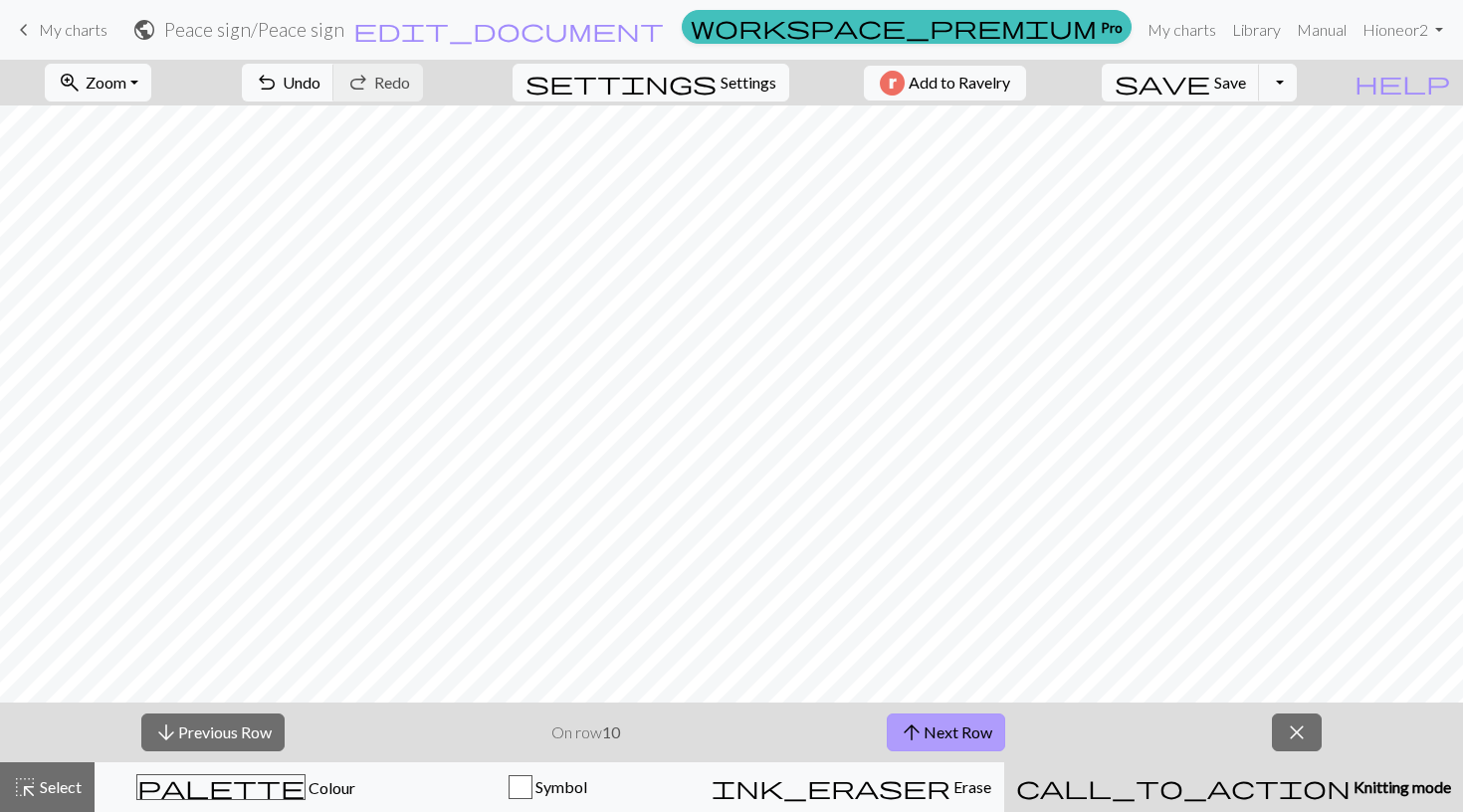 click on "arrow_upward  Next Row" at bounding box center [945, 732] 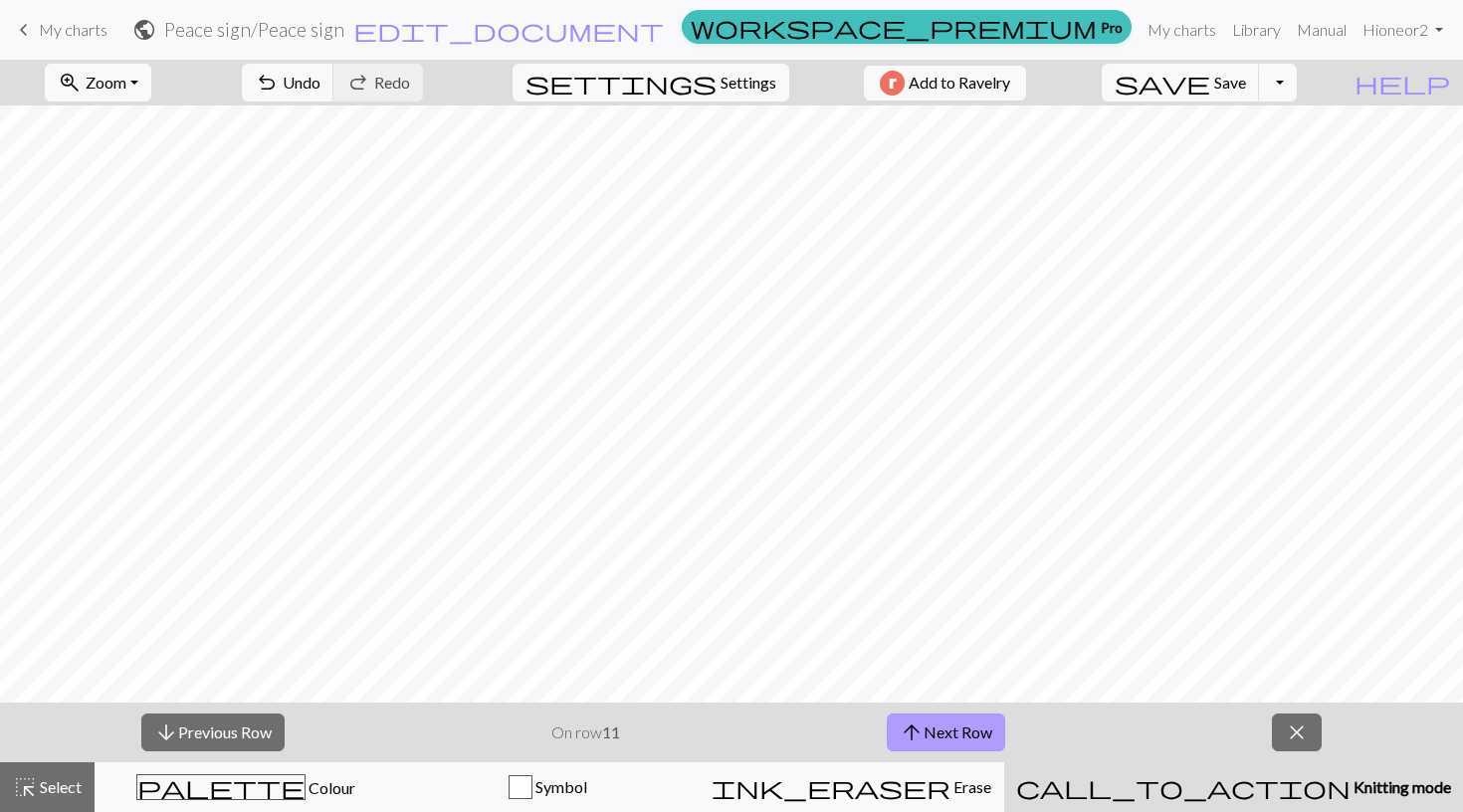 click on "arrow_upward  Next Row" at bounding box center (945, 732) 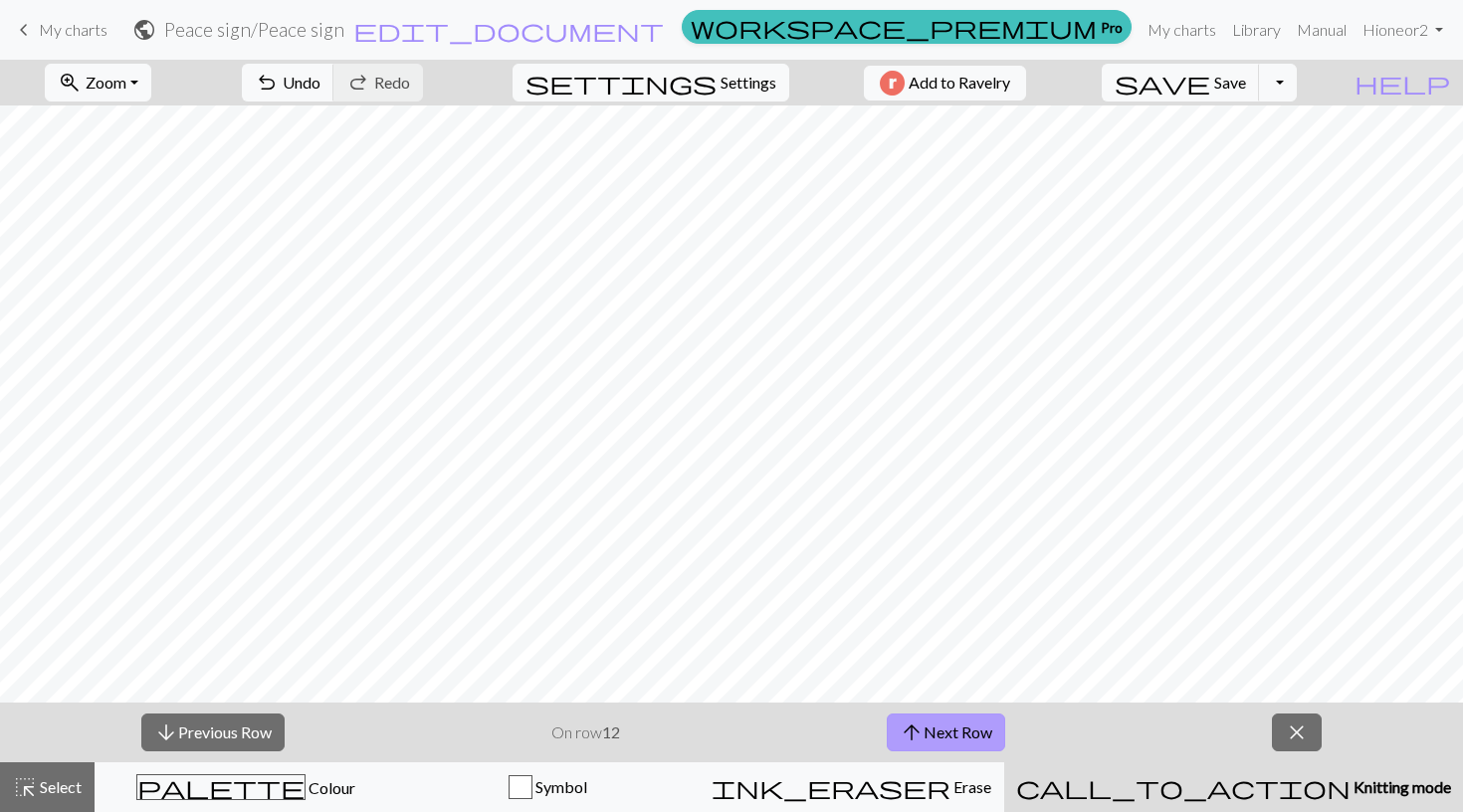 click on "arrow_upward  Next Row" at bounding box center (945, 732) 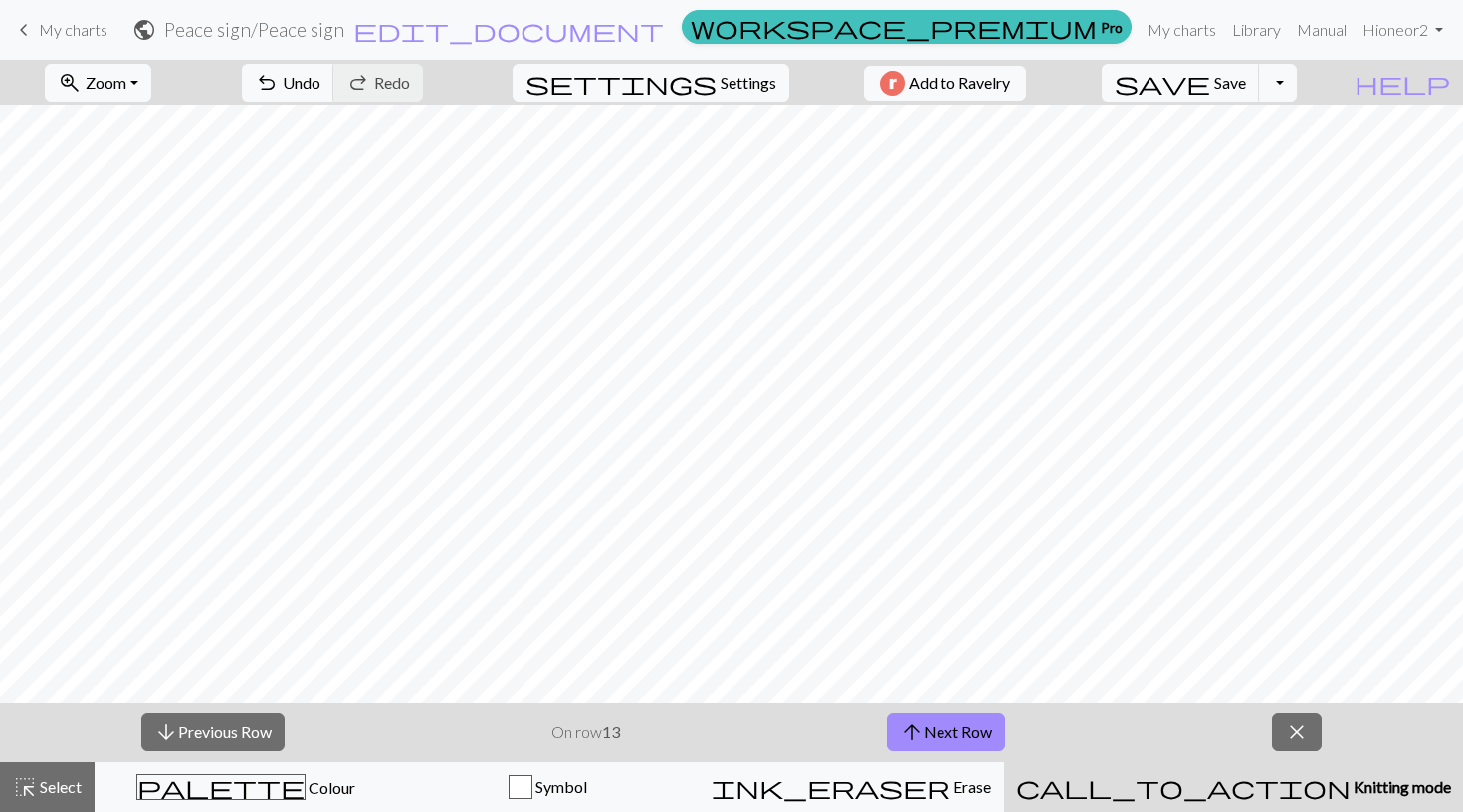 click on "arrow_downward Previous Row On row  13 arrow_upward  Next Row close" at bounding box center (732, 732) 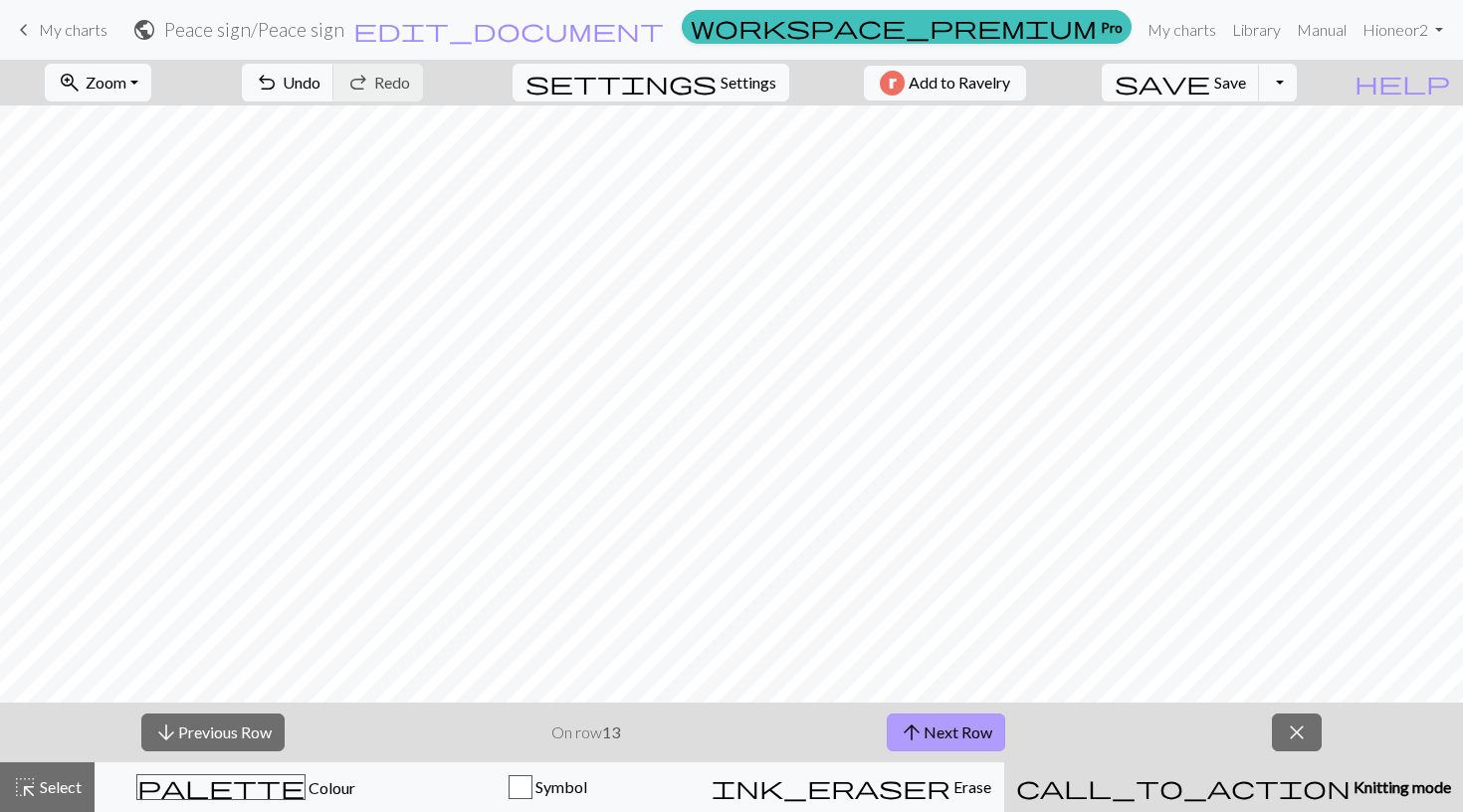 click on "arrow_upward  Next Row" at bounding box center [945, 732] 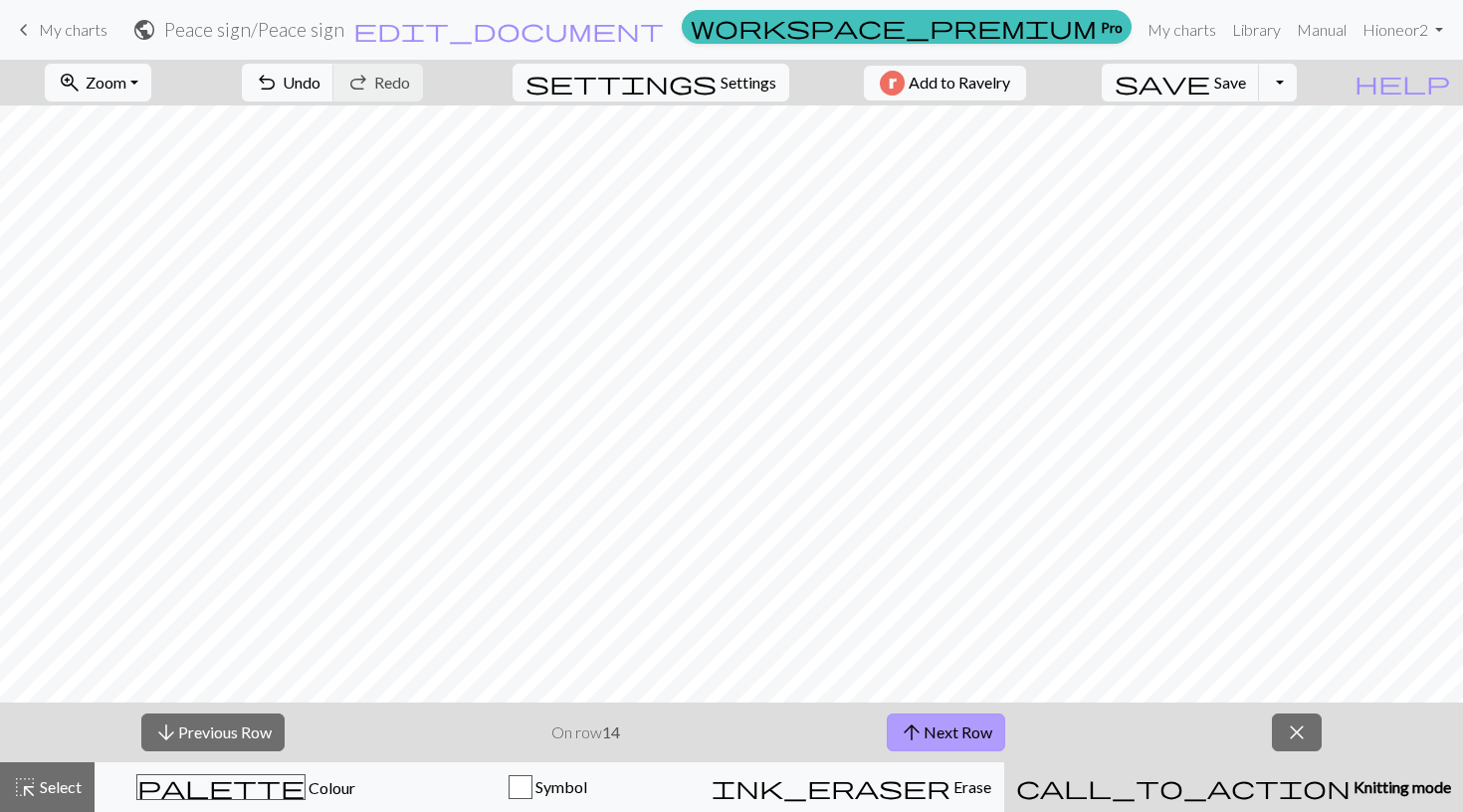 click on "arrow_upward  Next Row" at bounding box center [945, 732] 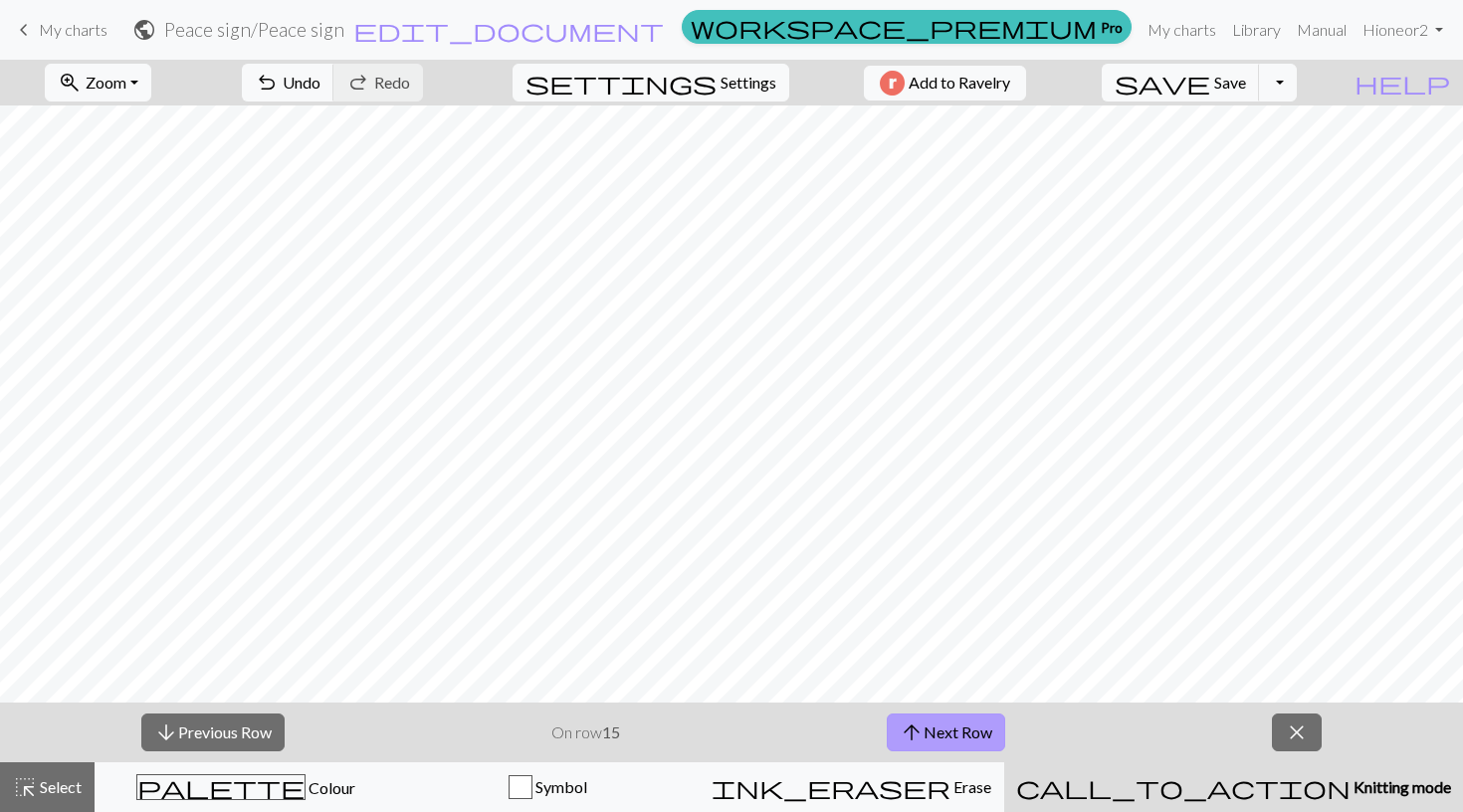 click on "arrow_upward  Next Row" at bounding box center [945, 732] 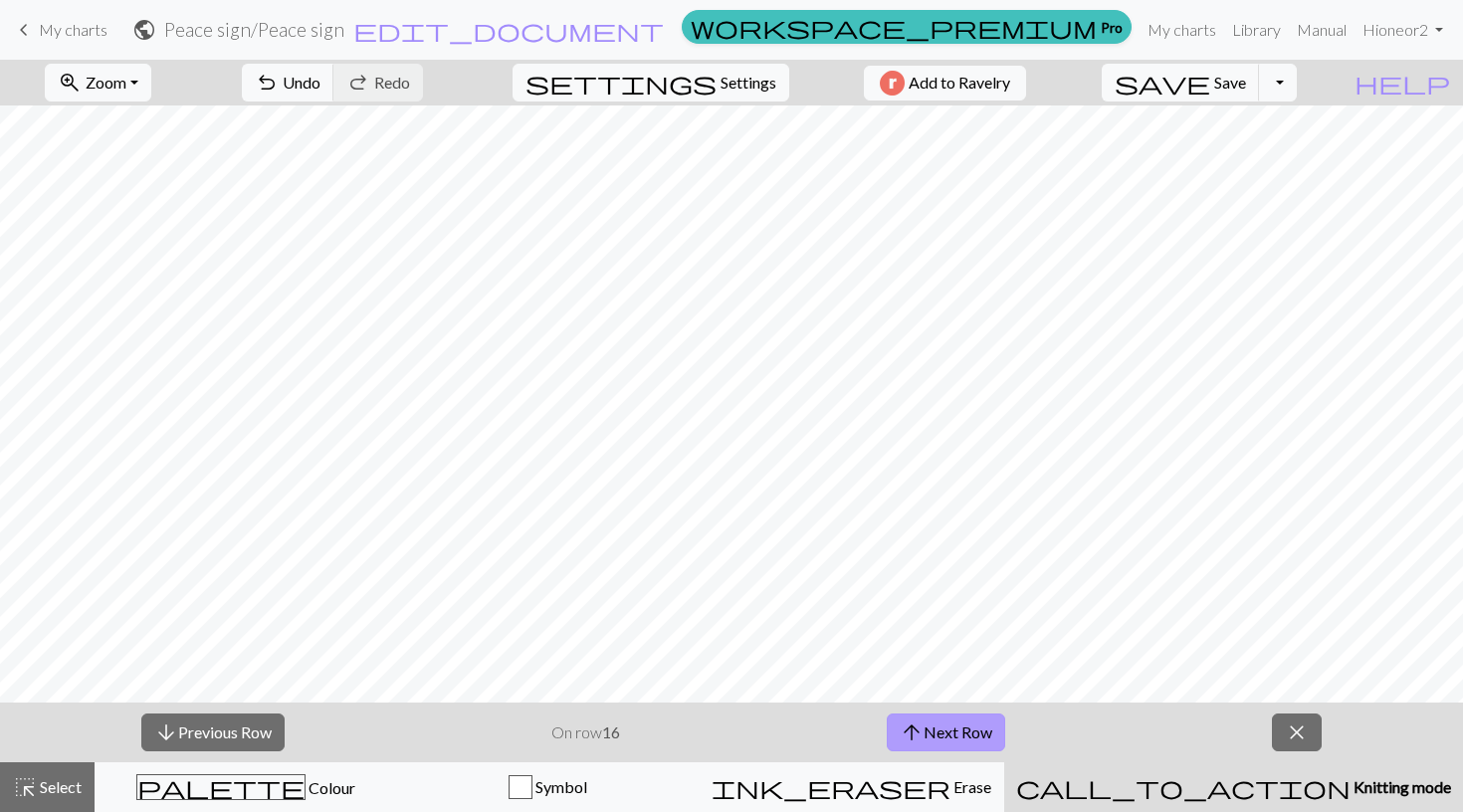 click on "arrow_upward  Next Row" at bounding box center (945, 732) 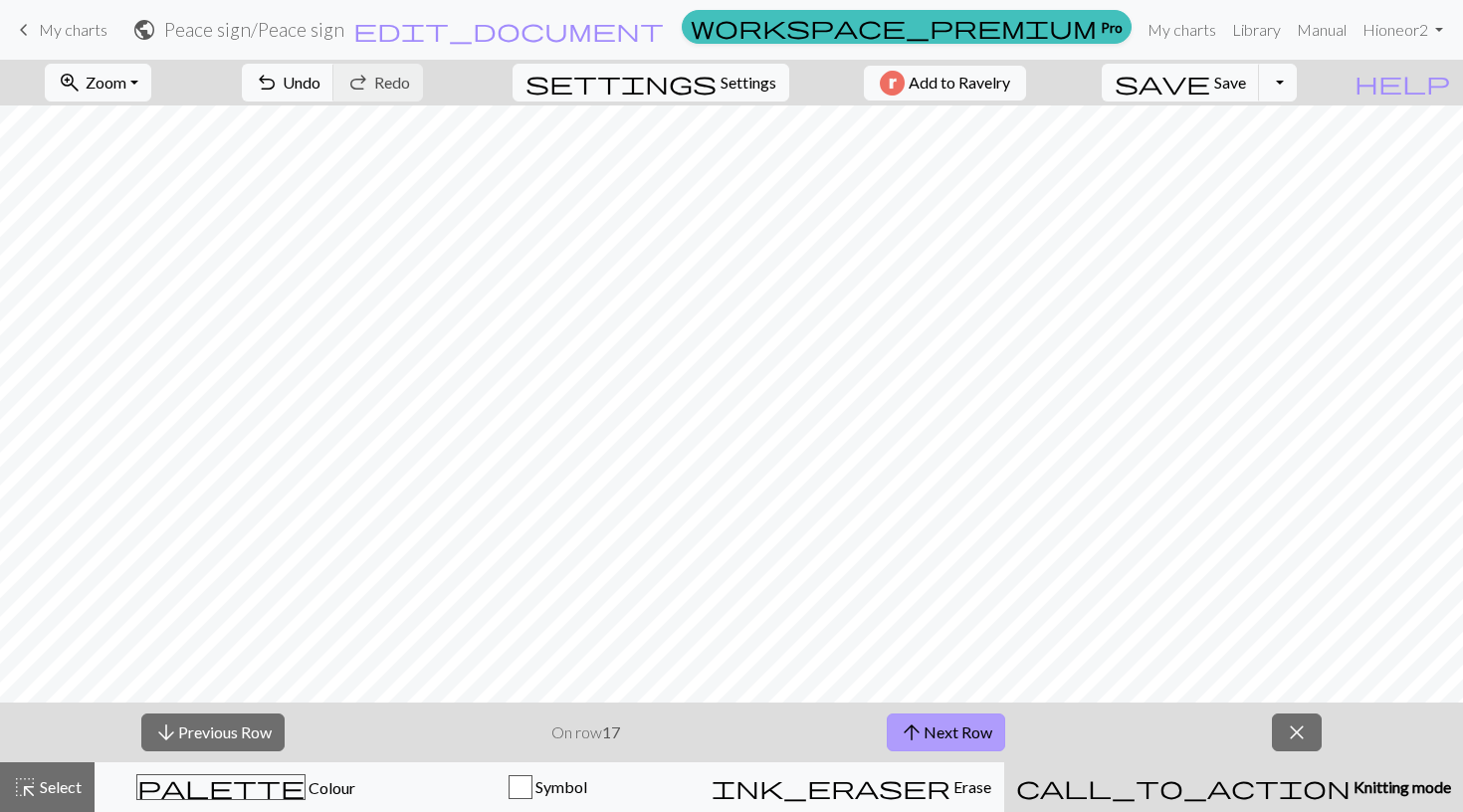 click on "arrow_upward  Next Row" at bounding box center [945, 732] 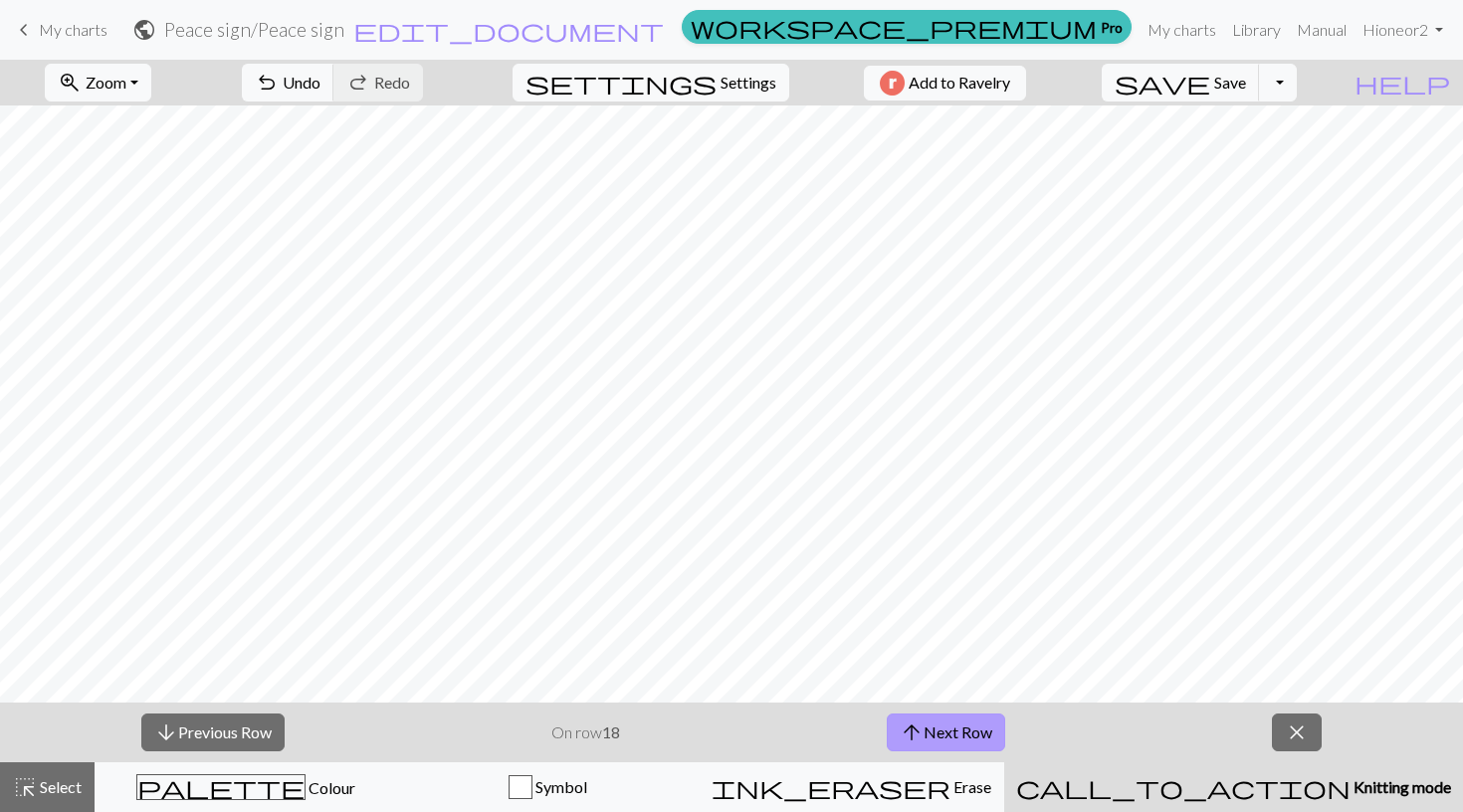 click on "arrow_upward  Next Row" at bounding box center (945, 732) 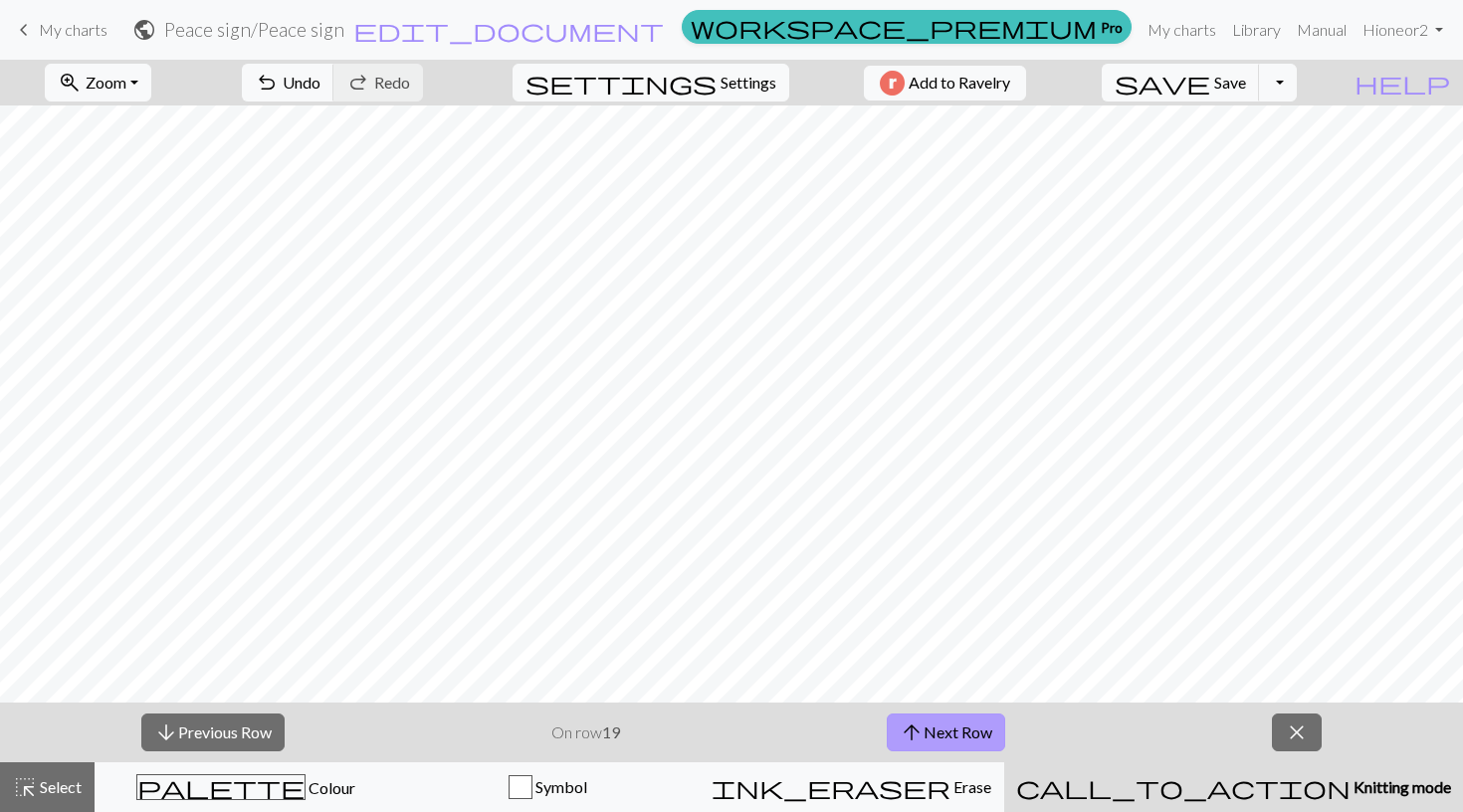 drag, startPoint x: 1323, startPoint y: 18, endPoint x: 974, endPoint y: 727, distance: 790.24174 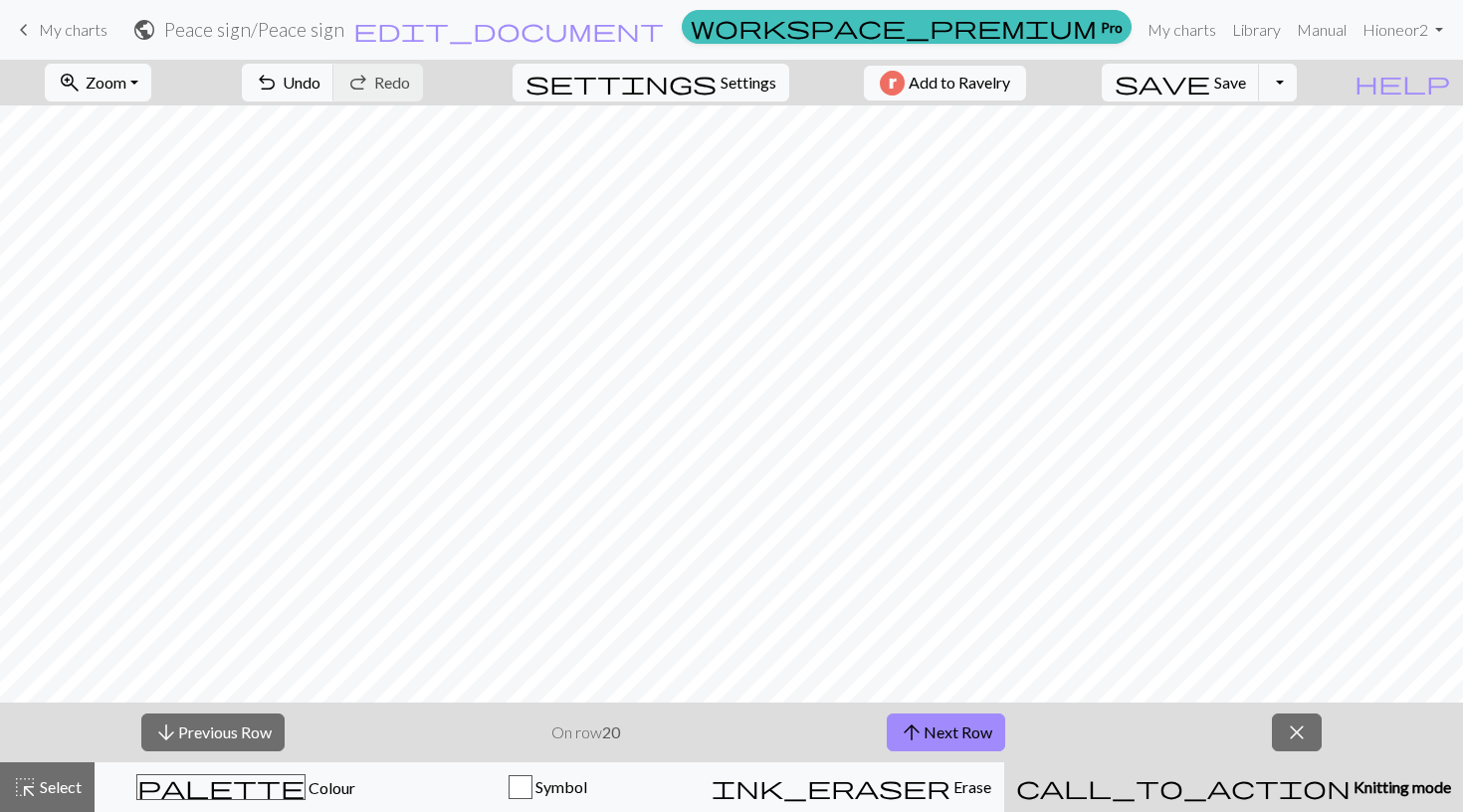 click on "My charts" at bounding box center (73, 29) 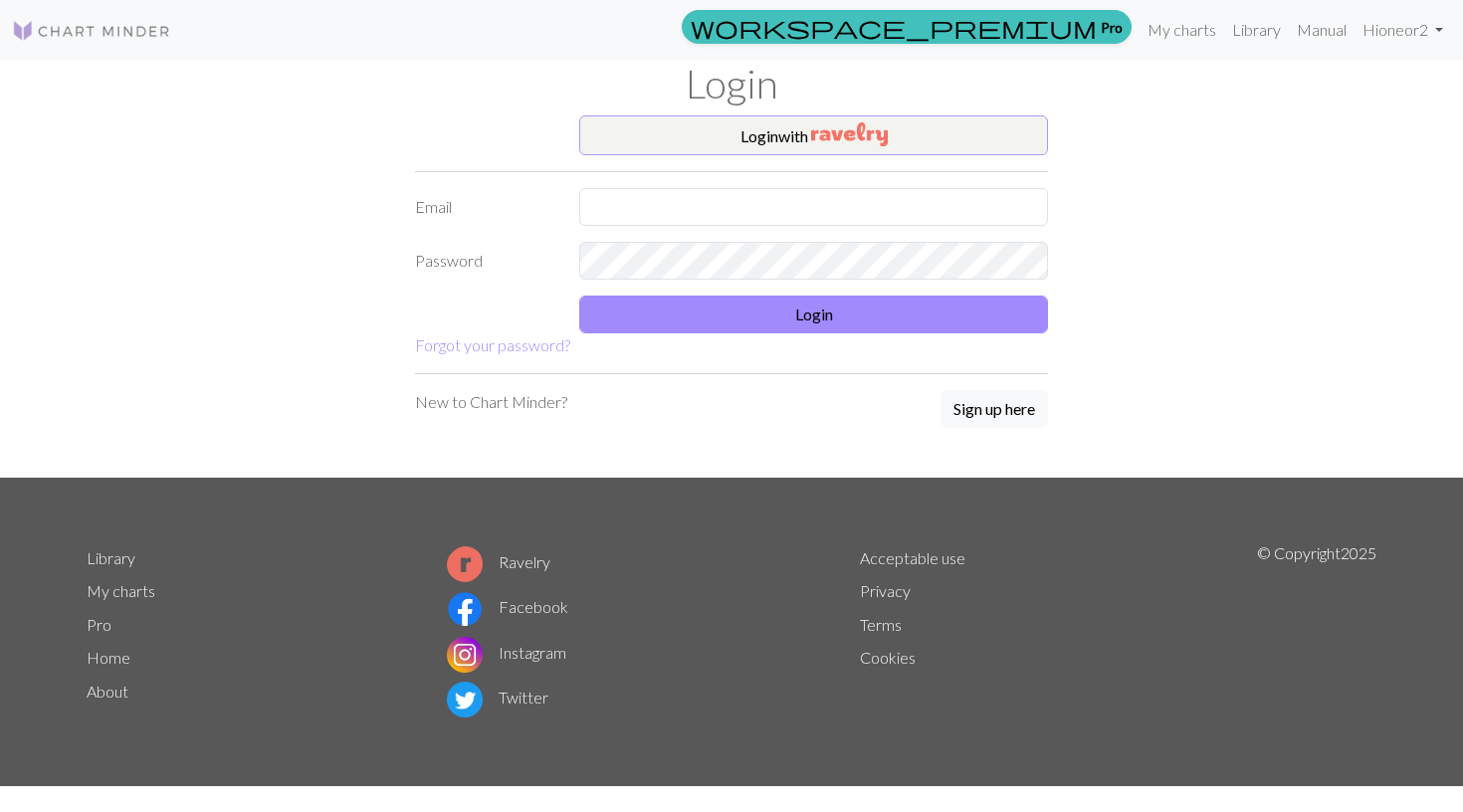 click at bounding box center (849, 134) 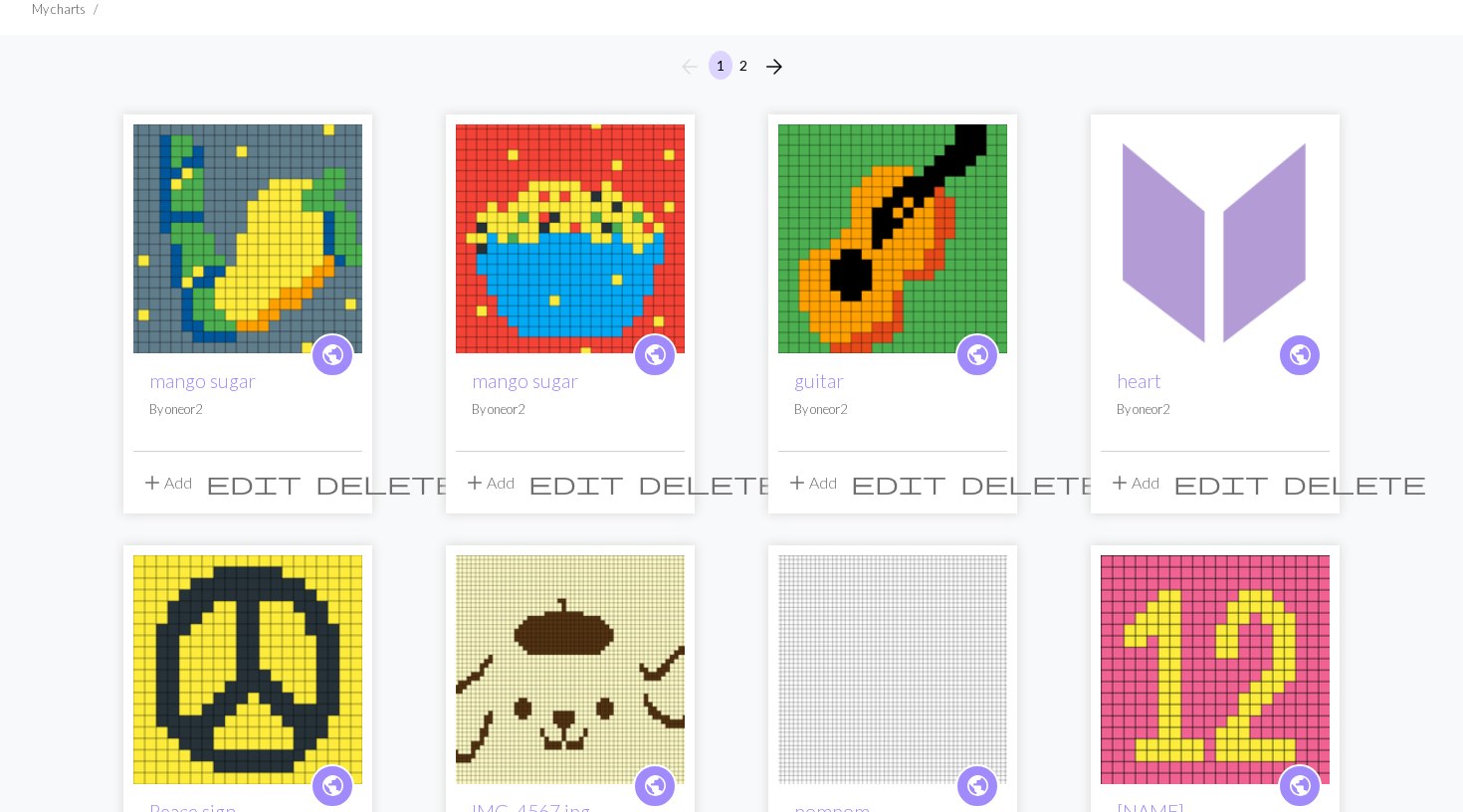 scroll, scrollTop: 208, scrollLeft: 0, axis: vertical 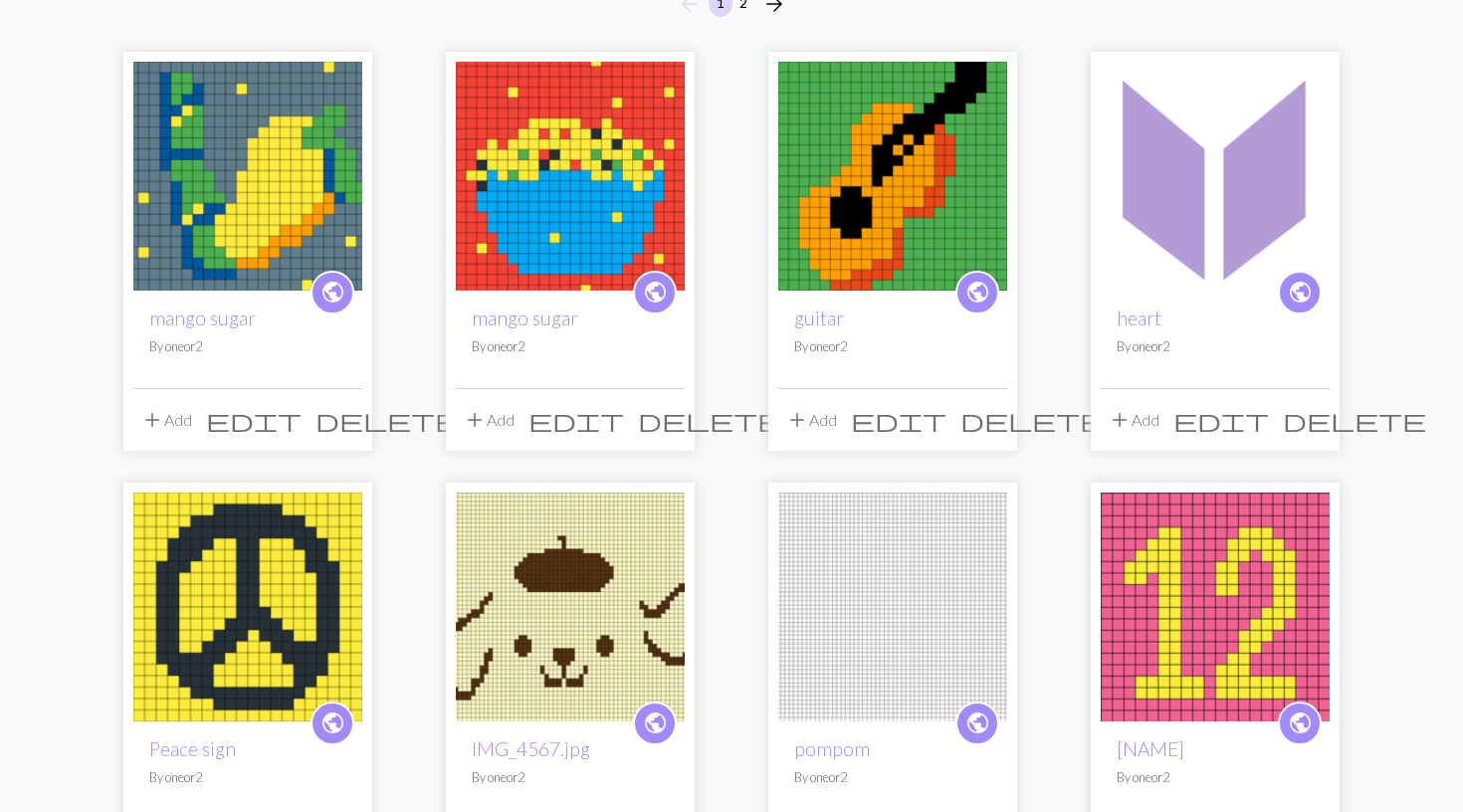 click at bounding box center [893, 176] 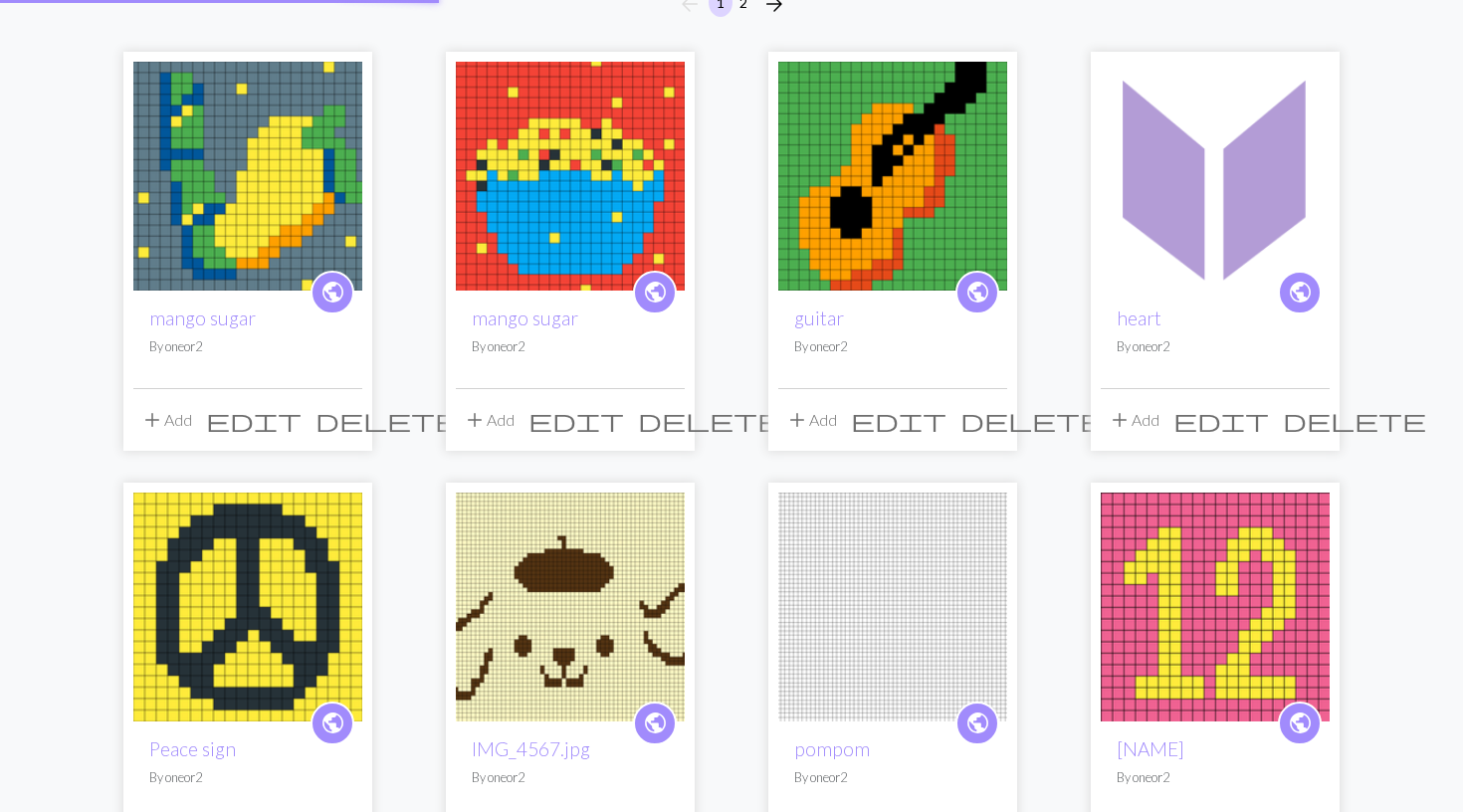 scroll, scrollTop: 0, scrollLeft: 0, axis: both 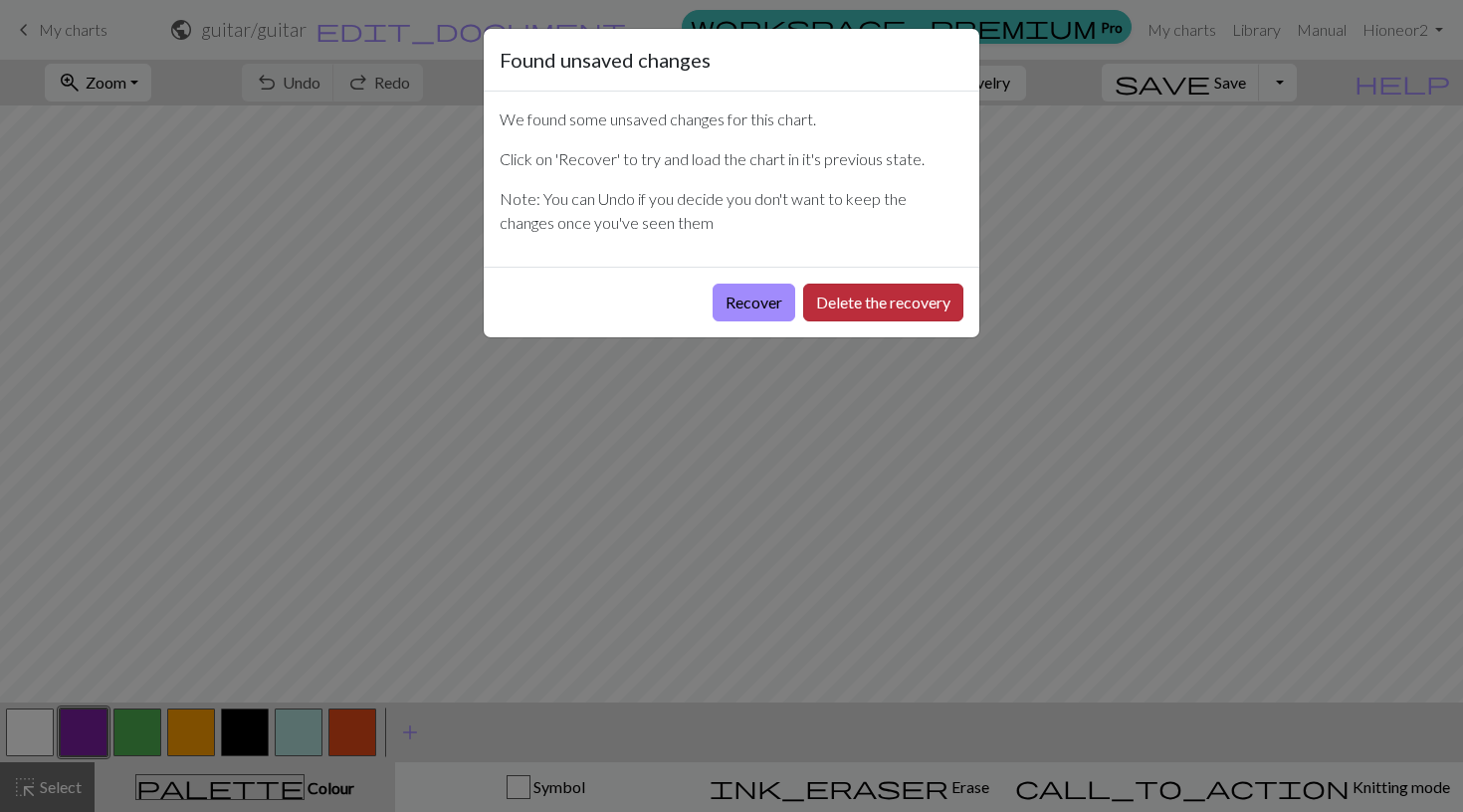 click on "Delete the recovery" at bounding box center [883, 303] 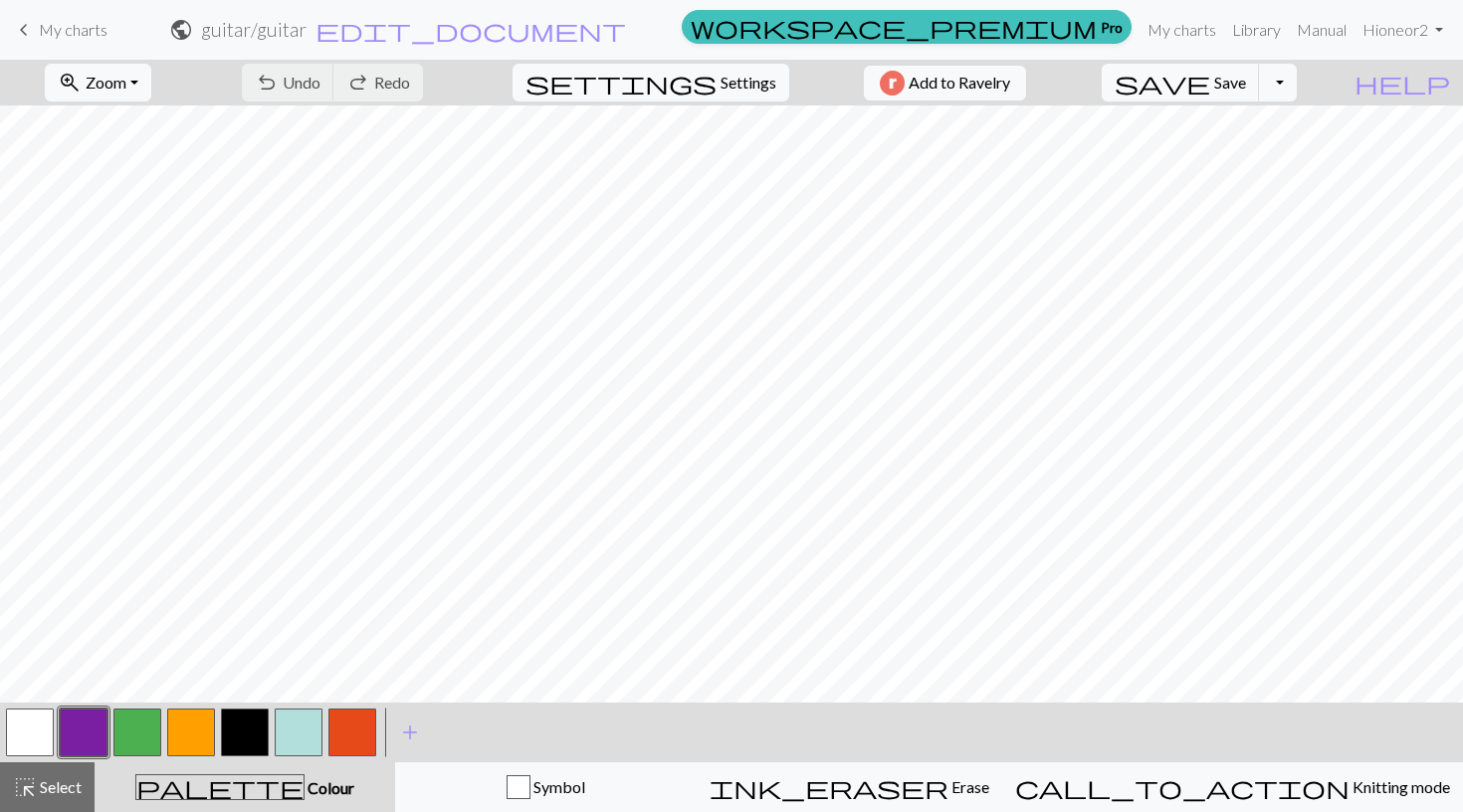 click at bounding box center (352, 732) 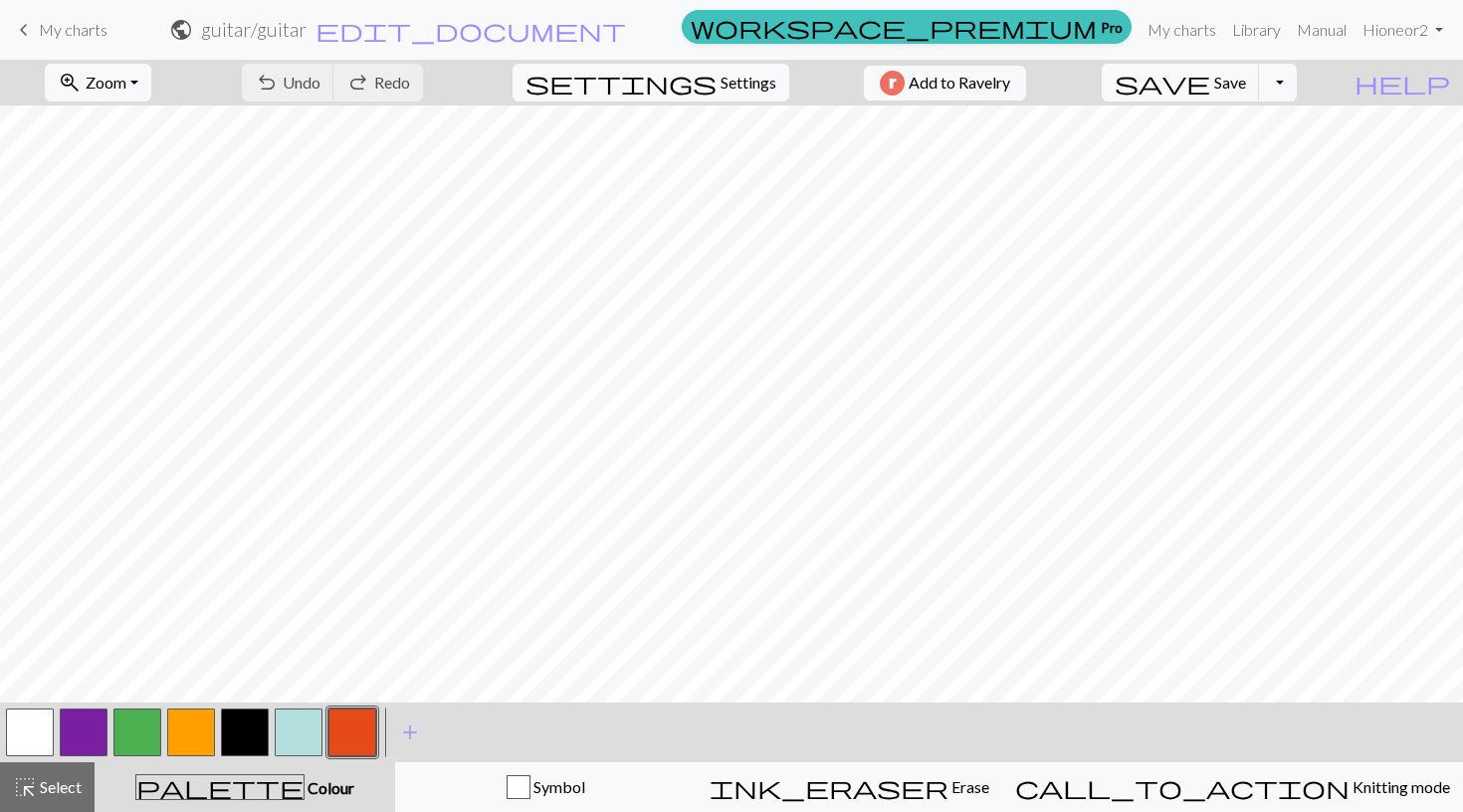 click at bounding box center (352, 732) 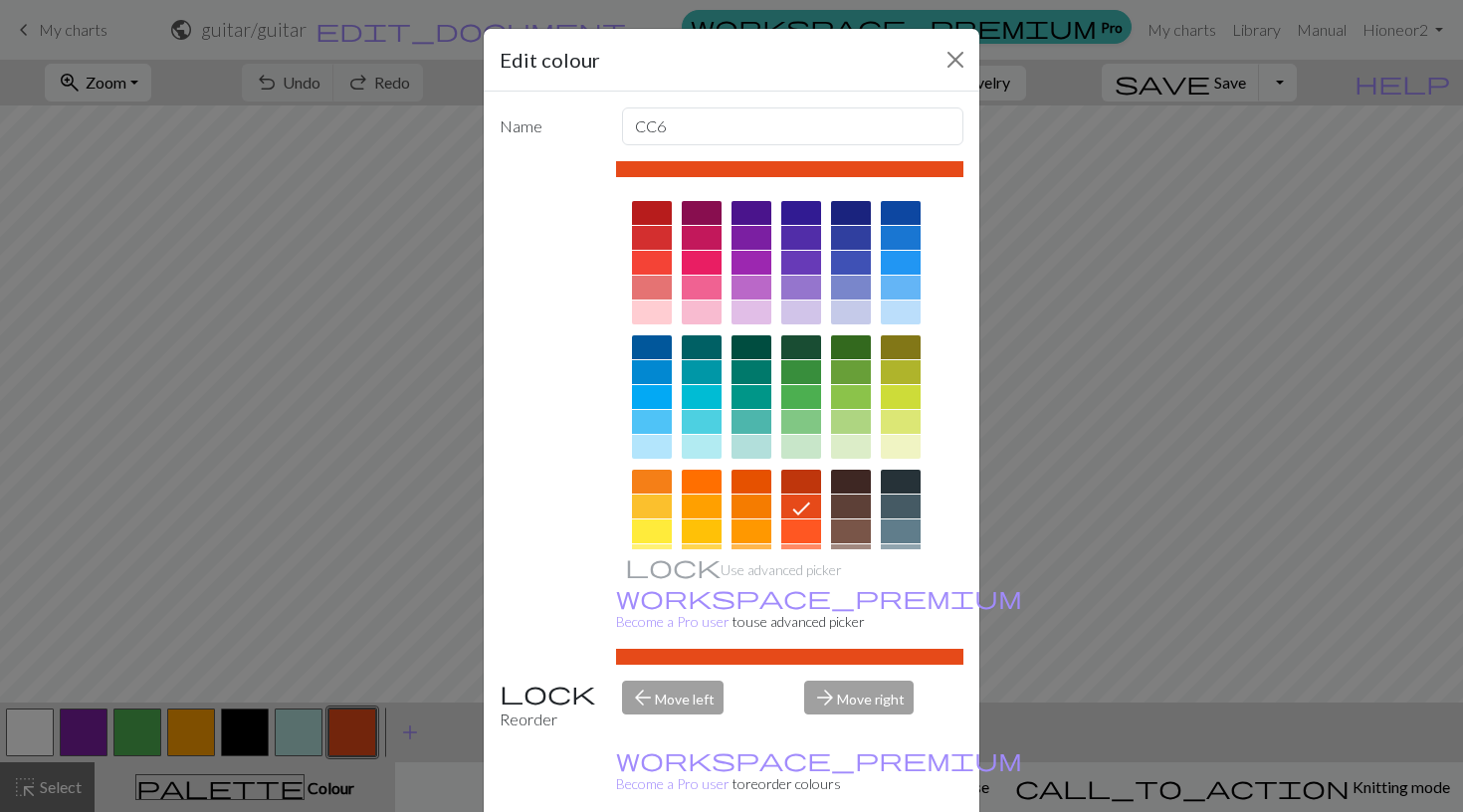 click on "Edit colour Name CC6 Use advanced picker workspace_premium Become a Pro user   to  use advanced picker Reorder arrow_back Move left arrow_forward Move right workspace_premium Become a Pro user   to  reorder colours Delete Done Cancel" at bounding box center [732, 406] 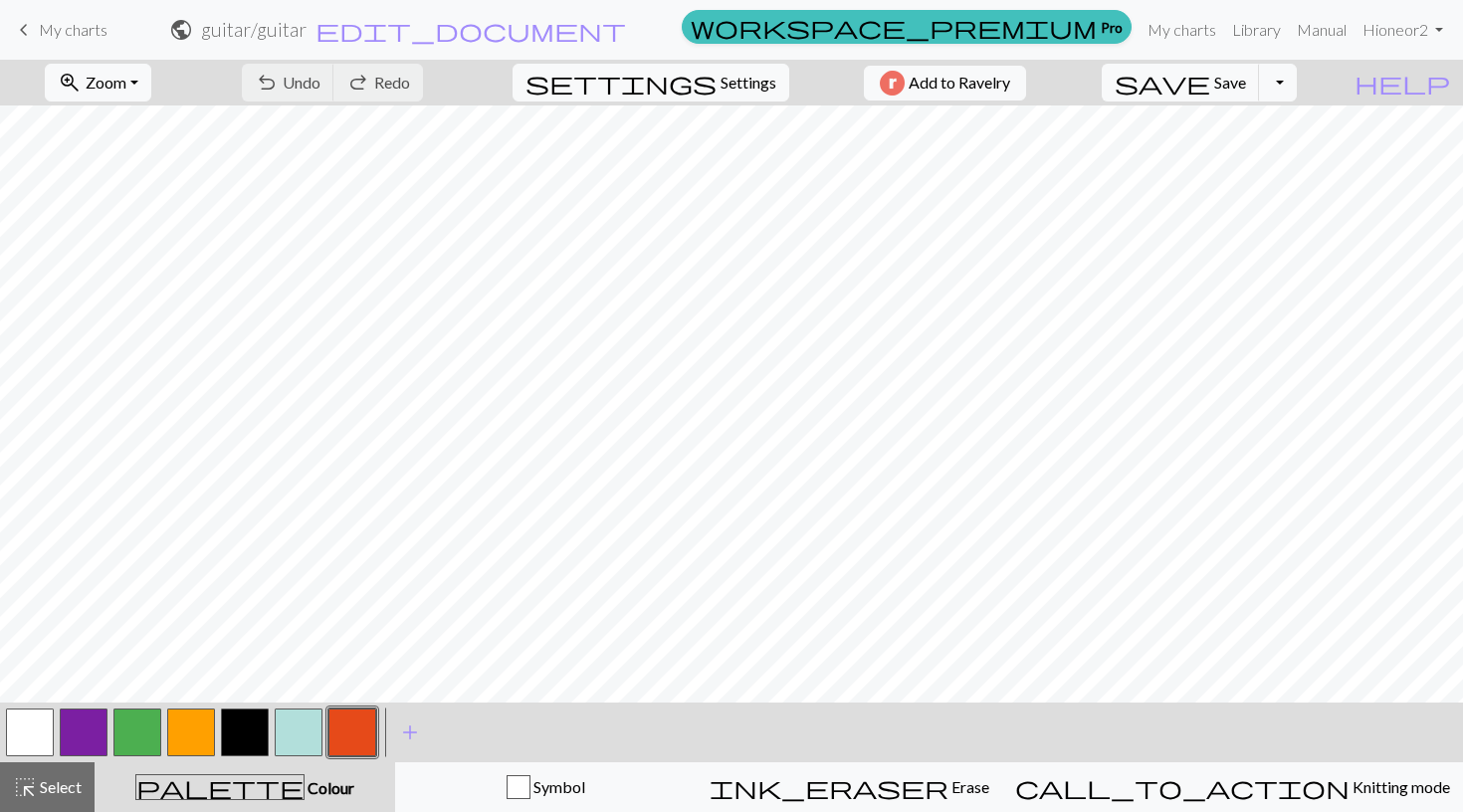 click at bounding box center [352, 732] 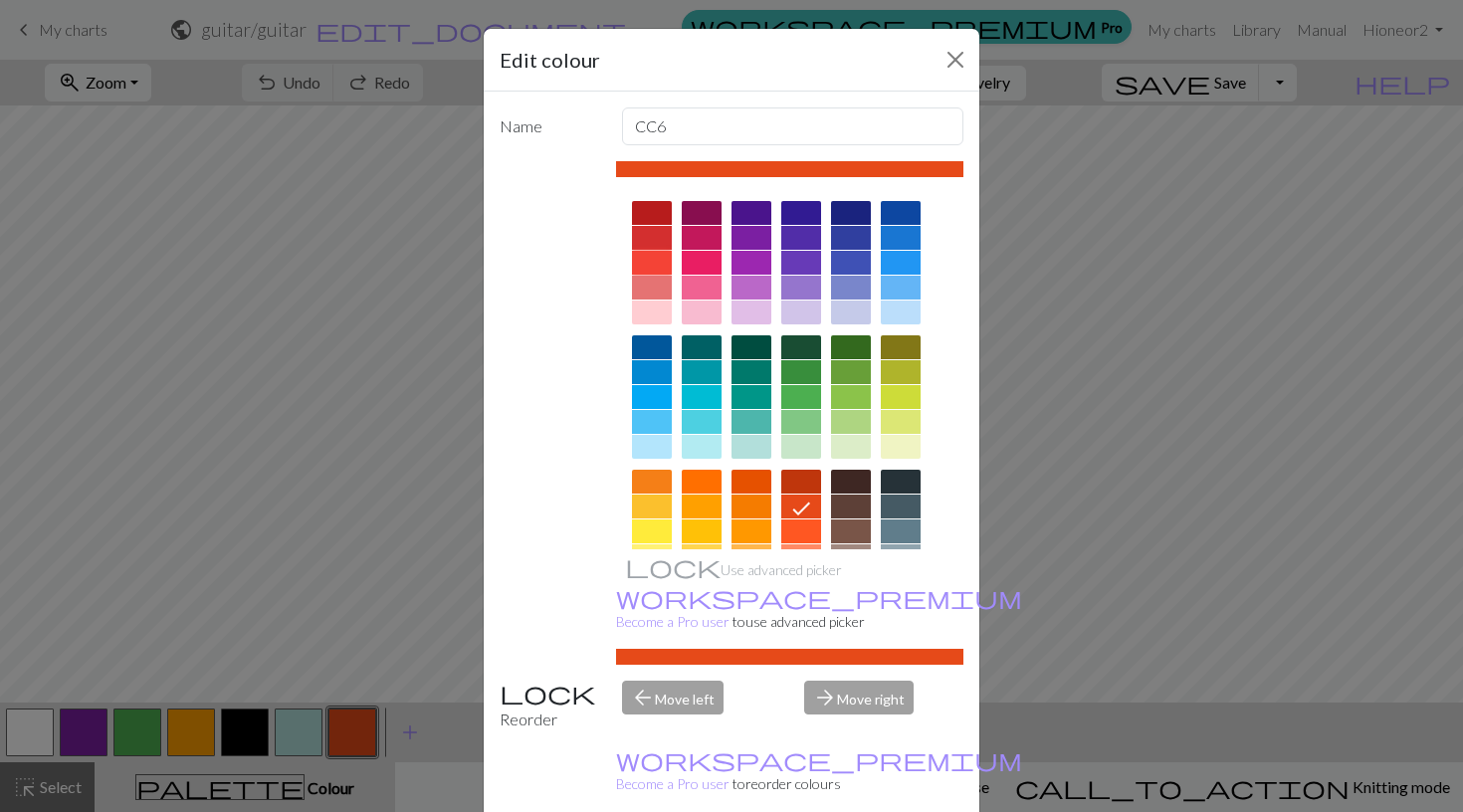 click at bounding box center (652, 263) 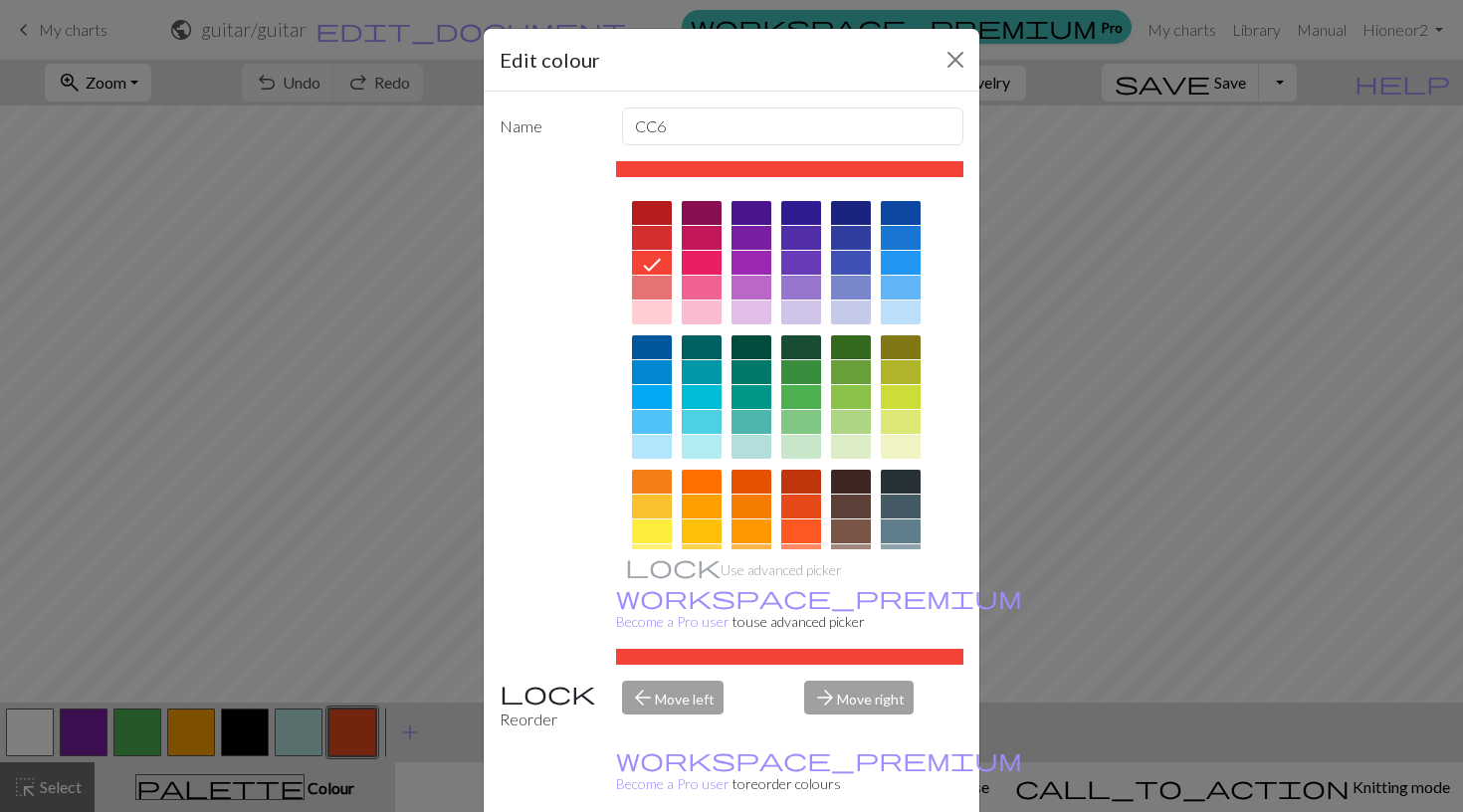 click on "Done" at bounding box center (851, 863) 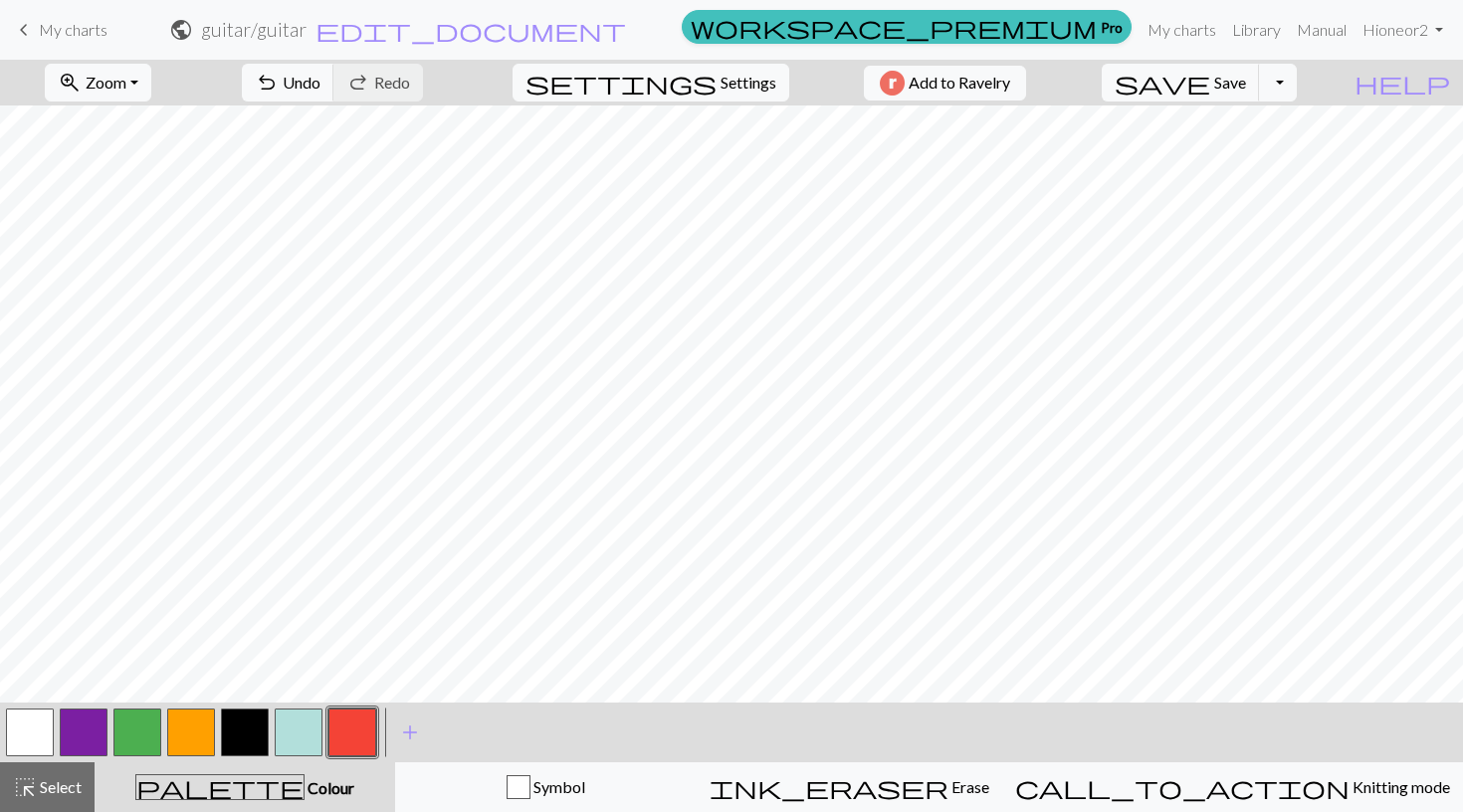 click at bounding box center (352, 732) 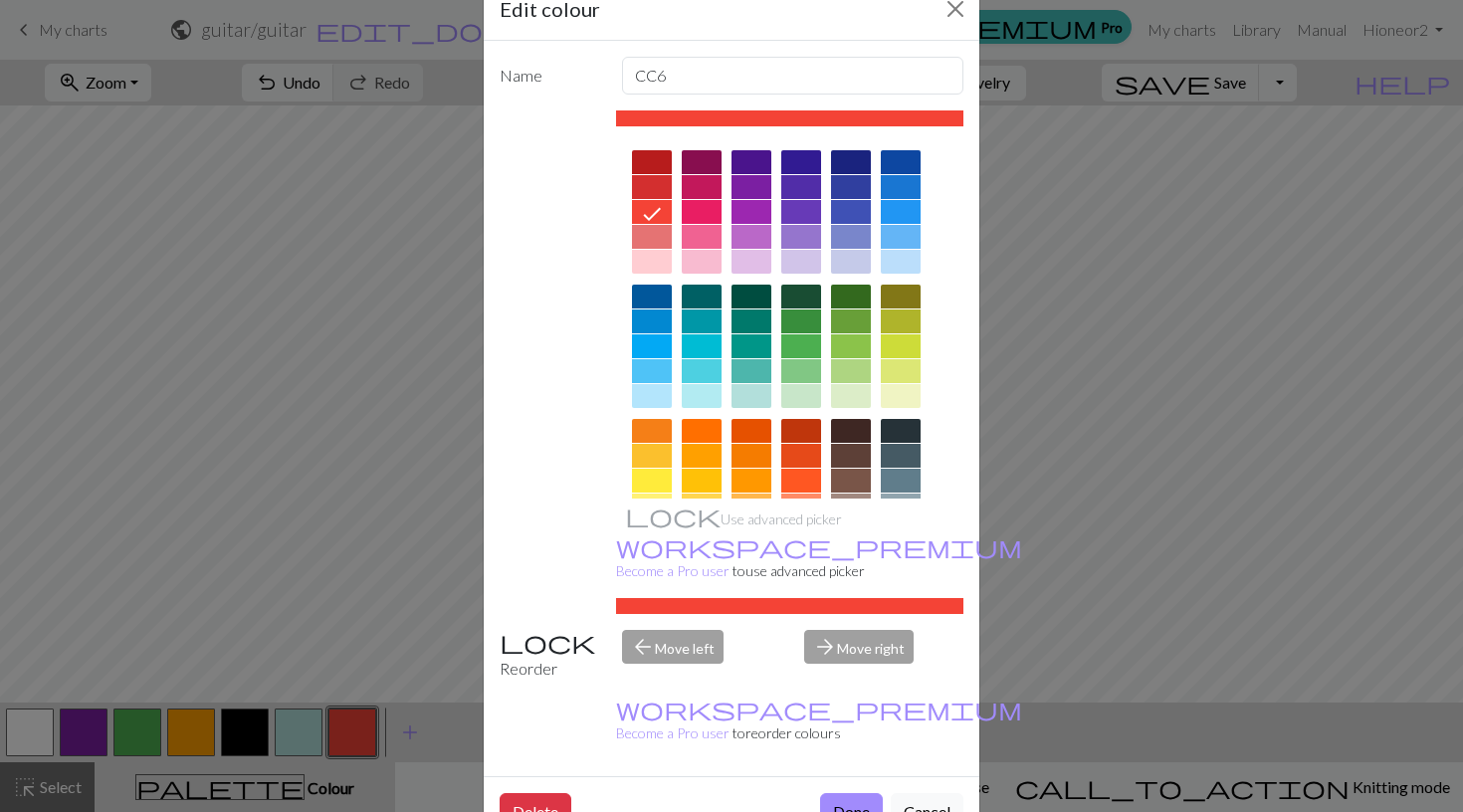 scroll, scrollTop: 50, scrollLeft: 0, axis: vertical 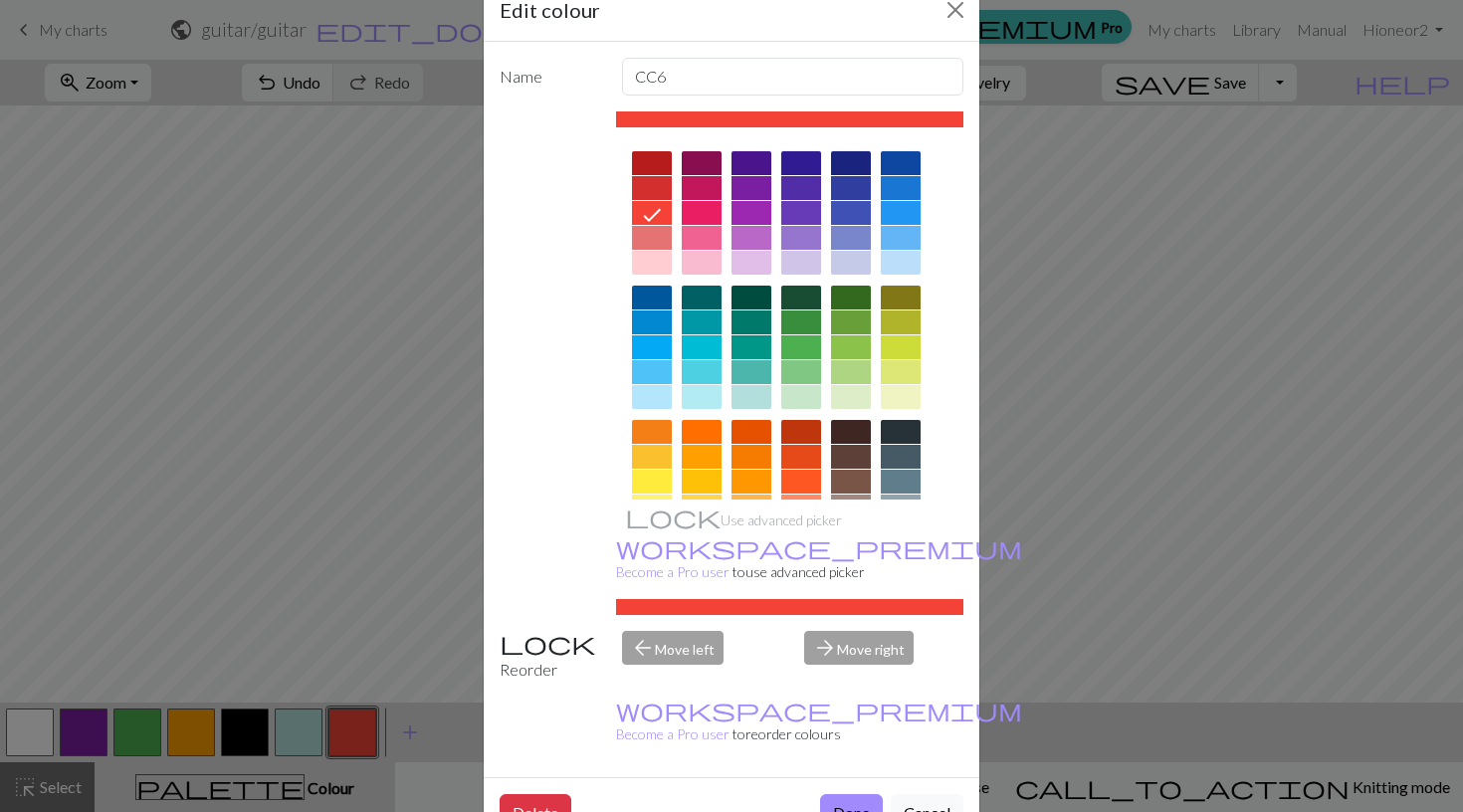 click at bounding box center (652, 263) 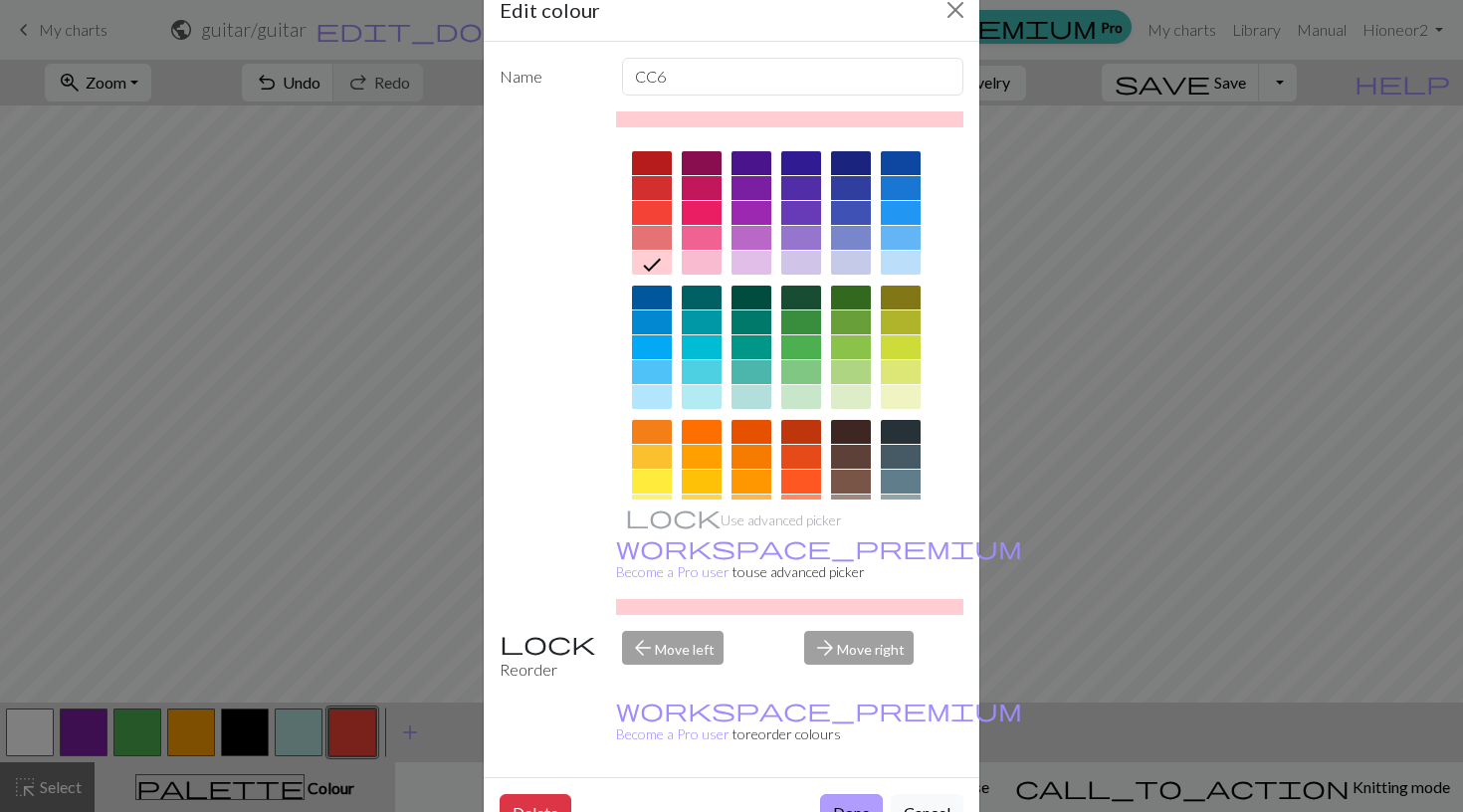 click on "Done" at bounding box center [851, 813] 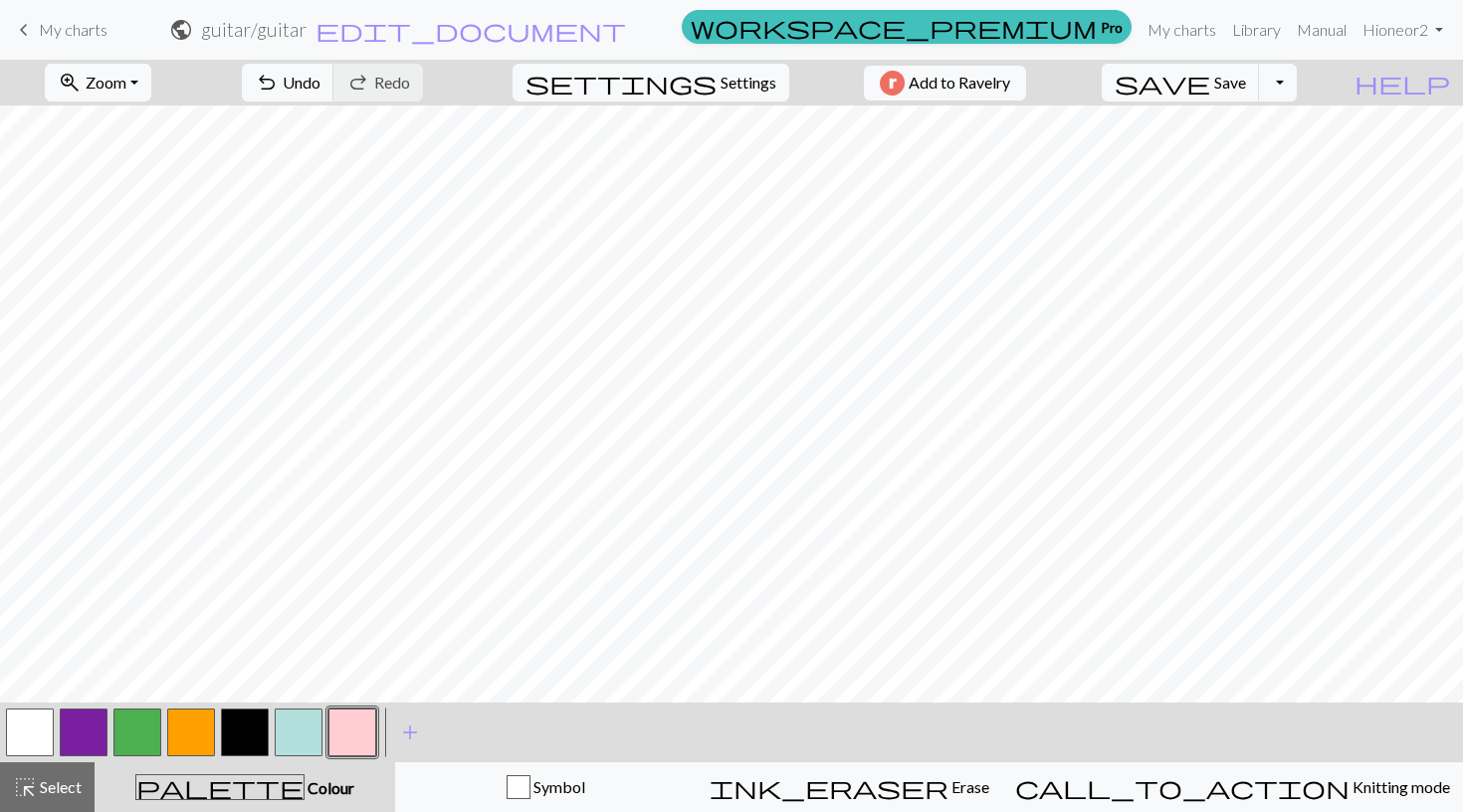 click at bounding box center (352, 732) 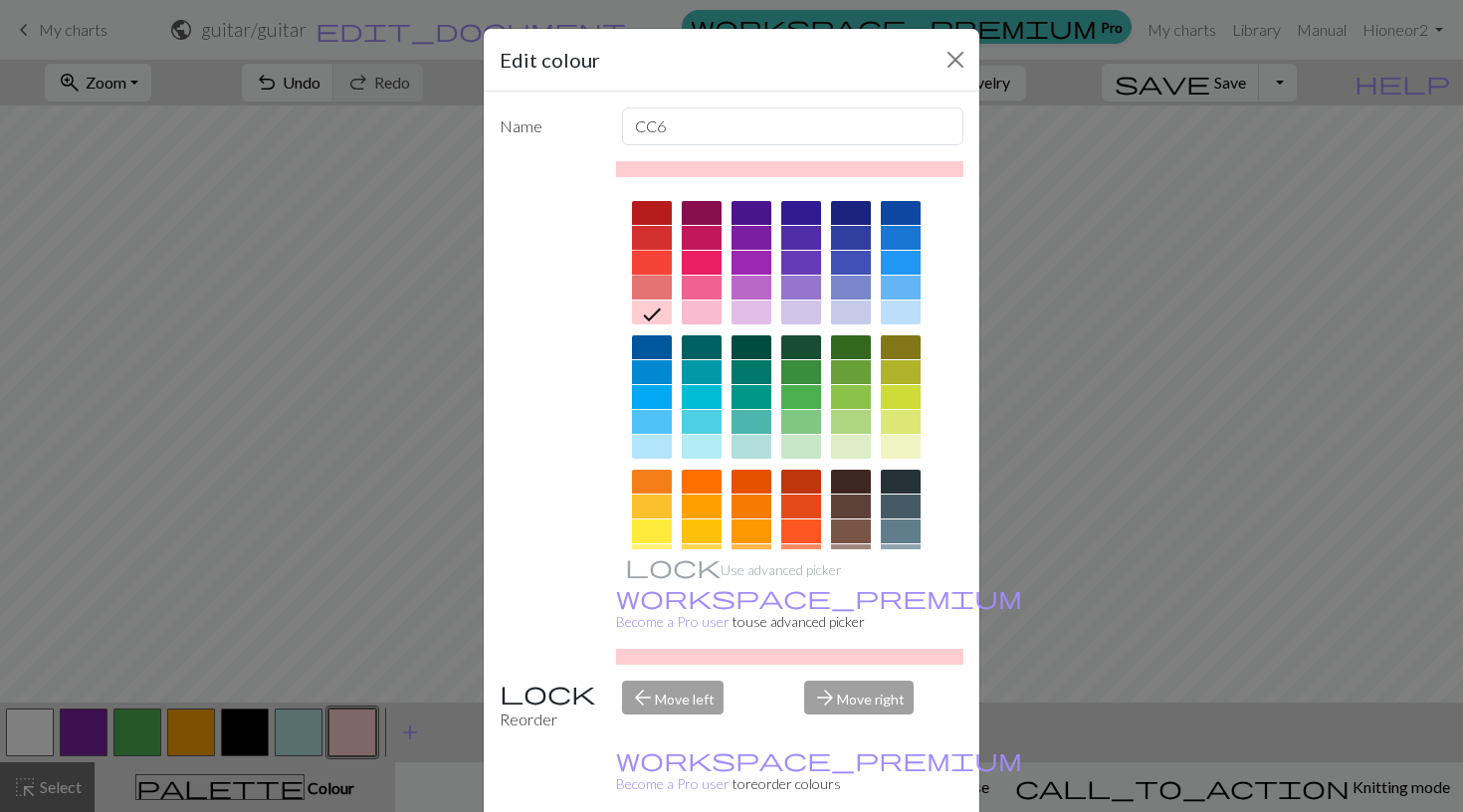 click at bounding box center (652, 263) 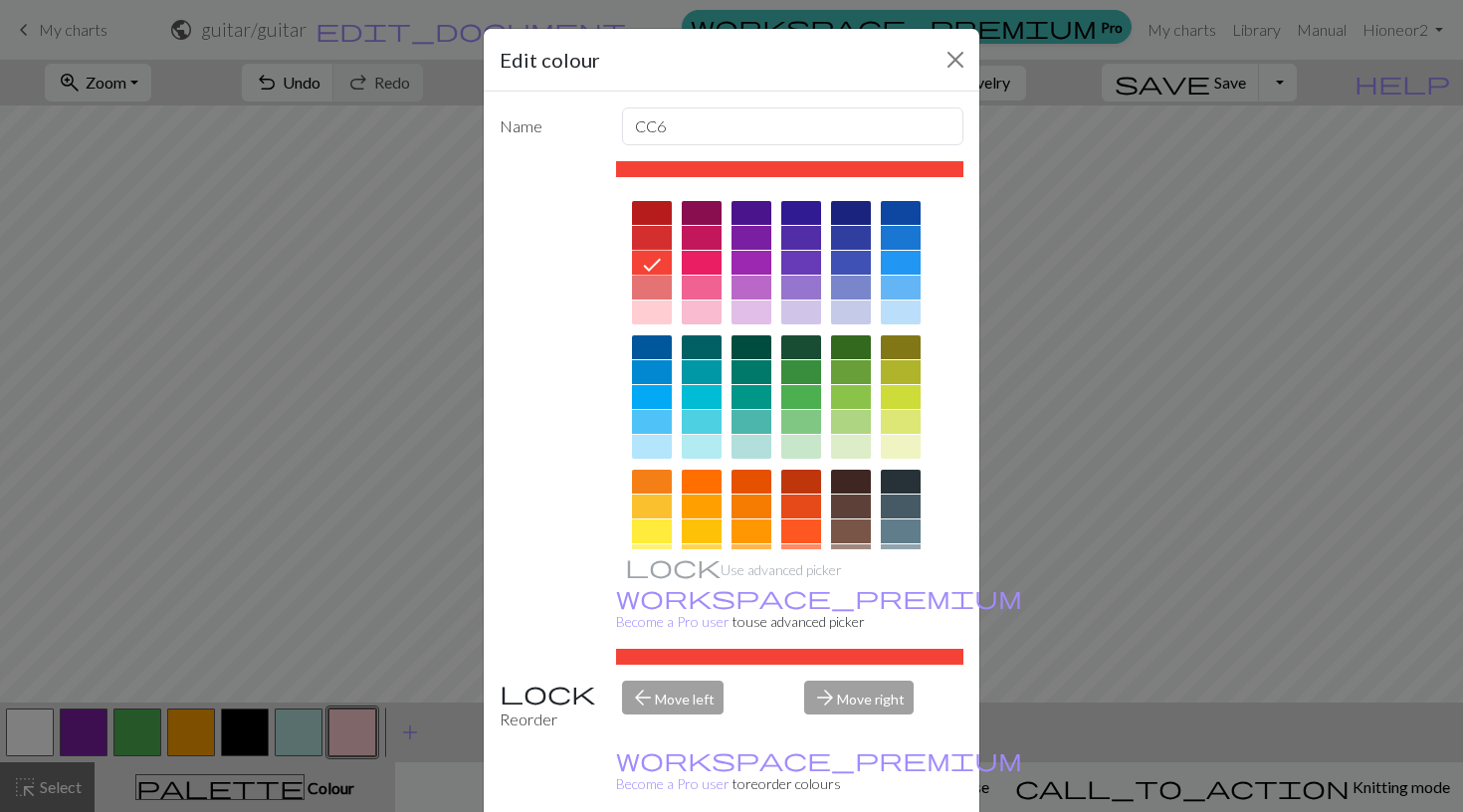 click on "Done" at bounding box center [851, 863] 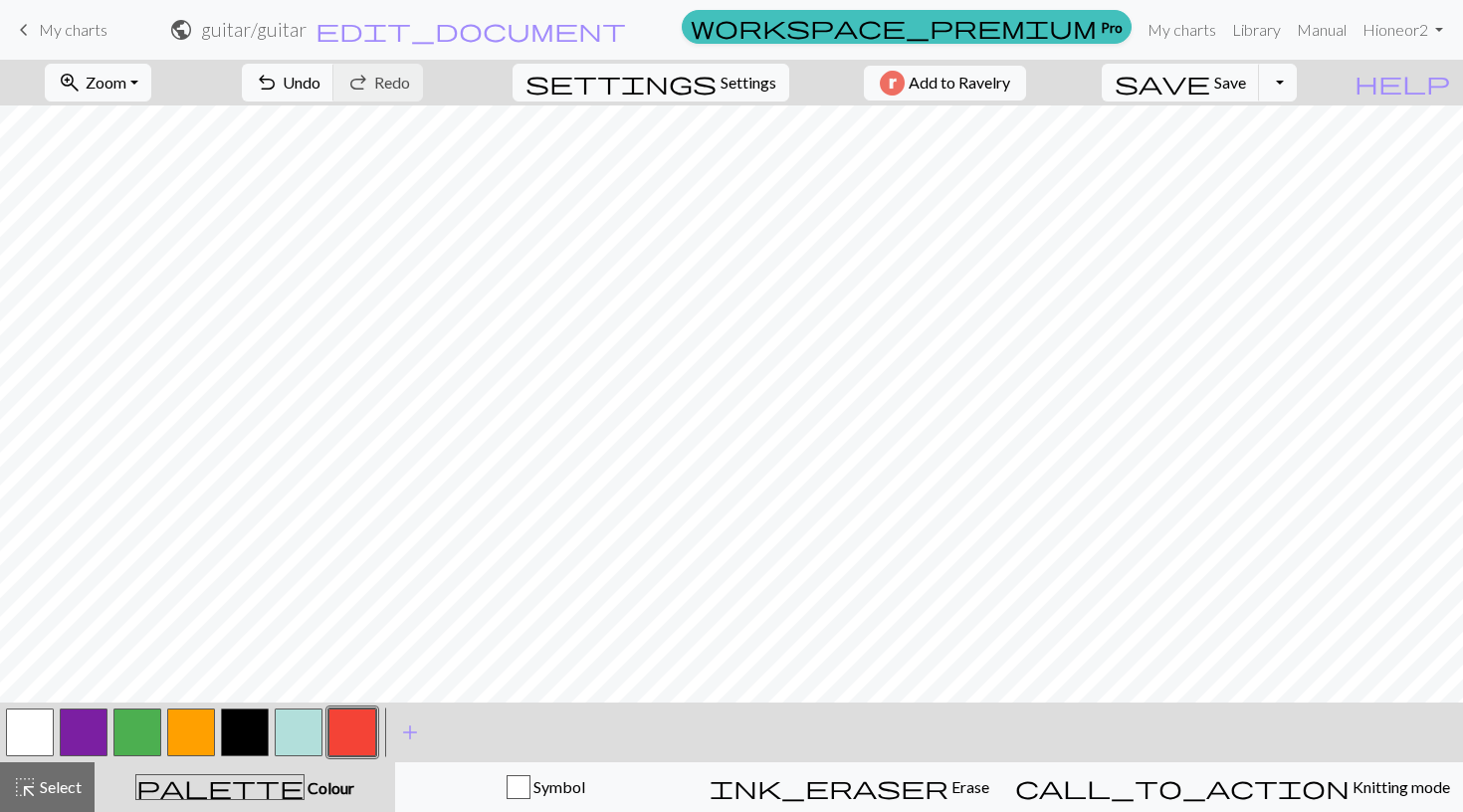 click at bounding box center (191, 732) 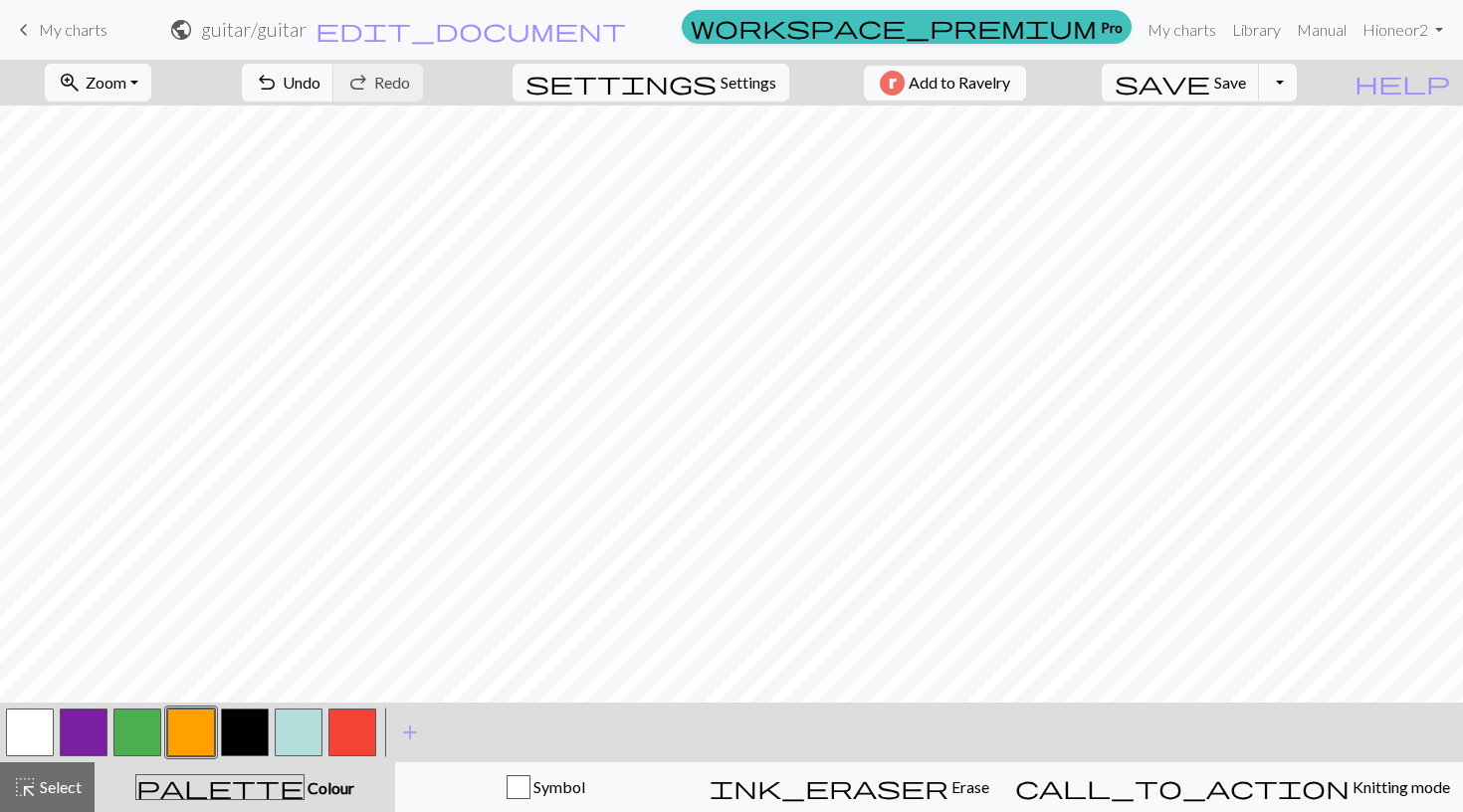 click at bounding box center [191, 732] 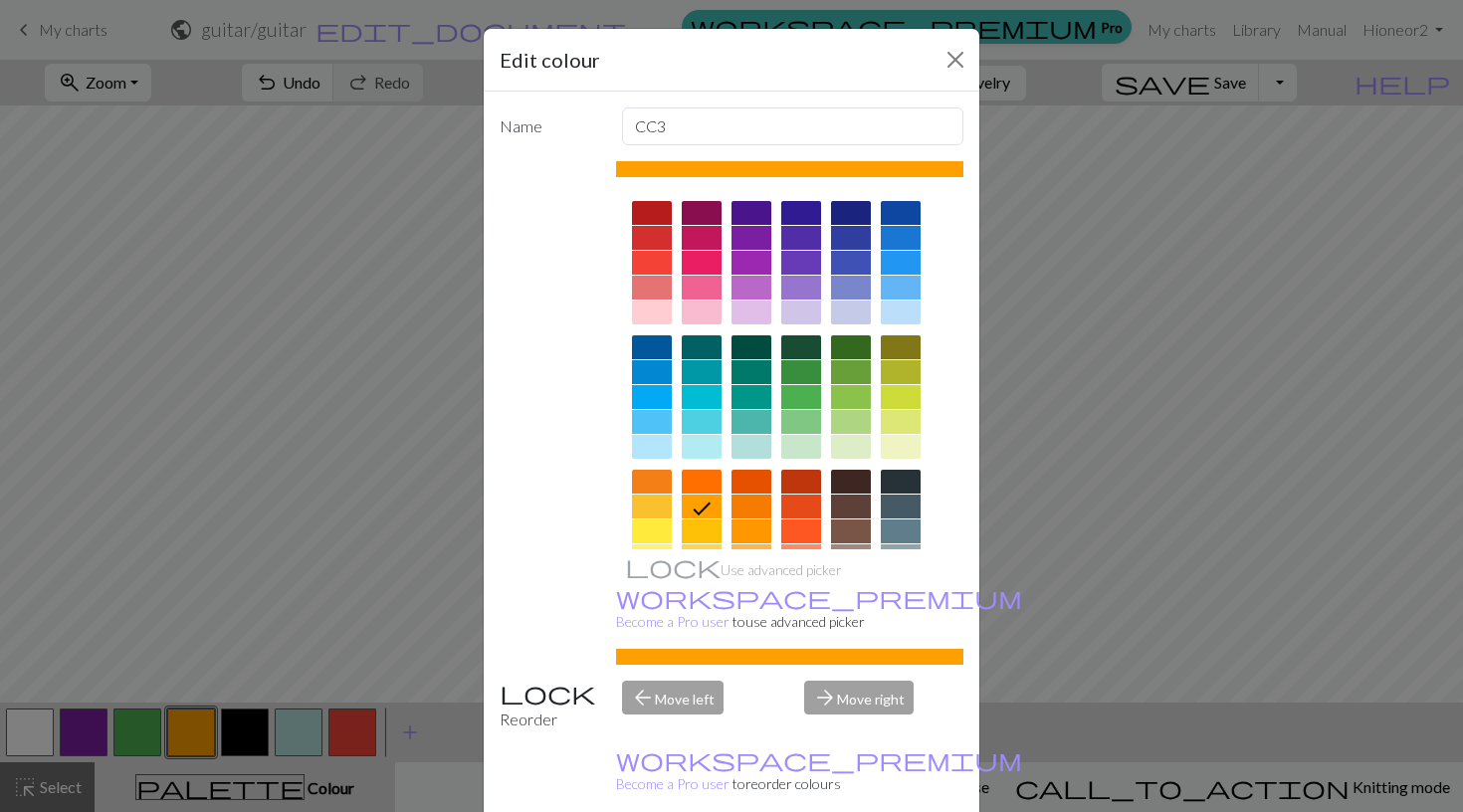 click at bounding box center (702, 482) 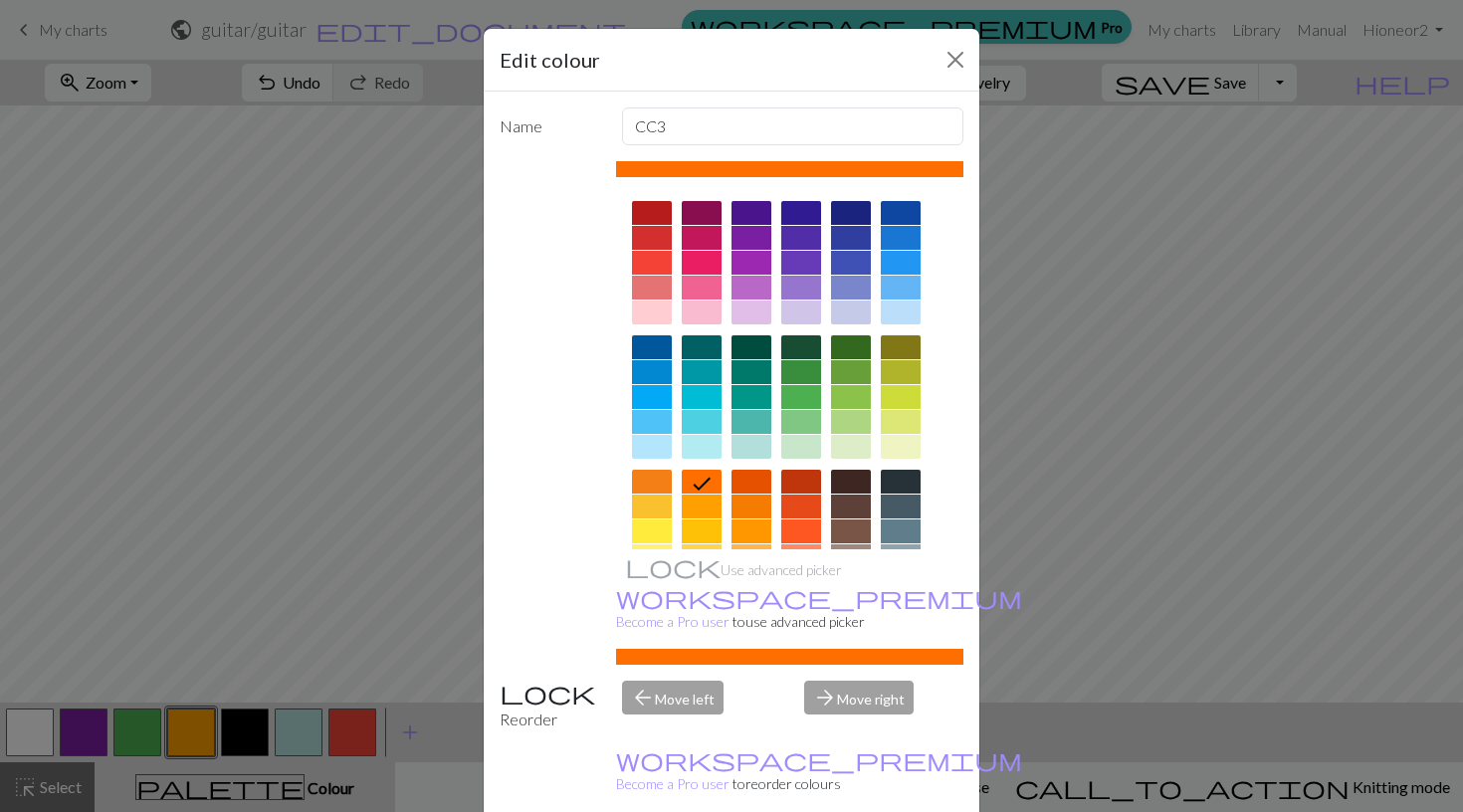 click on "Done" at bounding box center [851, 863] 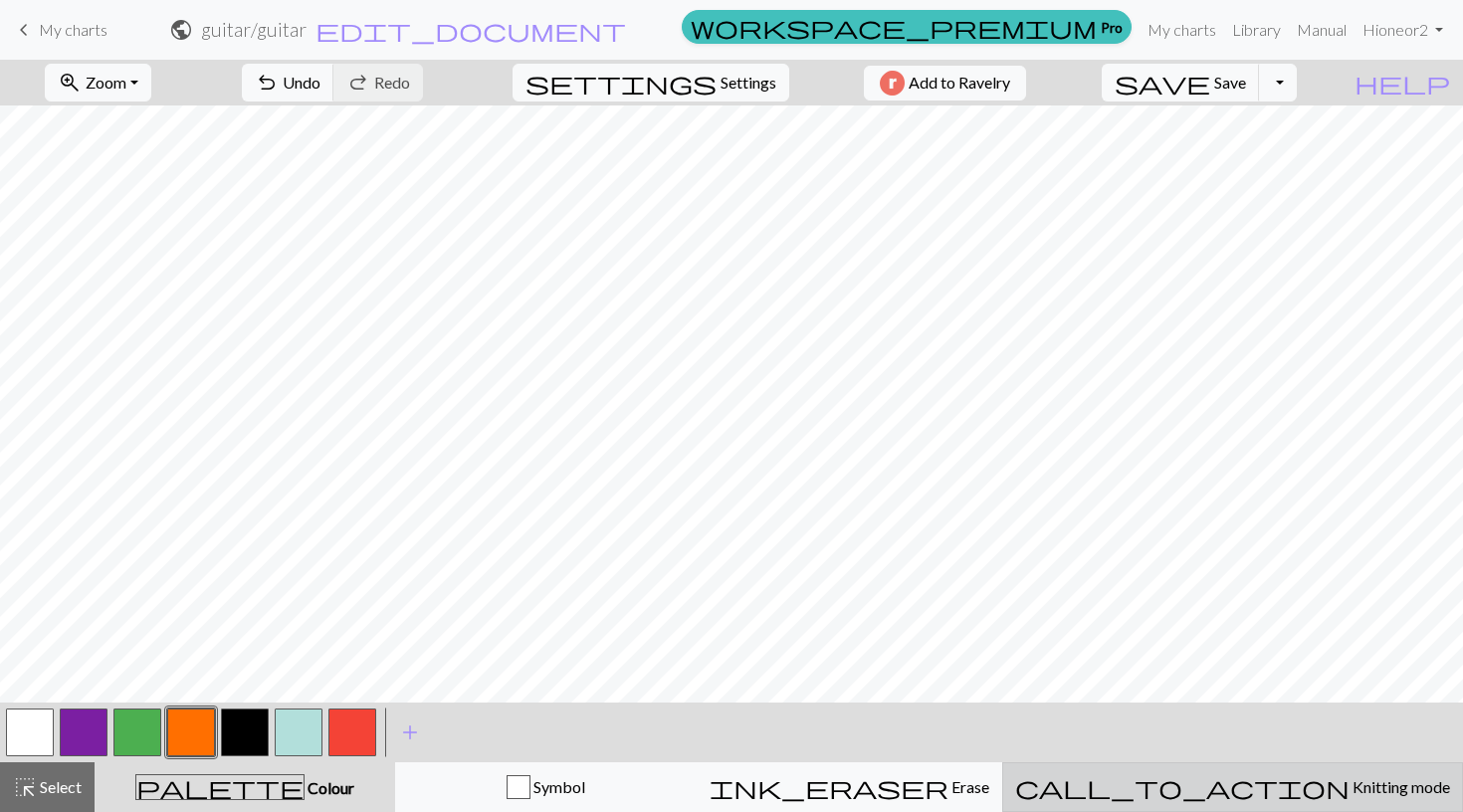 click on "call_to_action   Knitting mode   Knitting mode" at bounding box center (1232, 787) 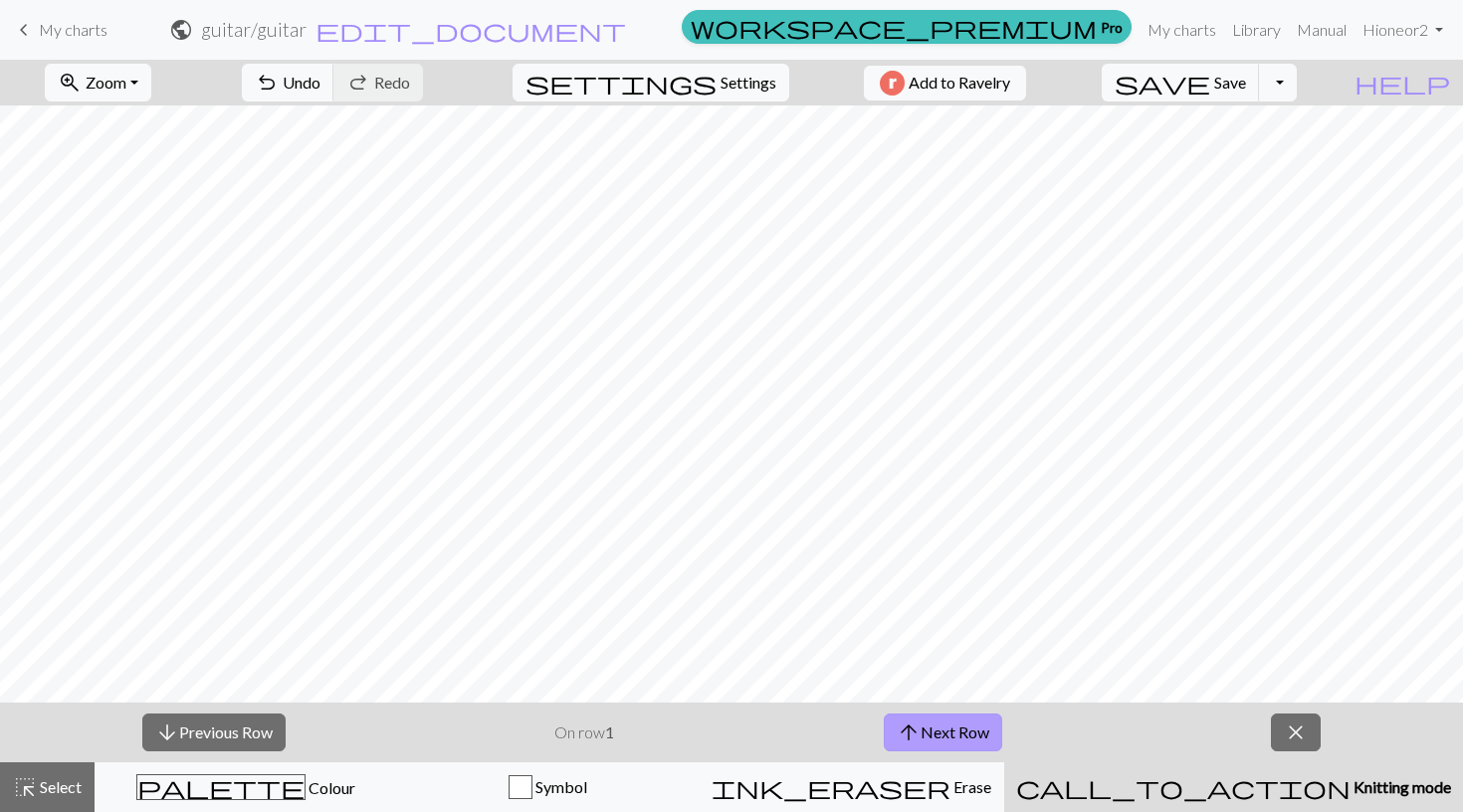 click on "arrow_upward  Next Row" at bounding box center [942, 732] 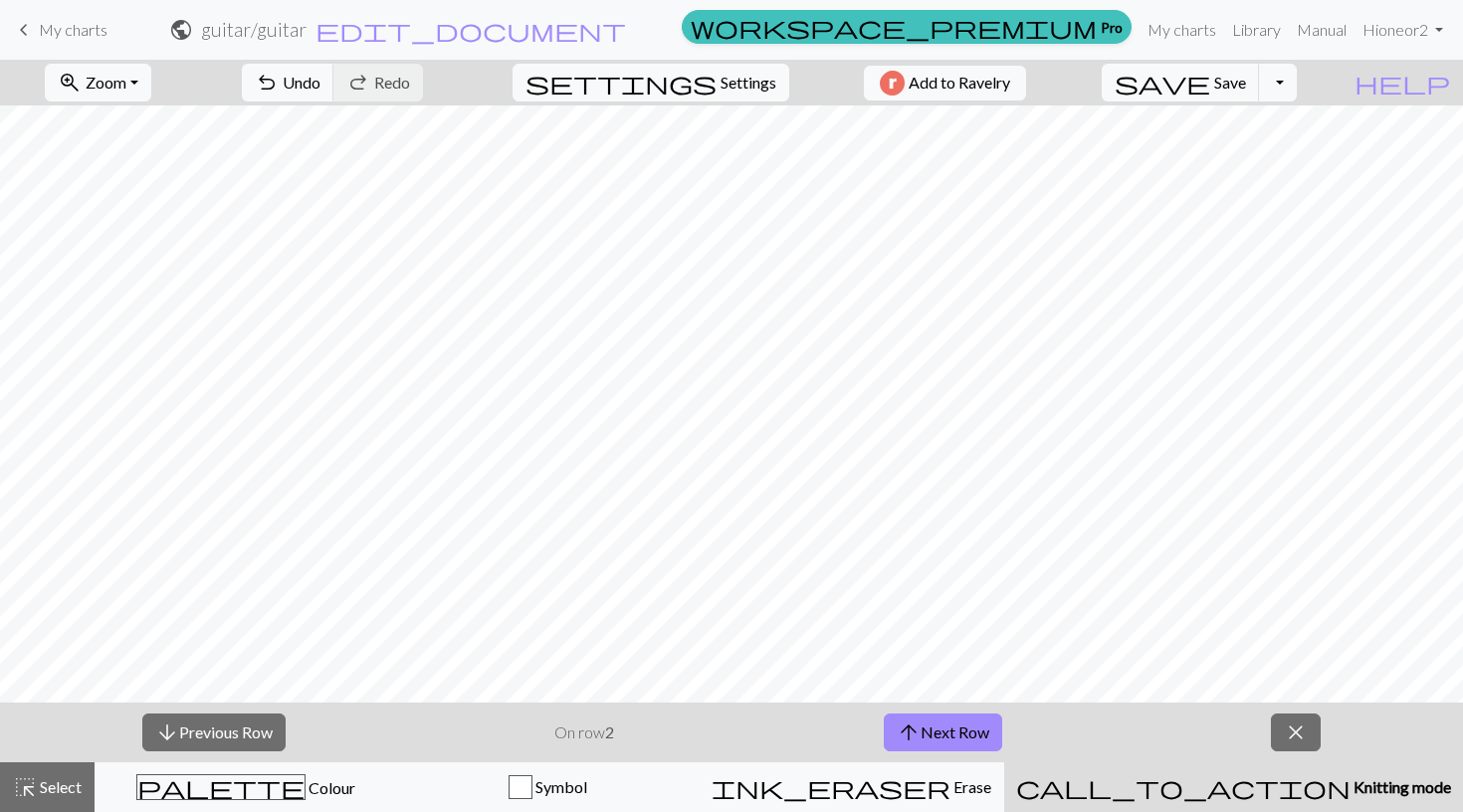 click on "My charts" at bounding box center (73, 29) 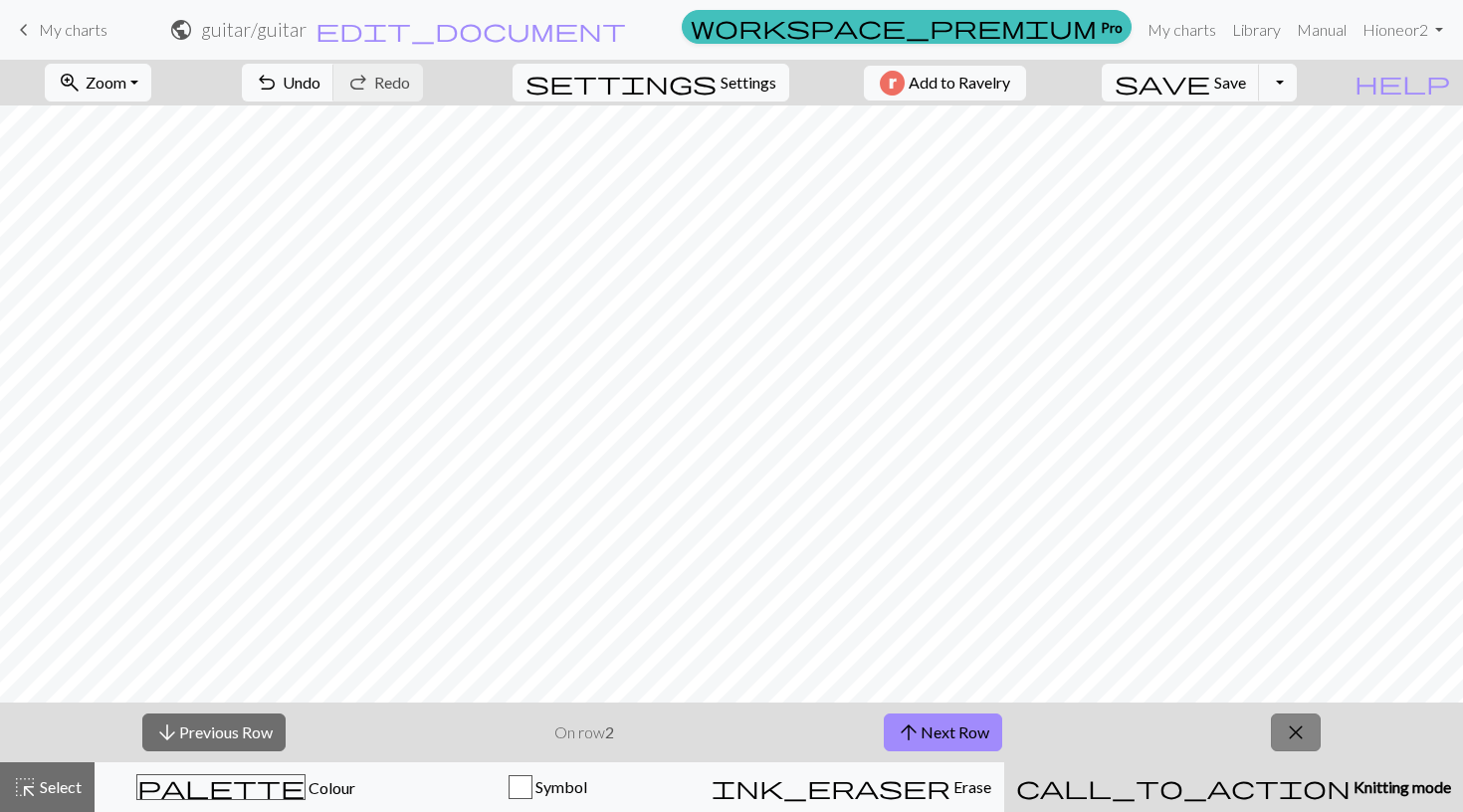 click on "close" at bounding box center [1296, 732] 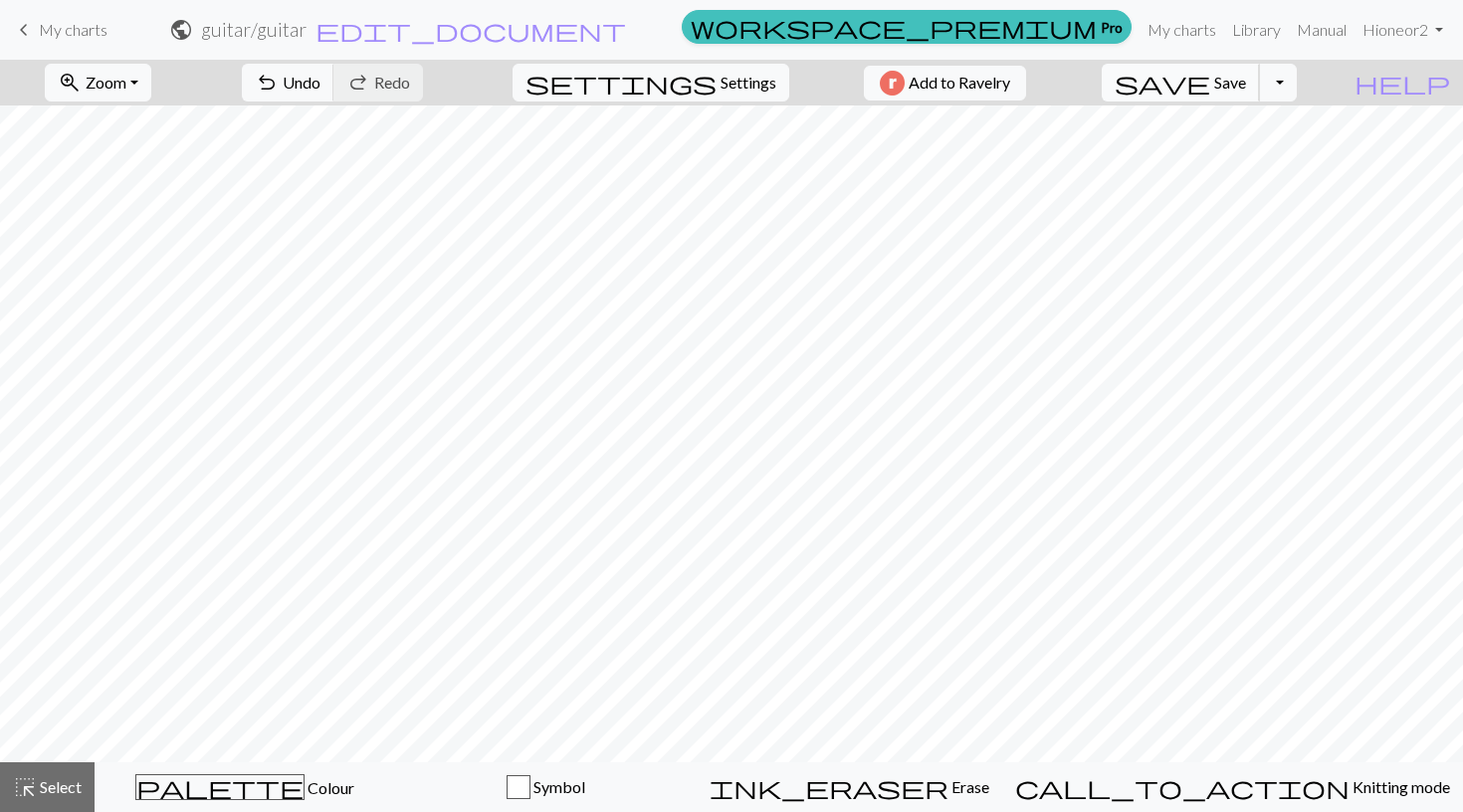 click on "save" at bounding box center [1162, 83] 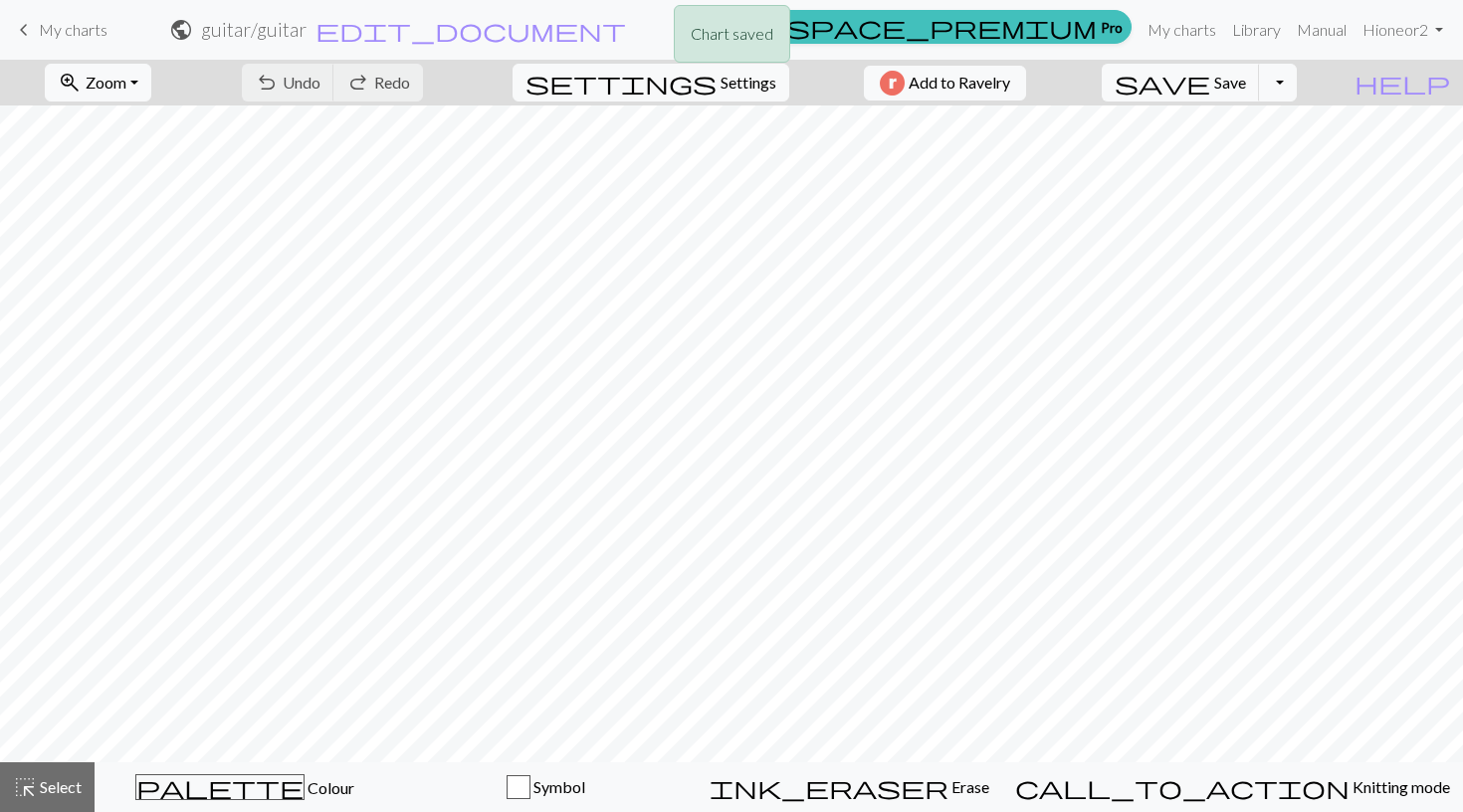 click on "Chart saved" at bounding box center (732, 39) 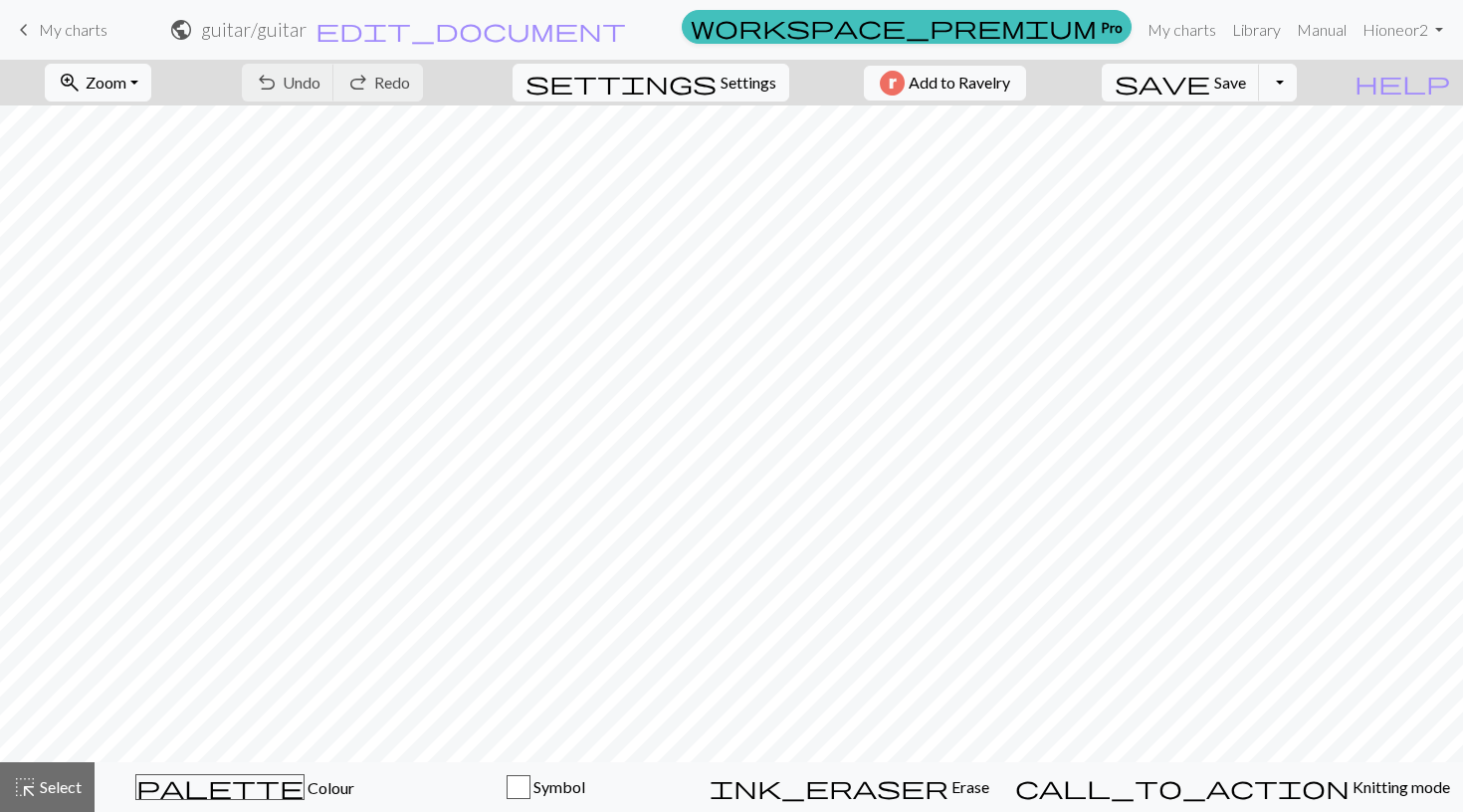 click on "Chart saved" at bounding box center (732, 39) 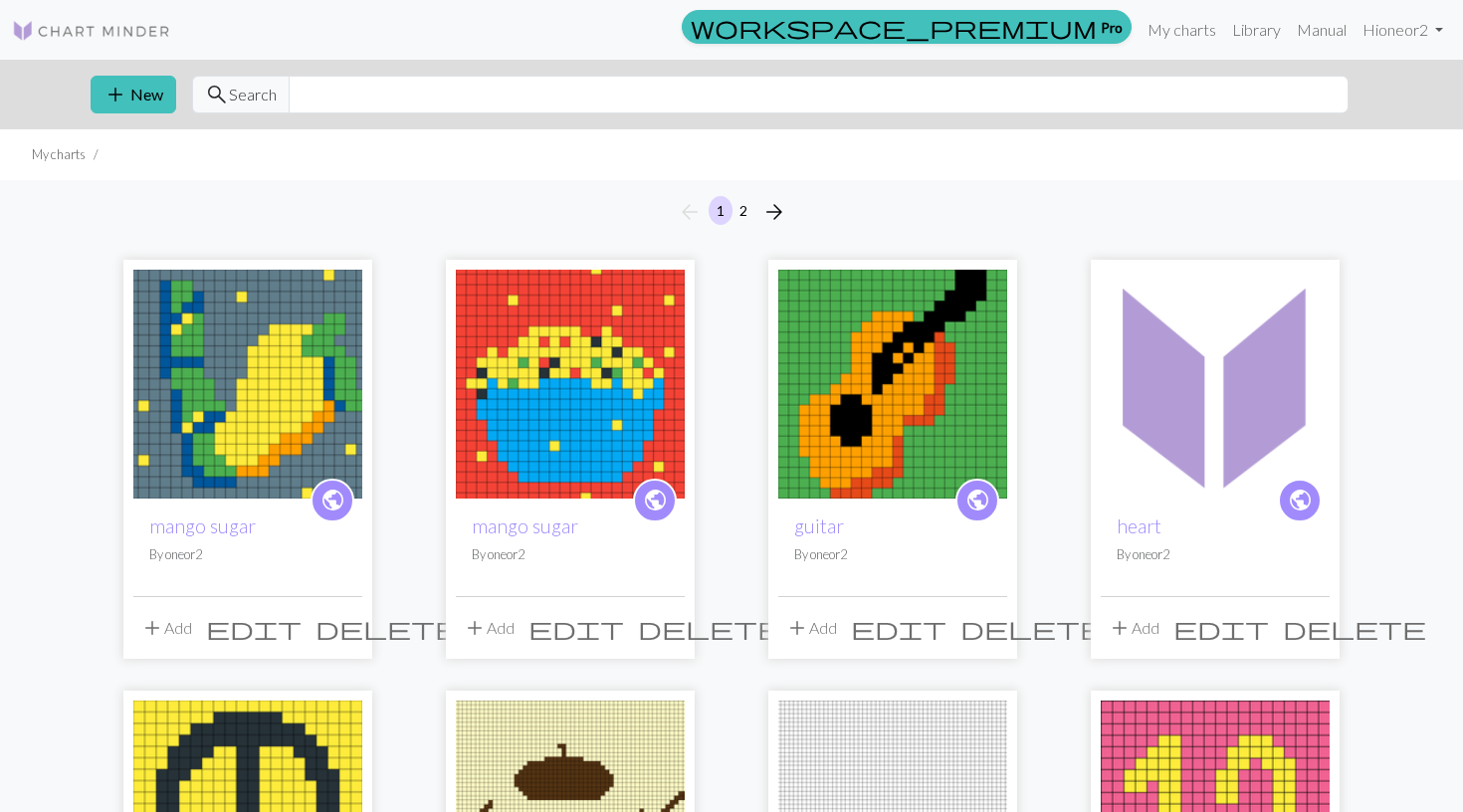 click at bounding box center [893, 384] 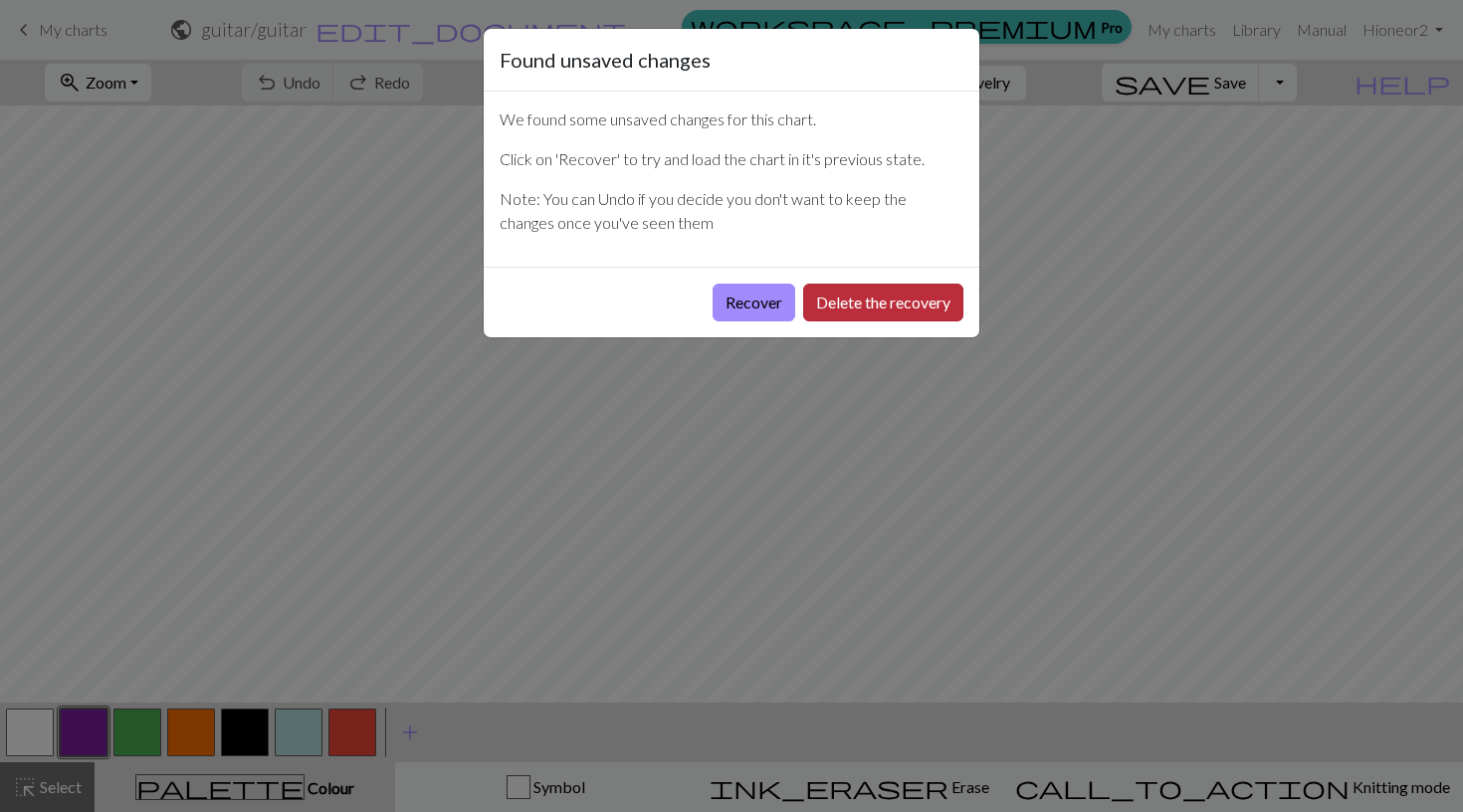 click on "Delete the recovery" at bounding box center (883, 303) 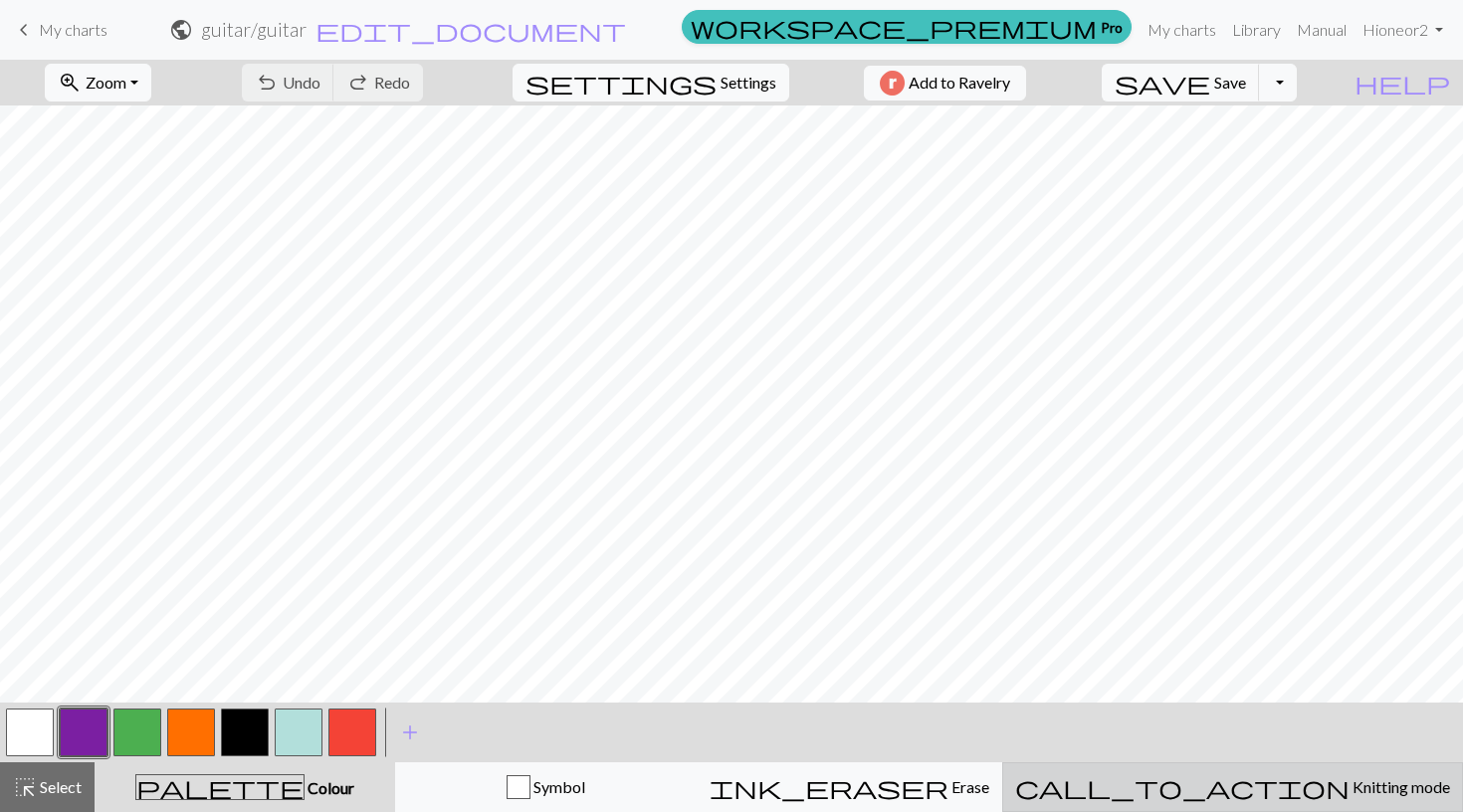 click on "call_to_action   Knitting mode   Knitting mode" at bounding box center (1232, 787) 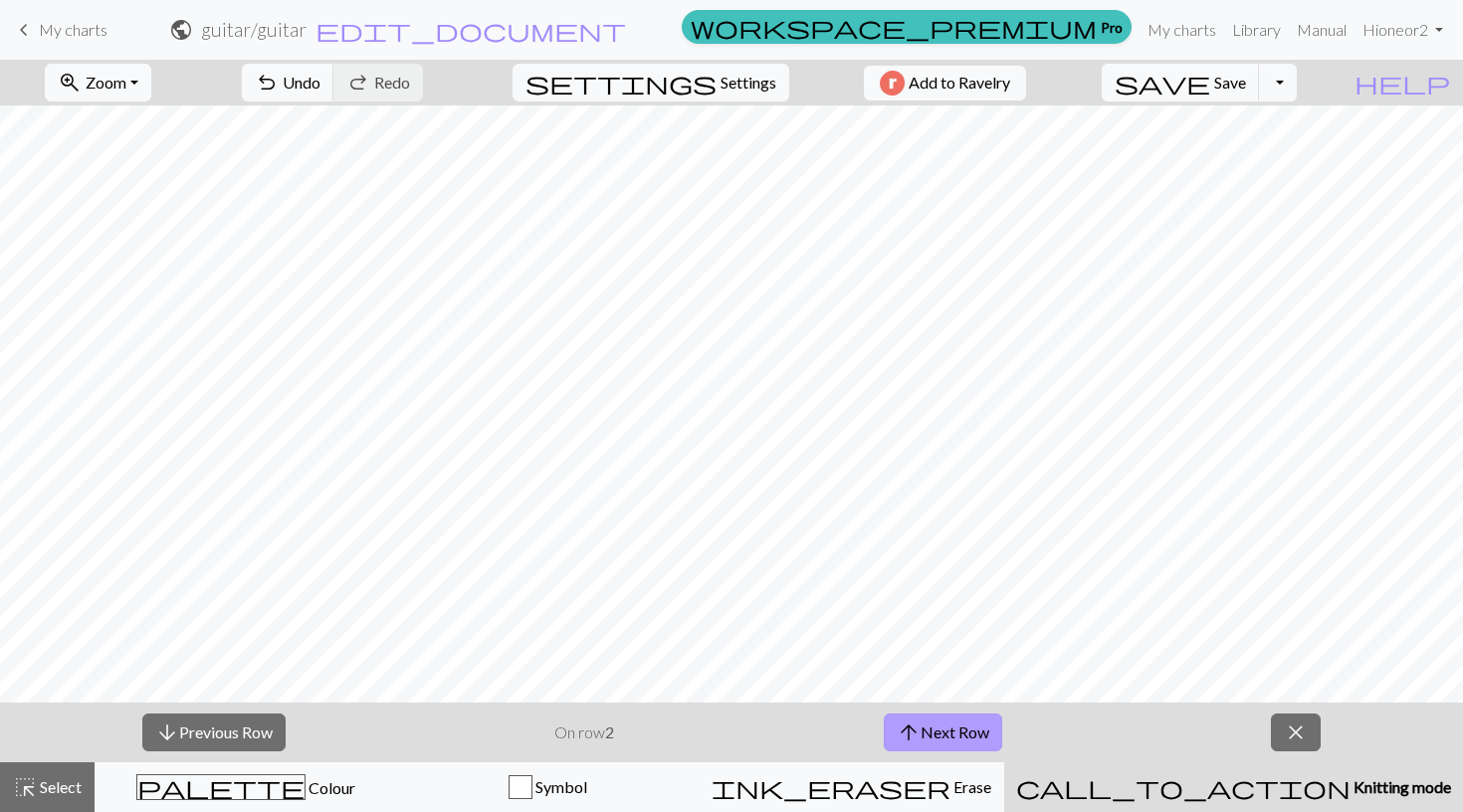 click on "arrow_upward  Next Row" at bounding box center [942, 732] 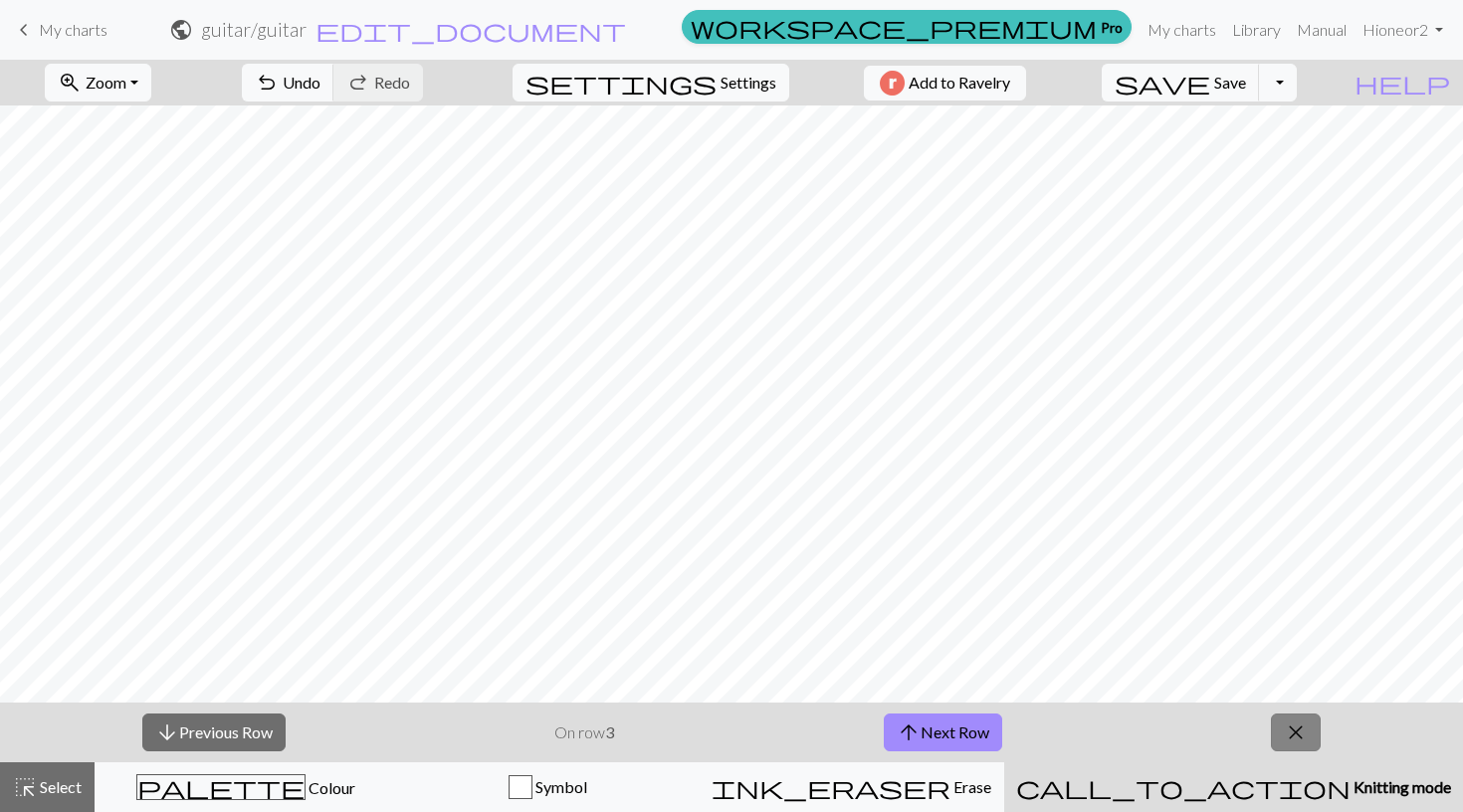 click on "close" at bounding box center (1296, 732) 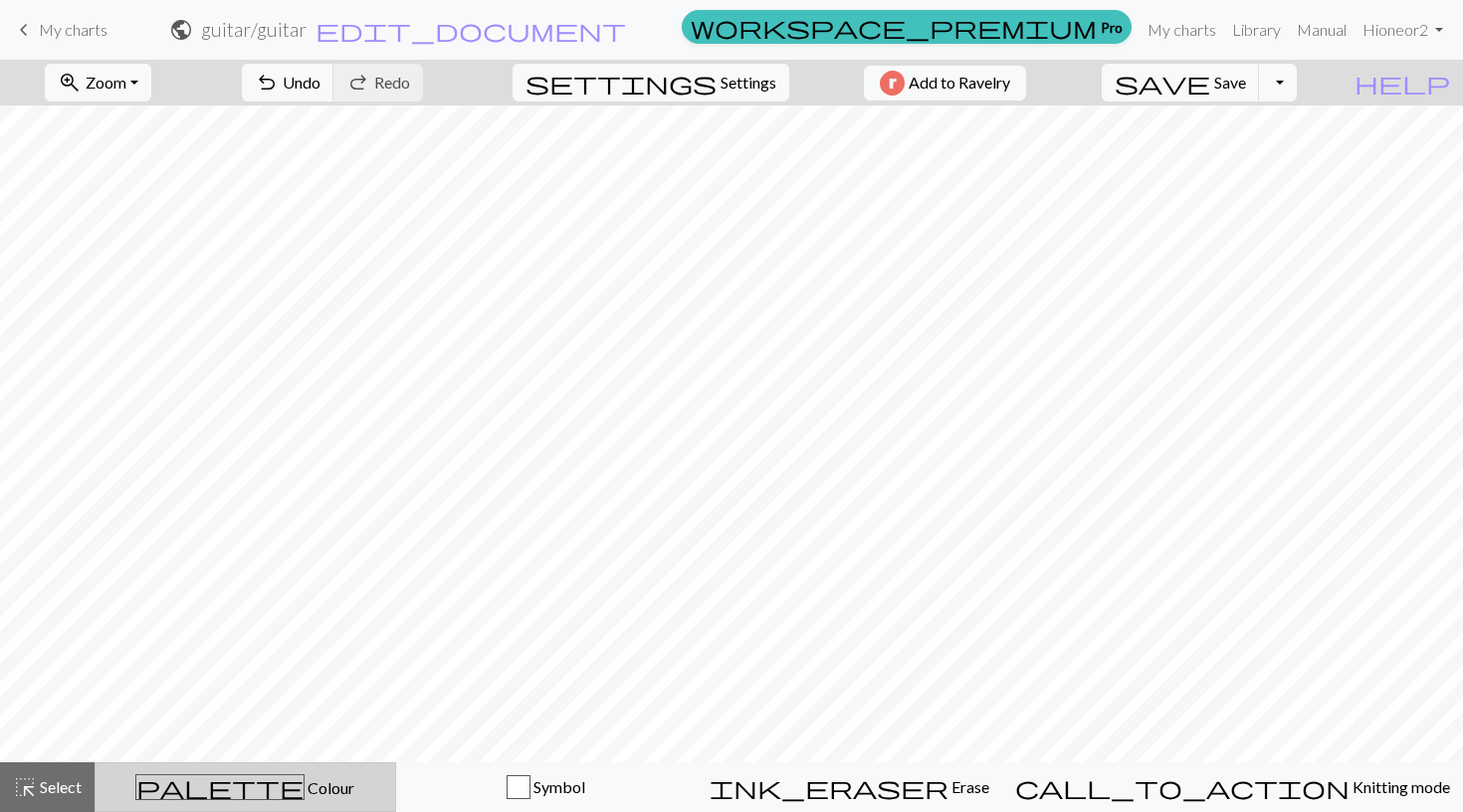 click on "Colour" at bounding box center (329, 787) 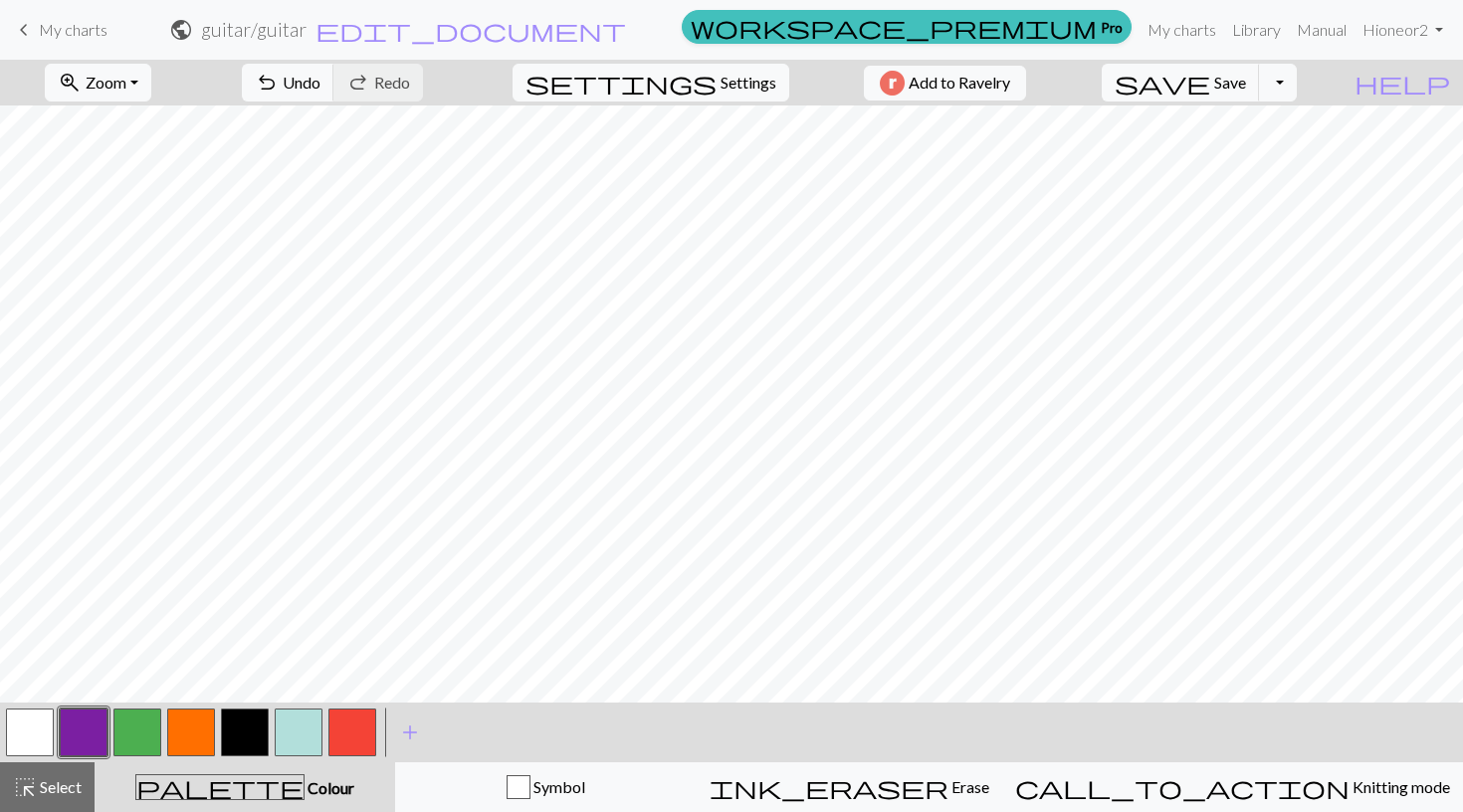 click at bounding box center [352, 732] 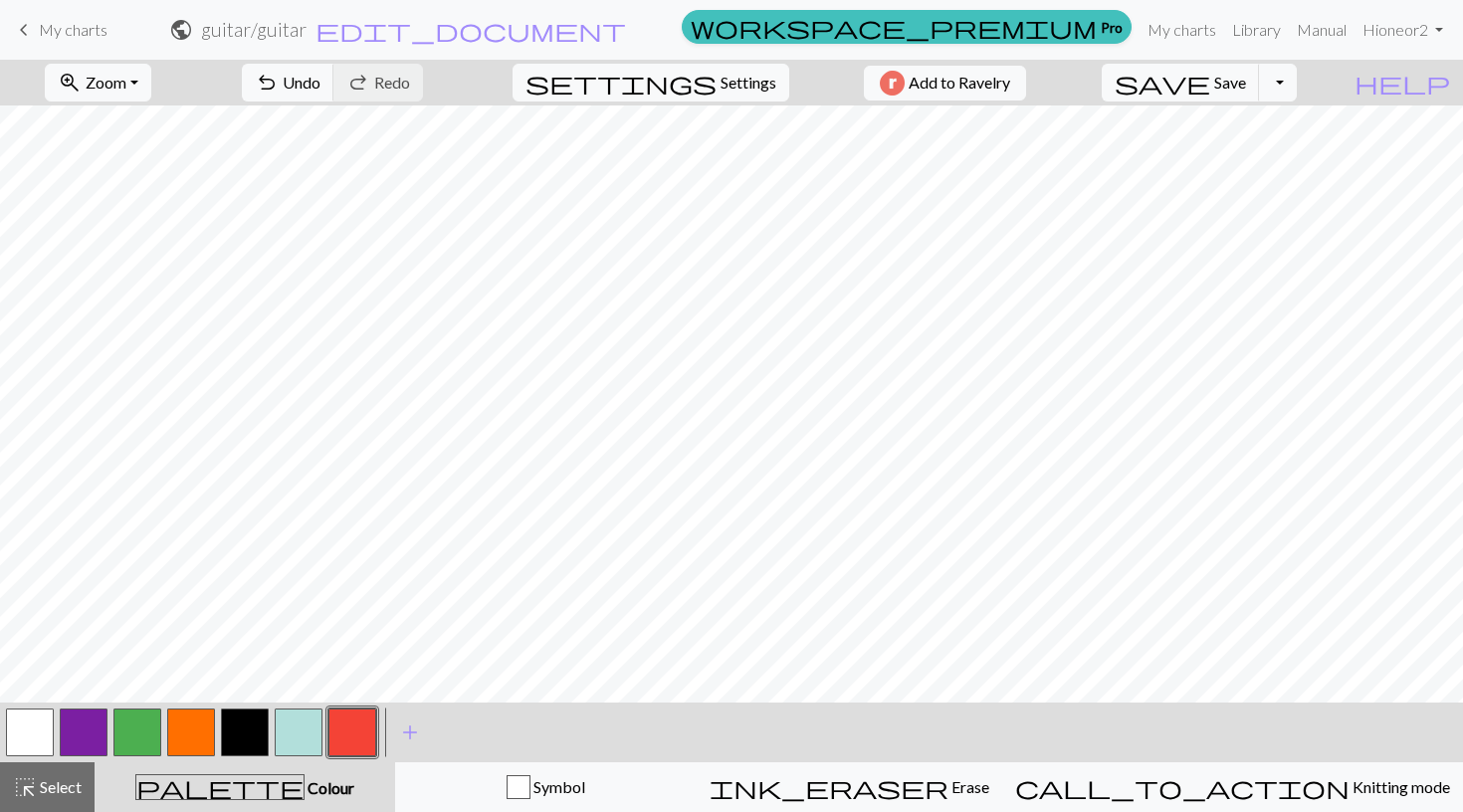 click at bounding box center [352, 732] 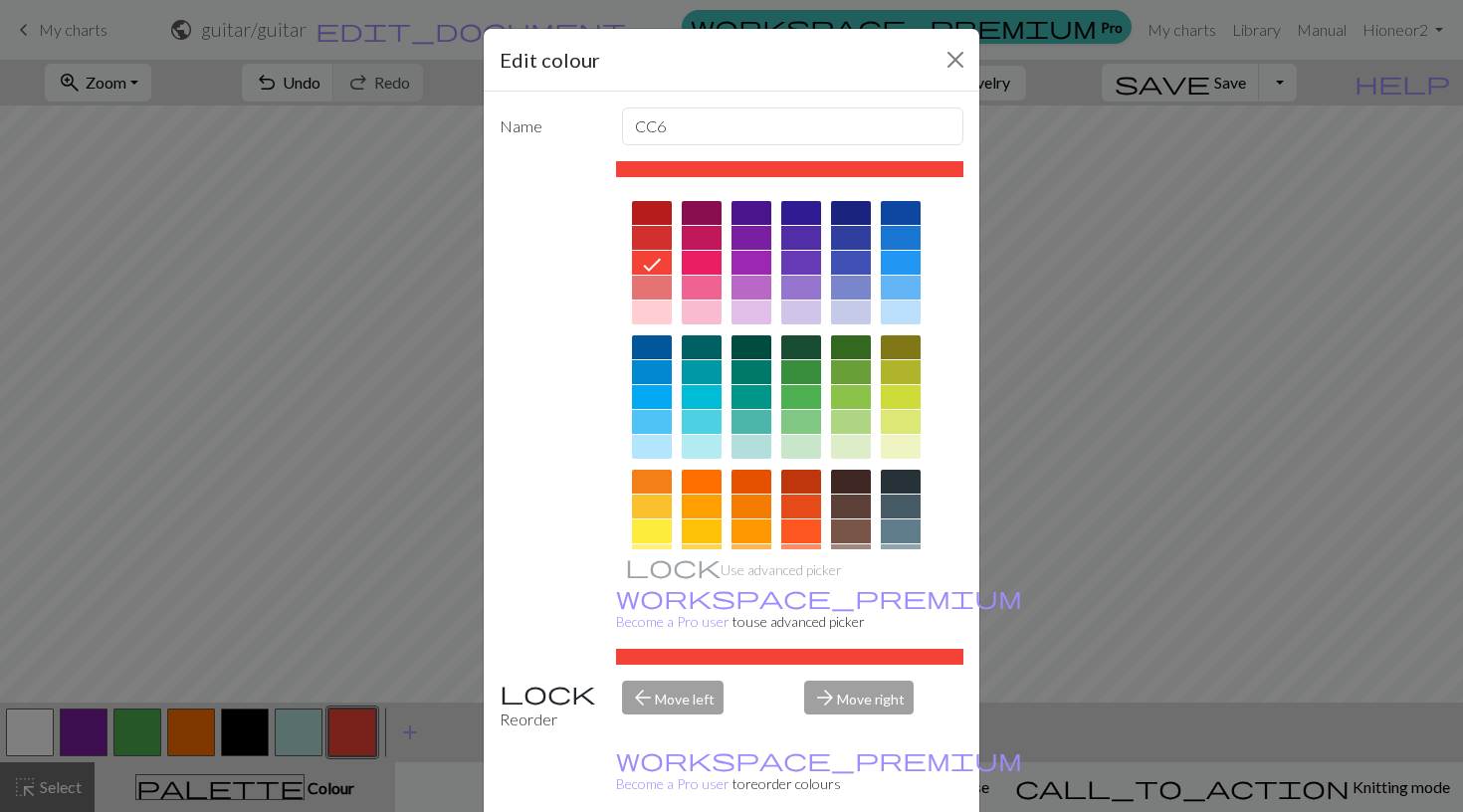 click at bounding box center (652, 531) 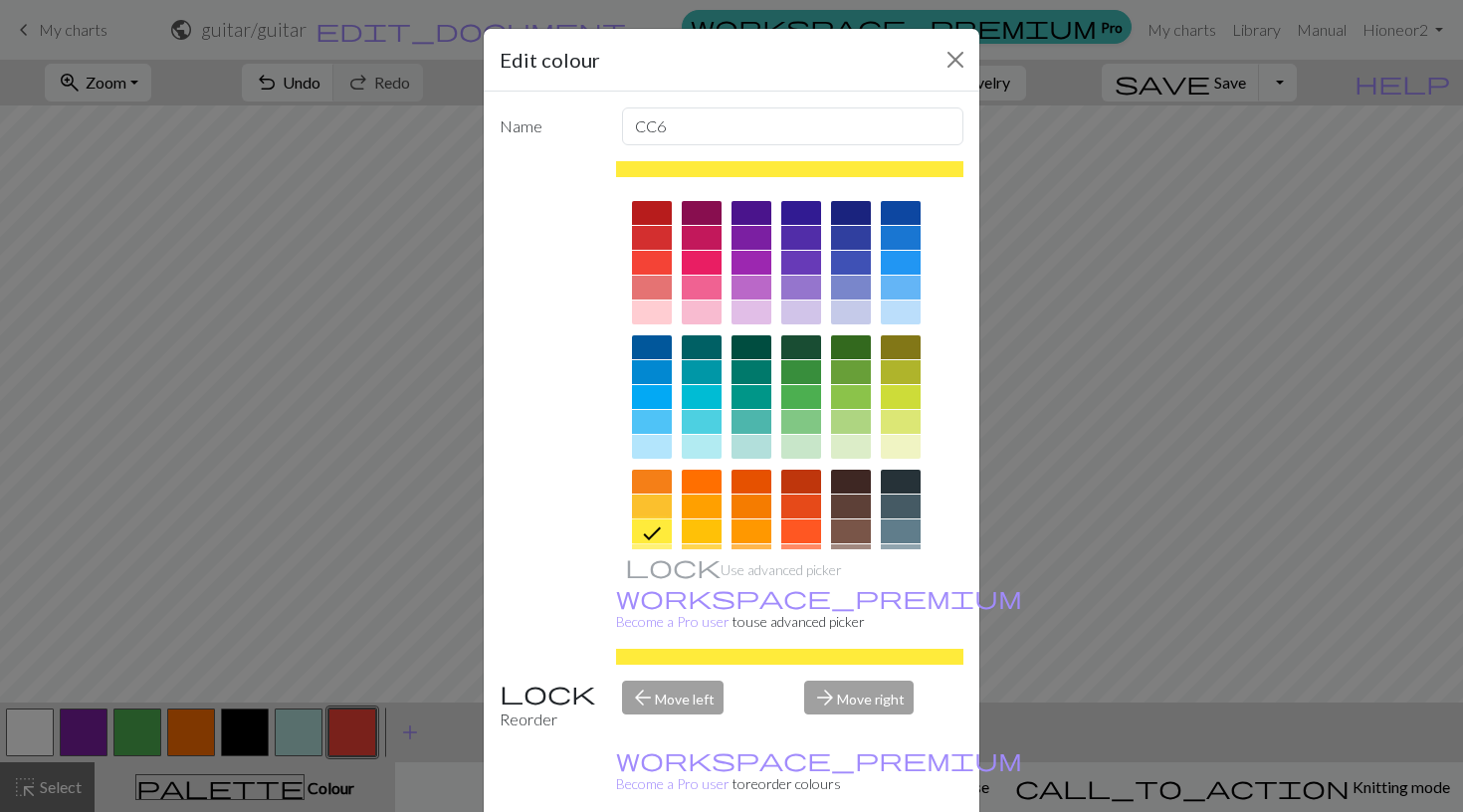 click on "Done" at bounding box center [851, 863] 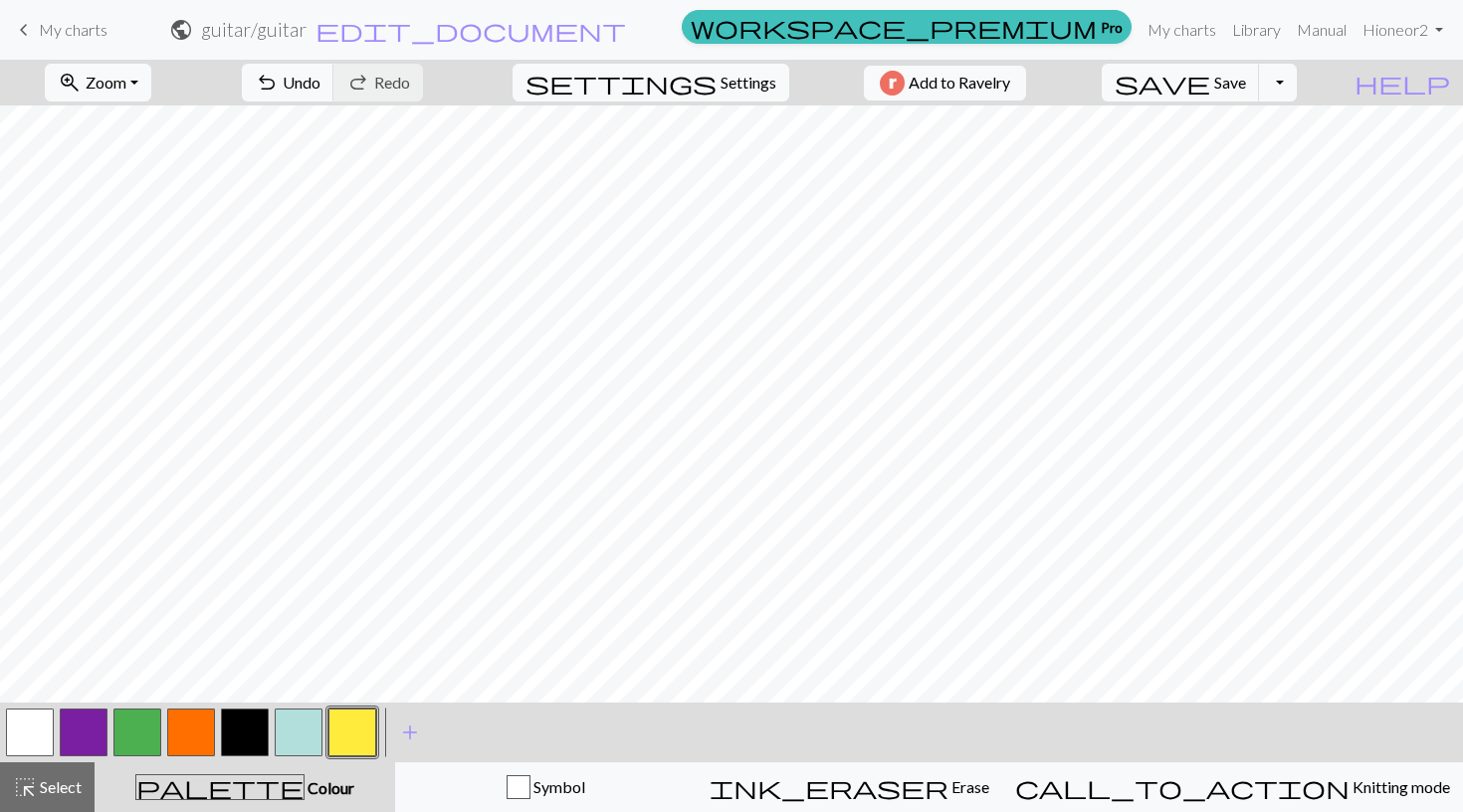 click at bounding box center [352, 732] 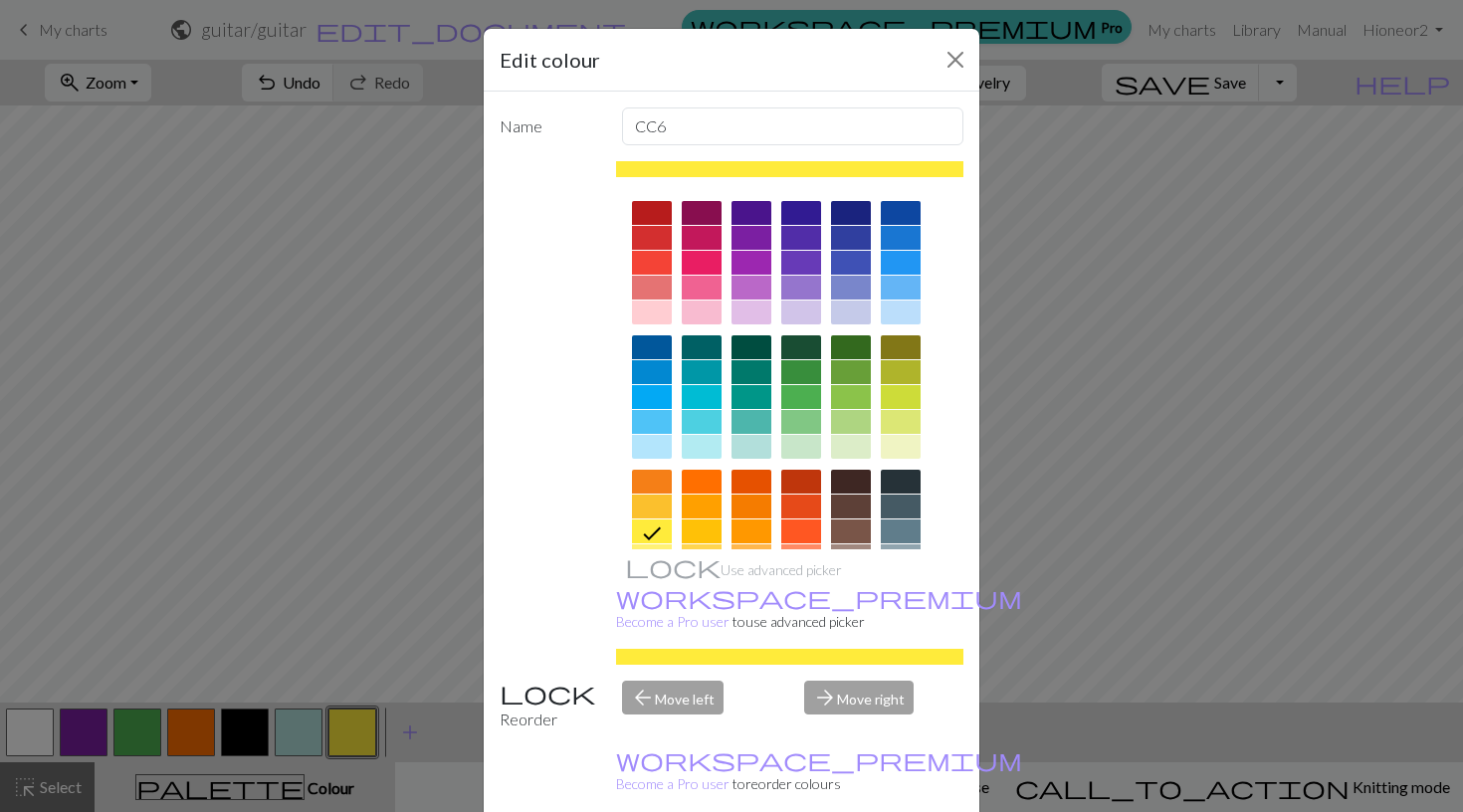 click at bounding box center [901, 482] 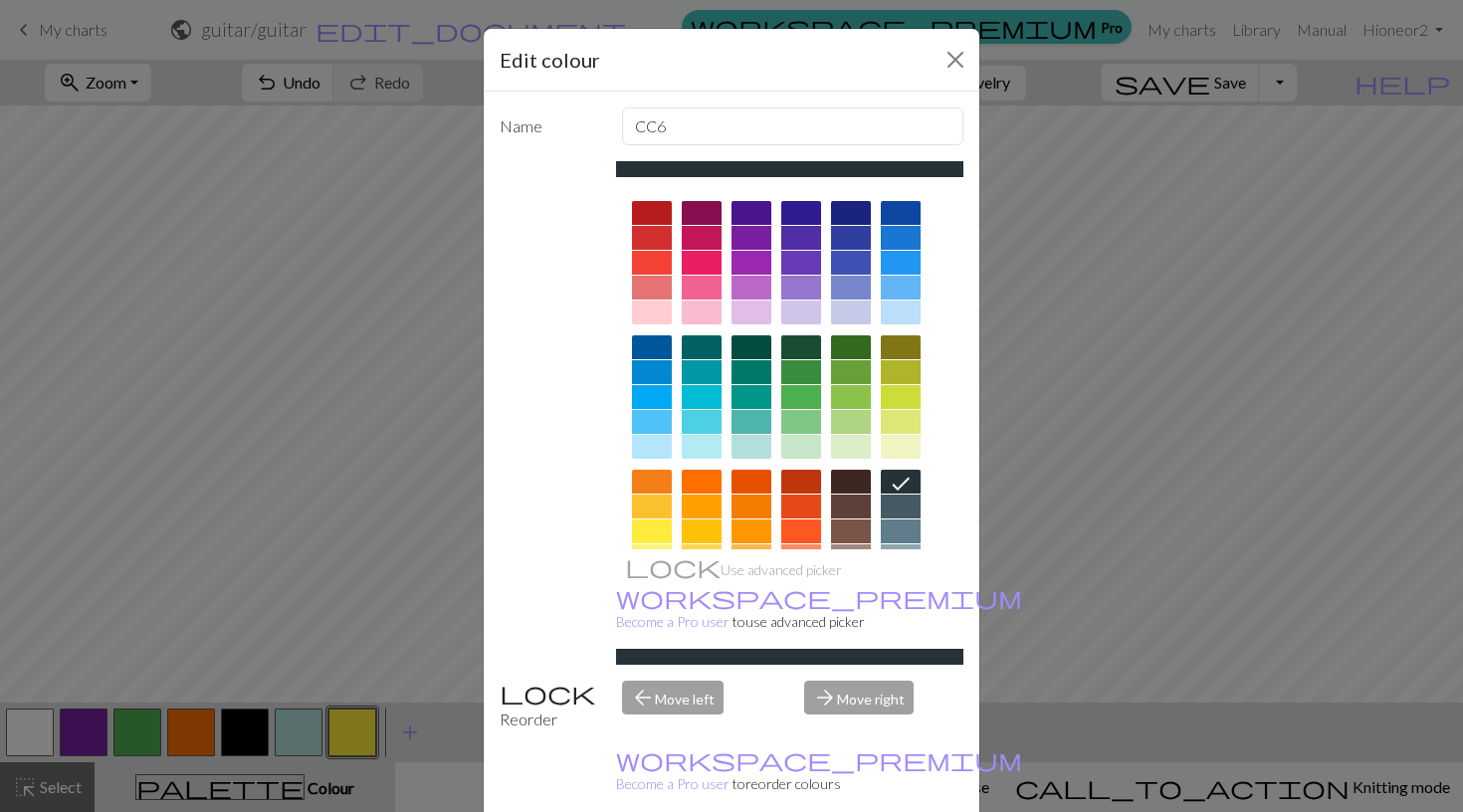 click on "Done" at bounding box center (851, 863) 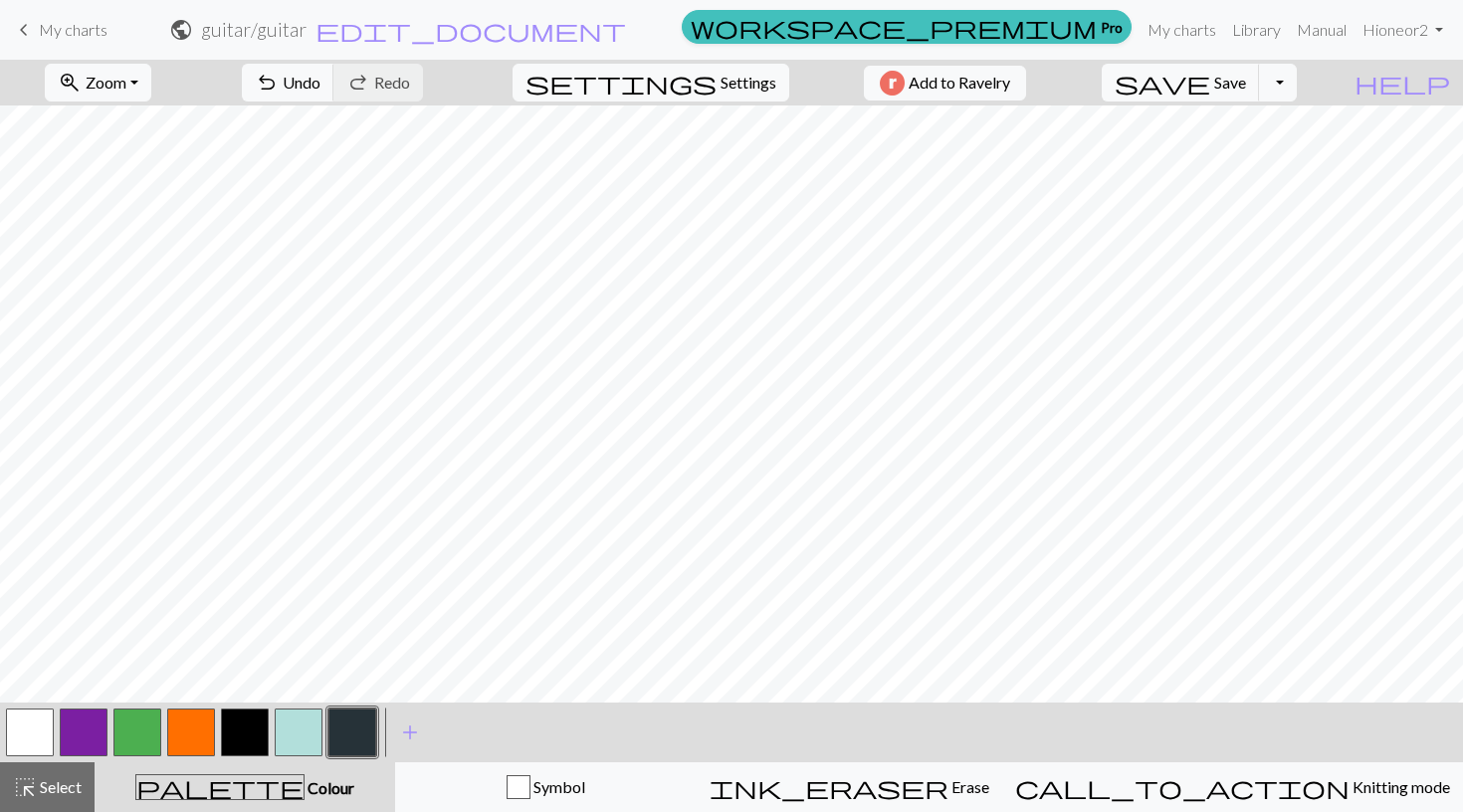 click at bounding box center (352, 732) 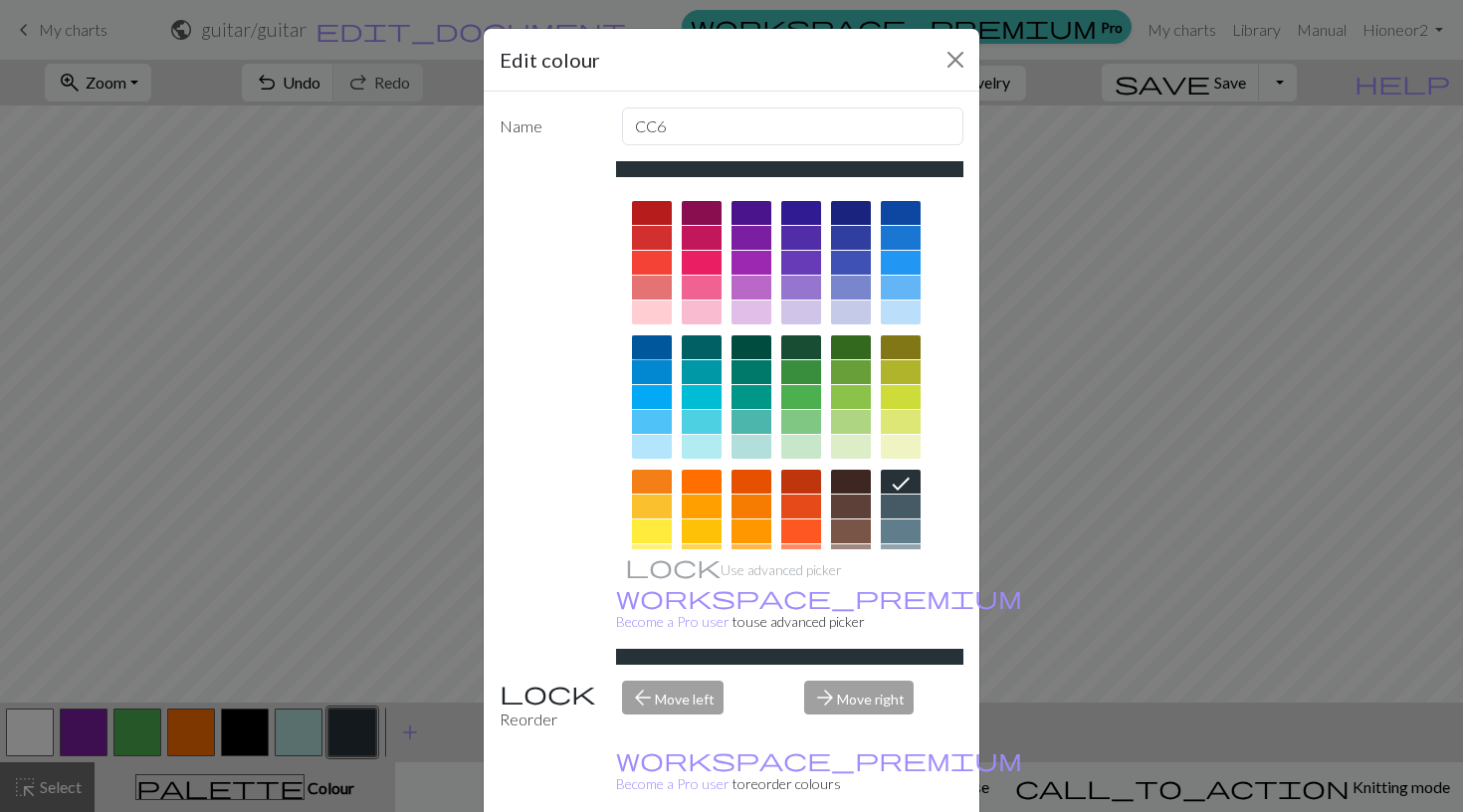 click at bounding box center (652, 347) 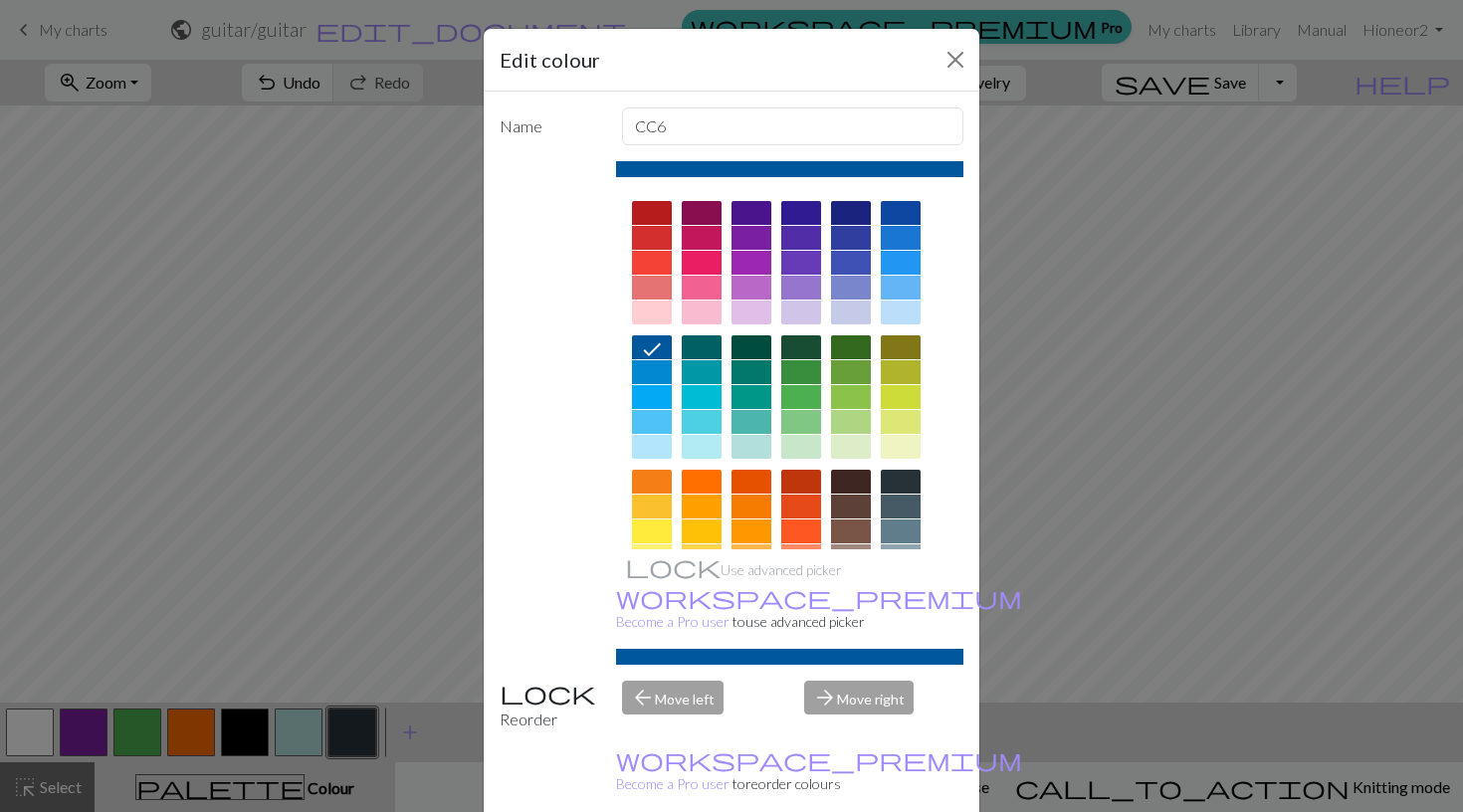 click on "Done" at bounding box center [851, 863] 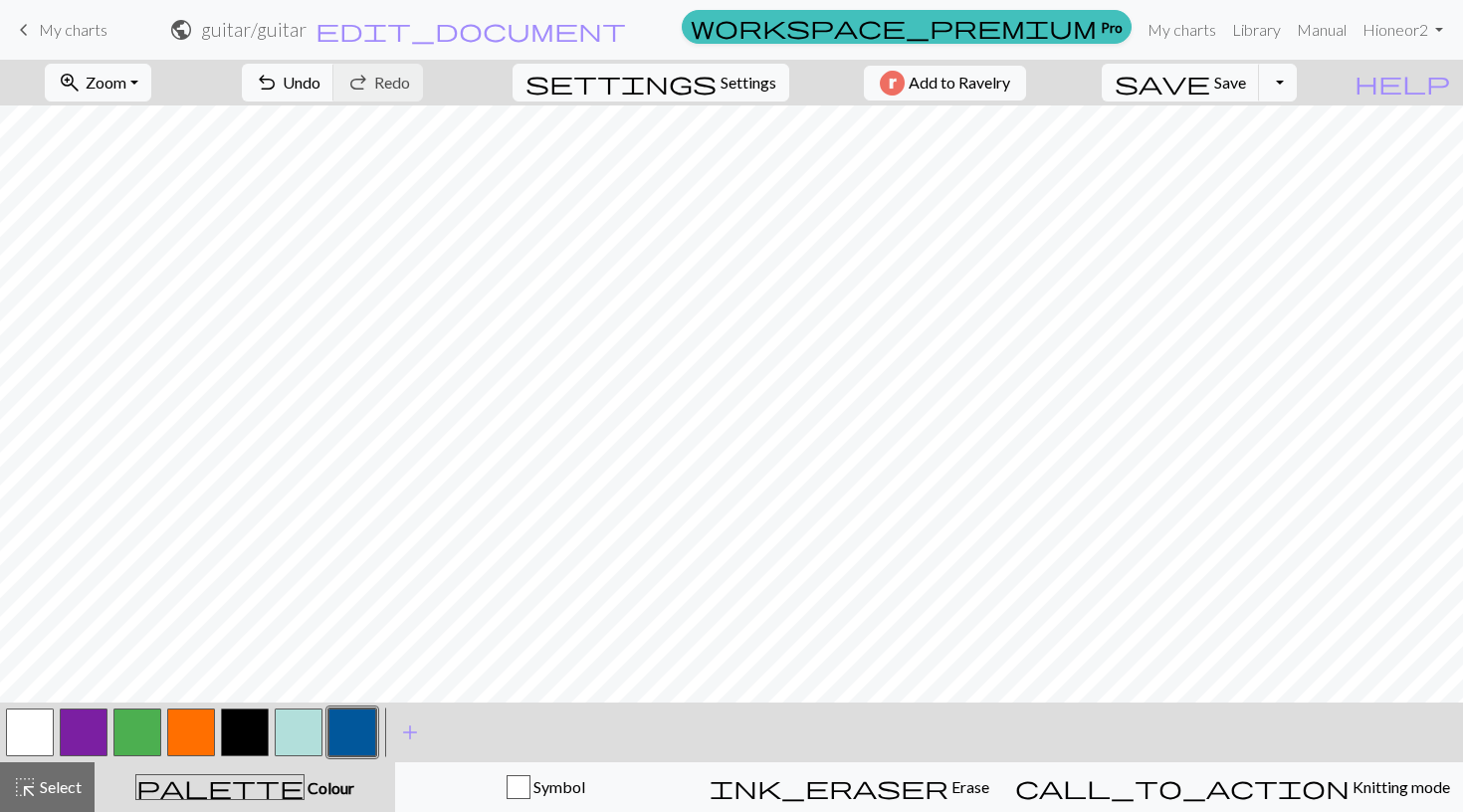 click at bounding box center (352, 732) 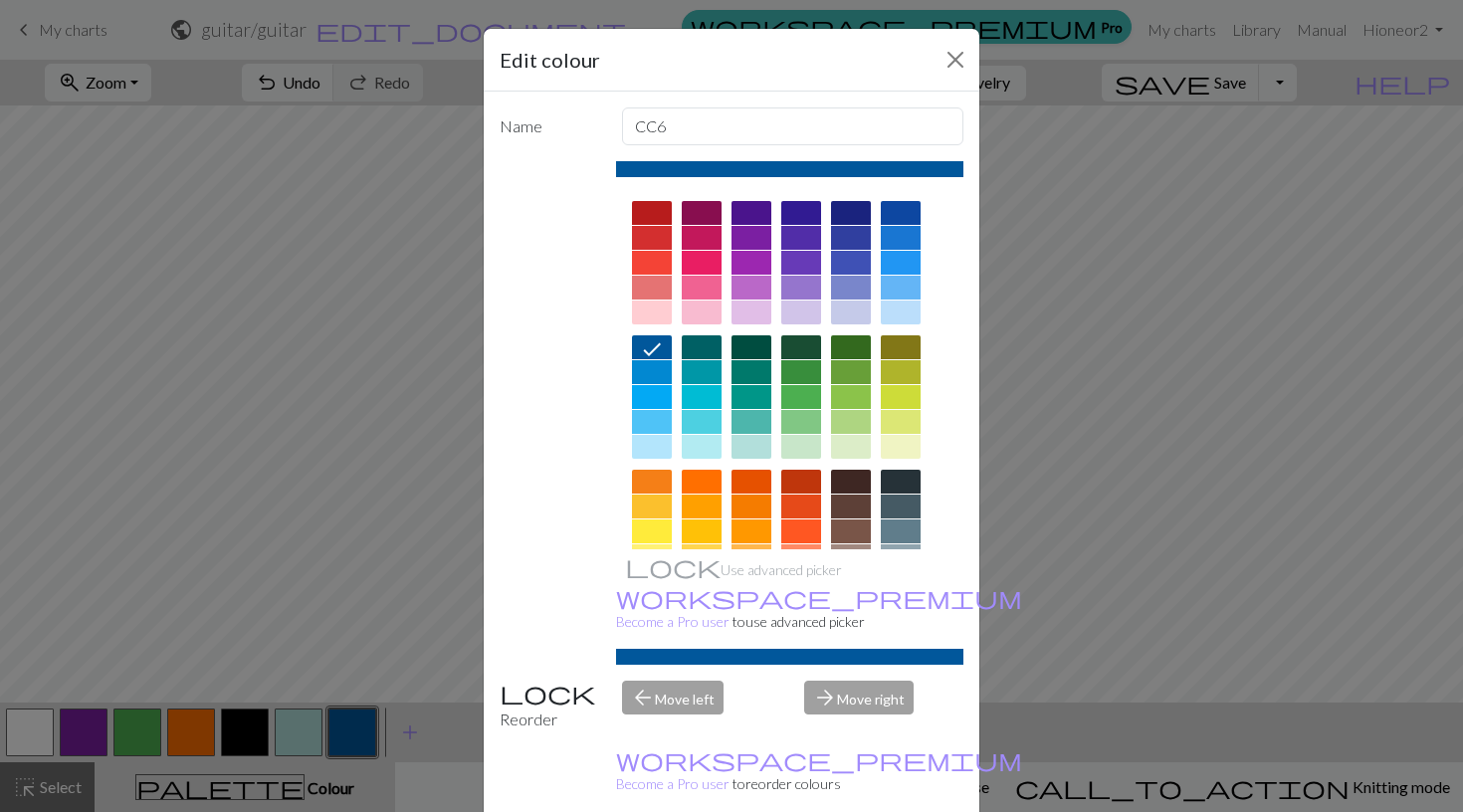 click at bounding box center (652, 531) 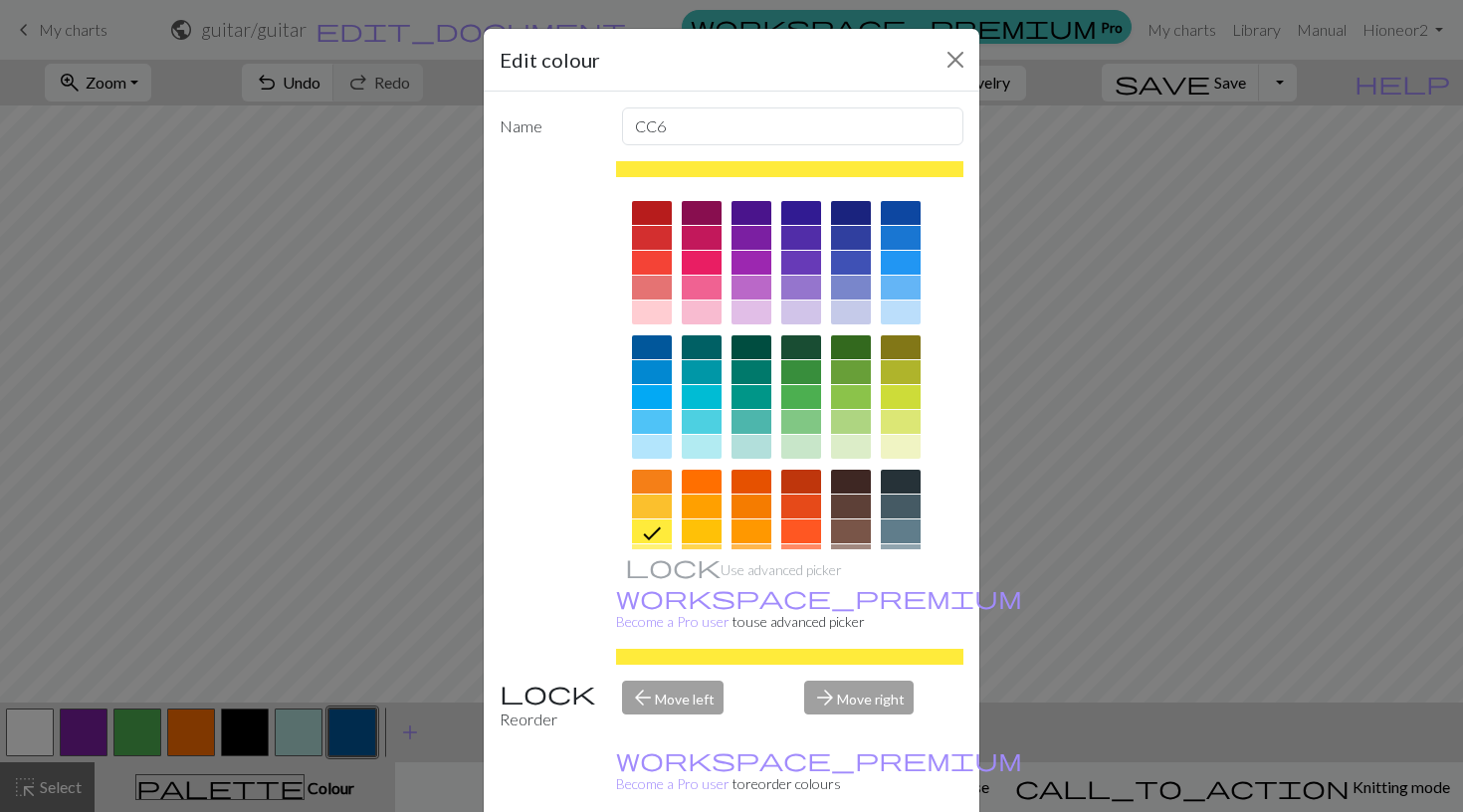 click on "Done" at bounding box center (851, 863) 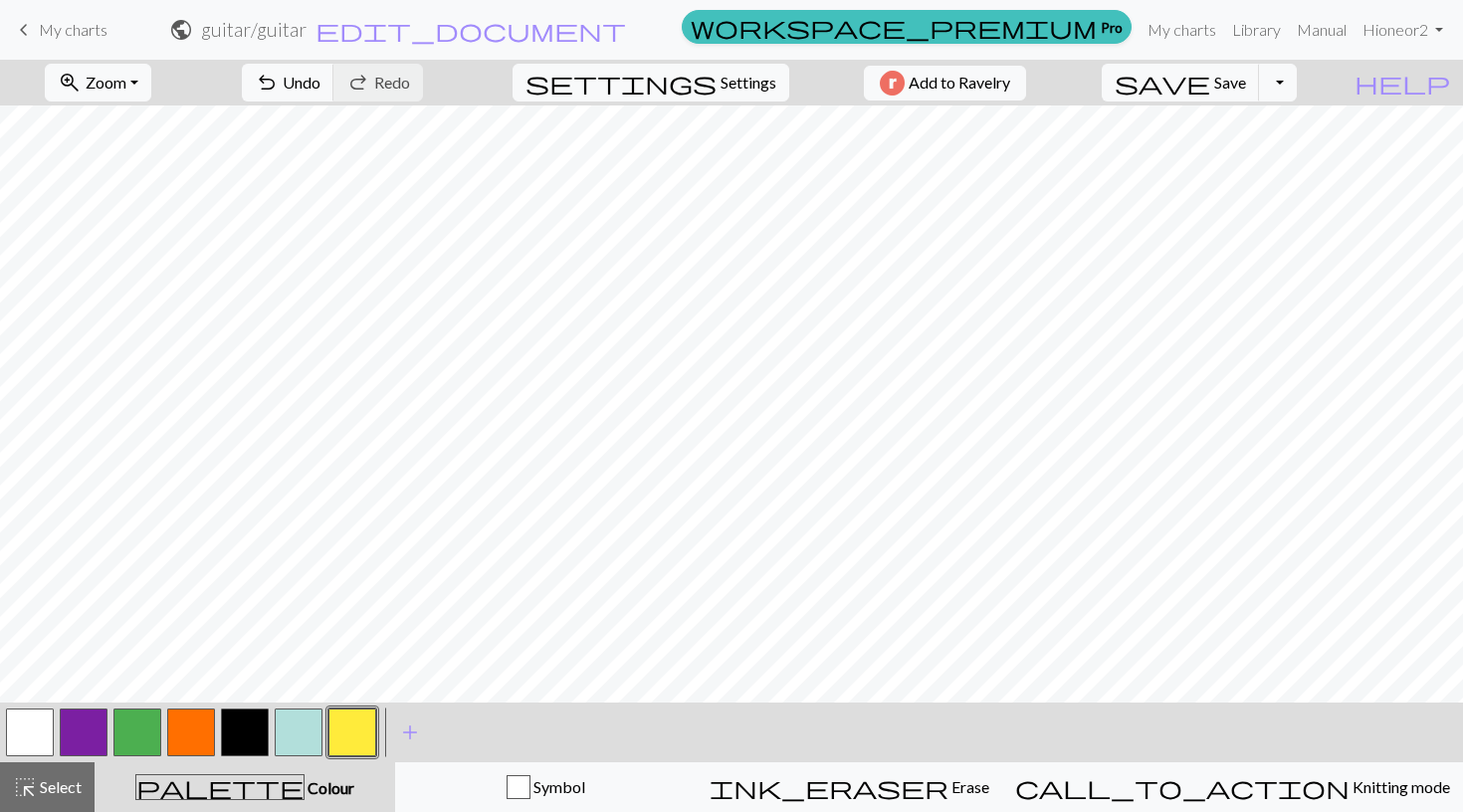 click at bounding box center [352, 732] 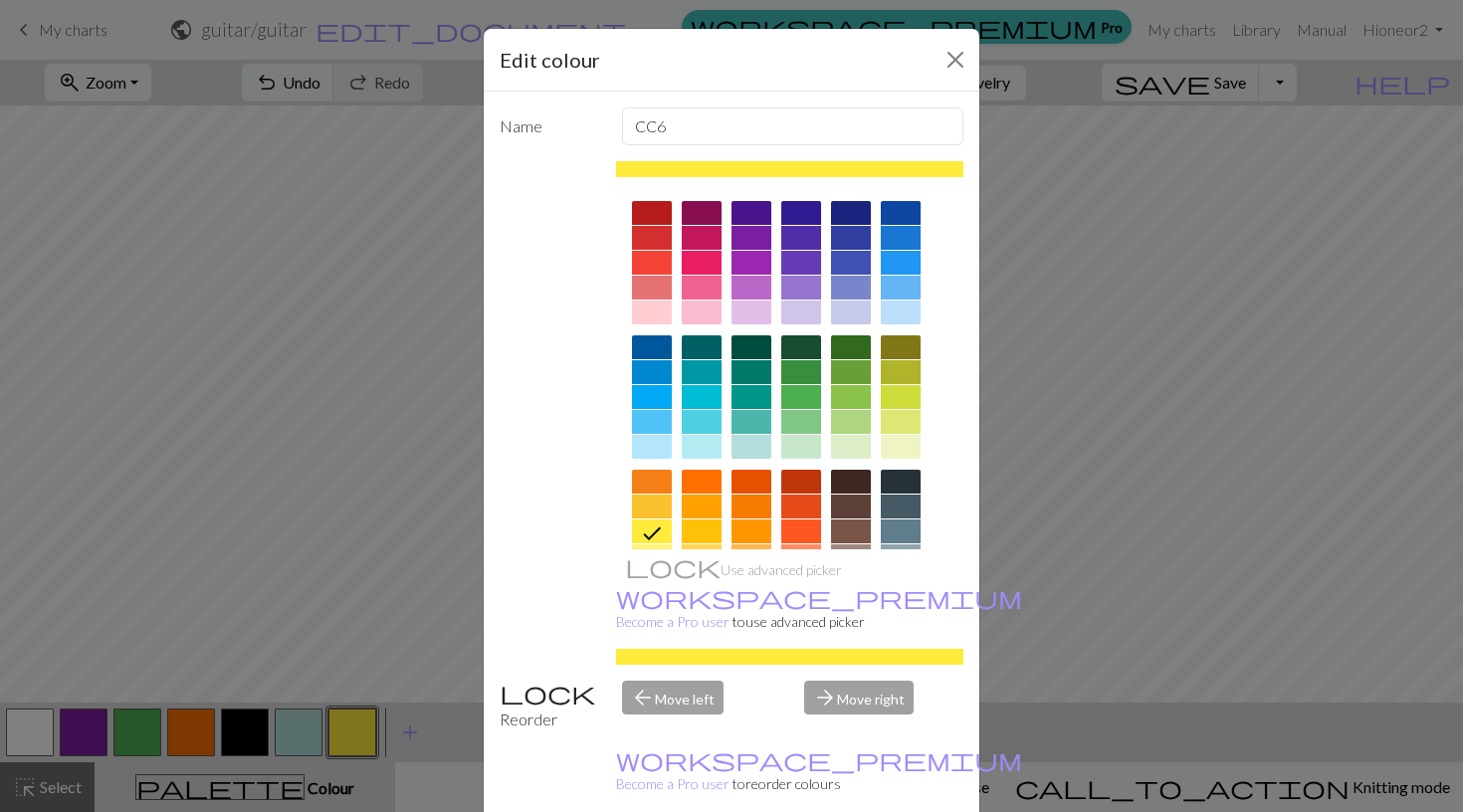 click on "Edit colour Name CC6 Use advanced picker workspace_premium Become a Pro user   to  use advanced picker Reorder arrow_back Move left arrow_forward Move right workspace_premium Become a Pro user   to  reorder colours Delete Done Cancel" at bounding box center [732, 406] 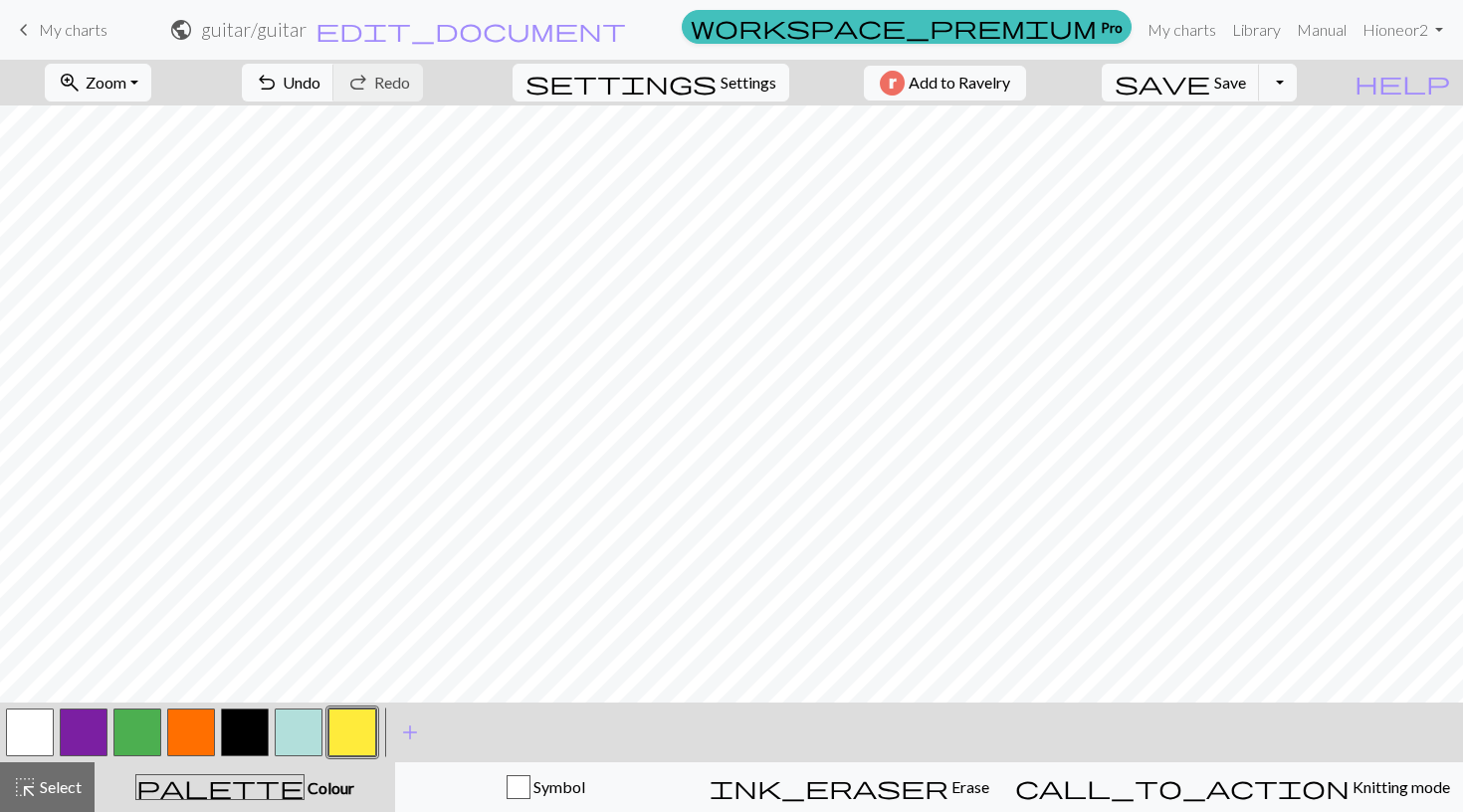 click at bounding box center [191, 732] 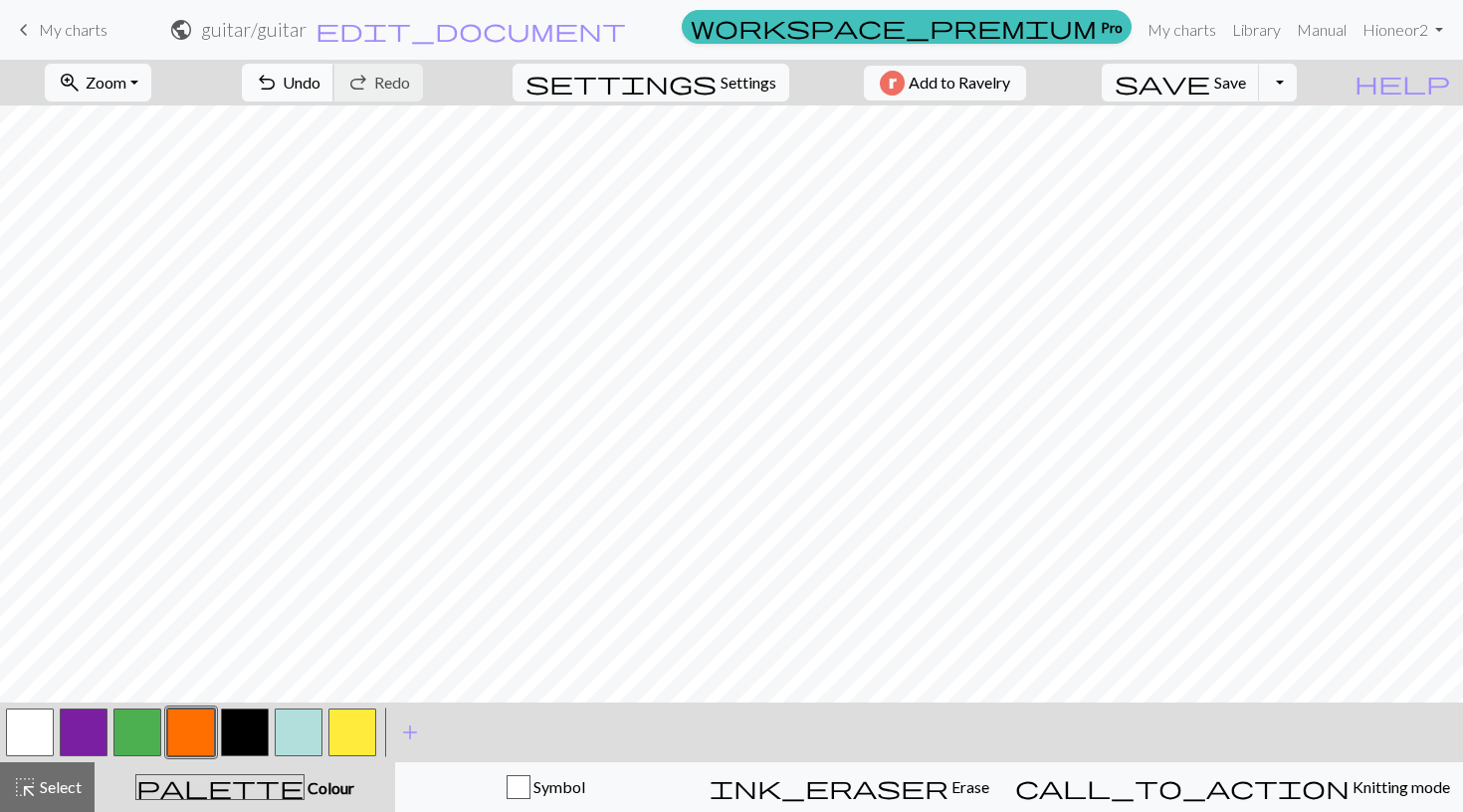 click on "Undo" at bounding box center [302, 82] 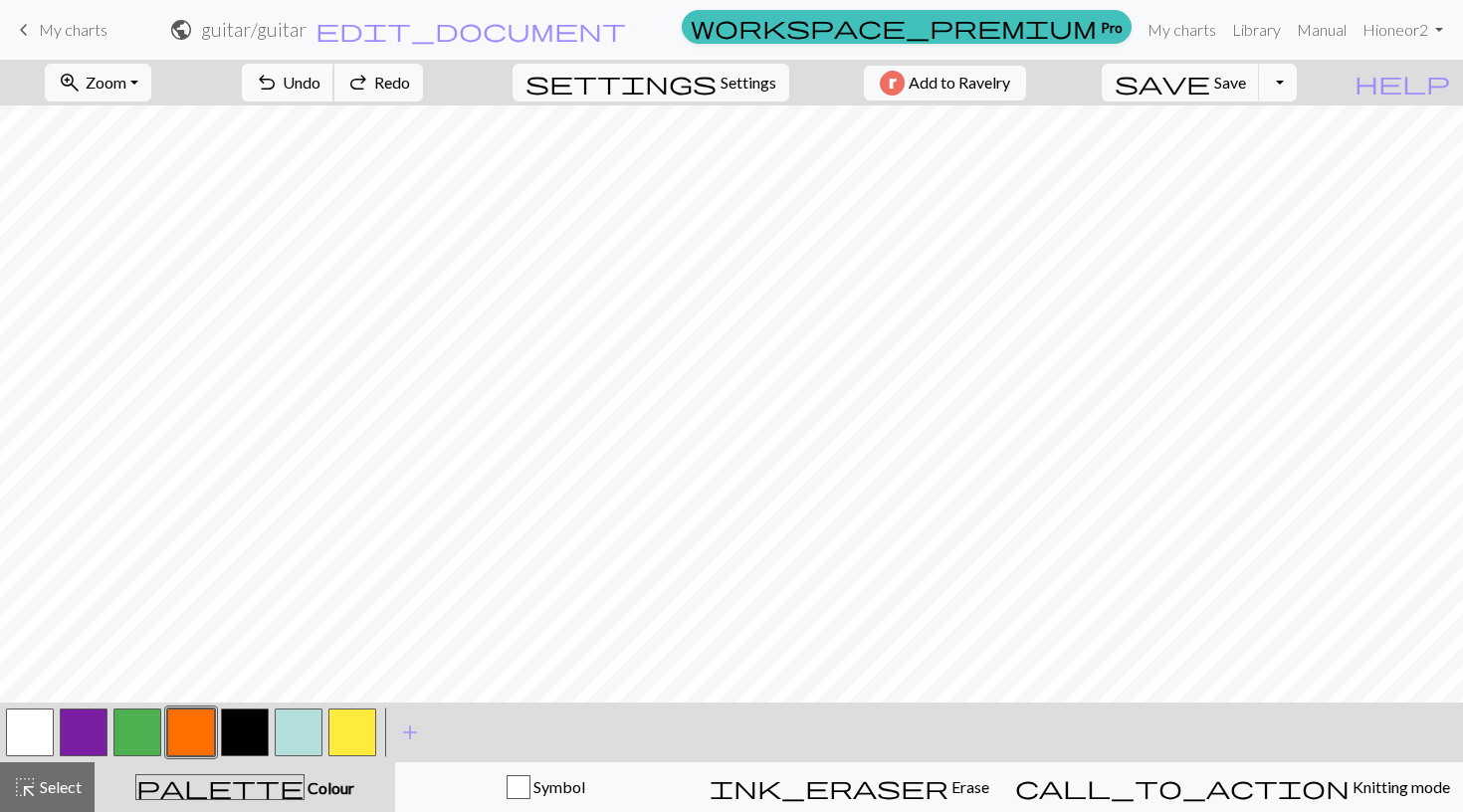 click on "Undo" at bounding box center (302, 82) 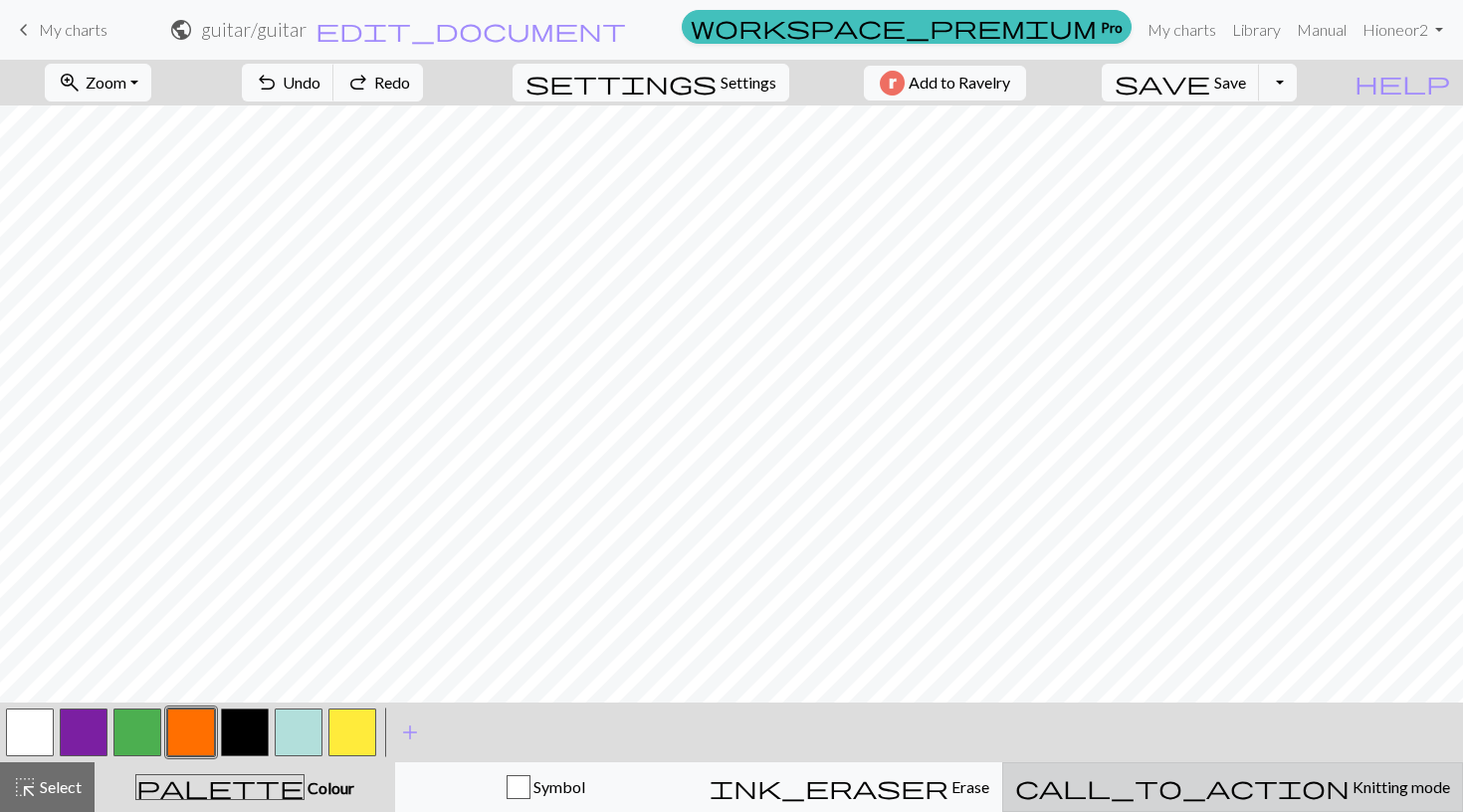 click on "Knitting mode" at bounding box center (1399, 786) 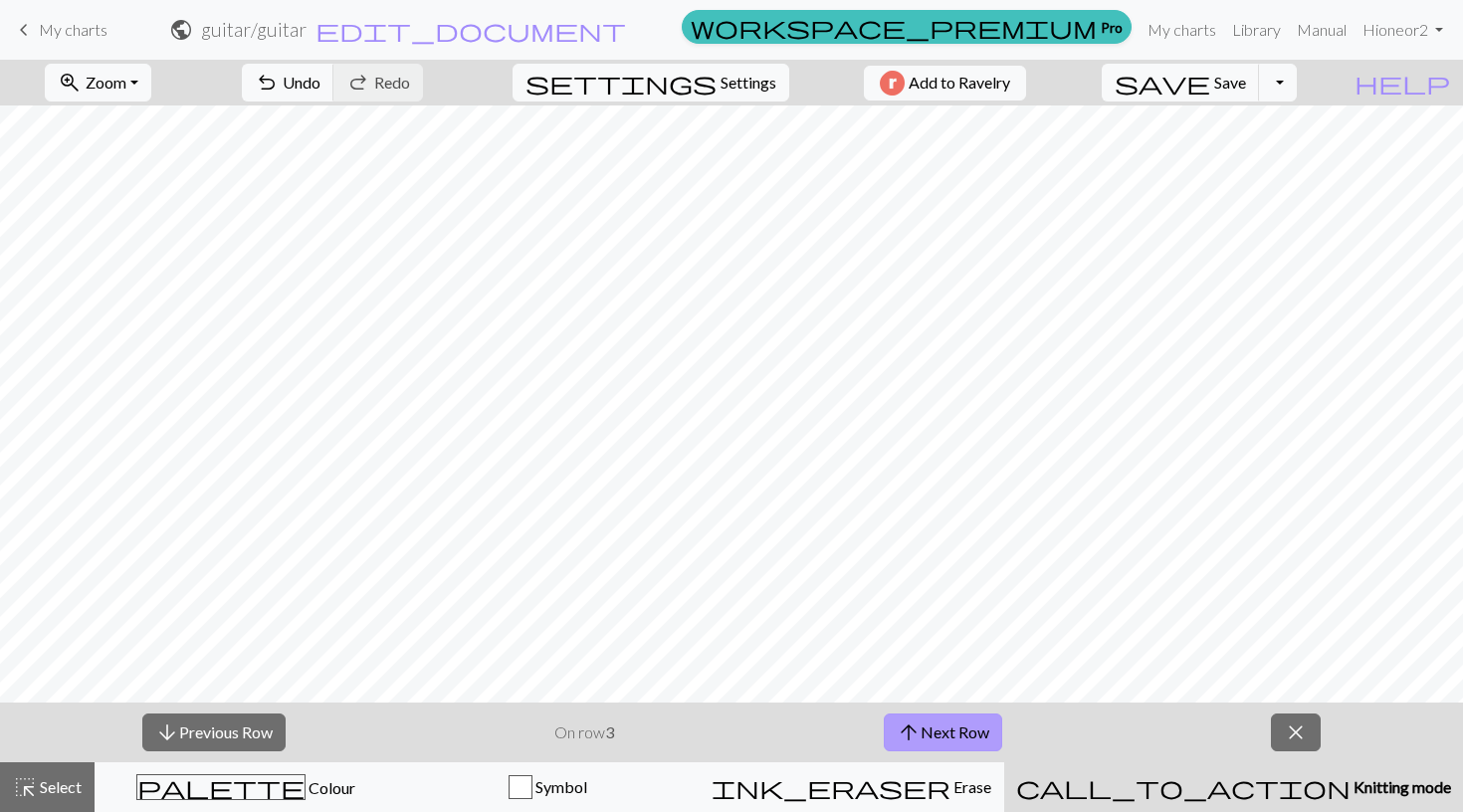 click on "arrow_upward  Next Row" at bounding box center (942, 732) 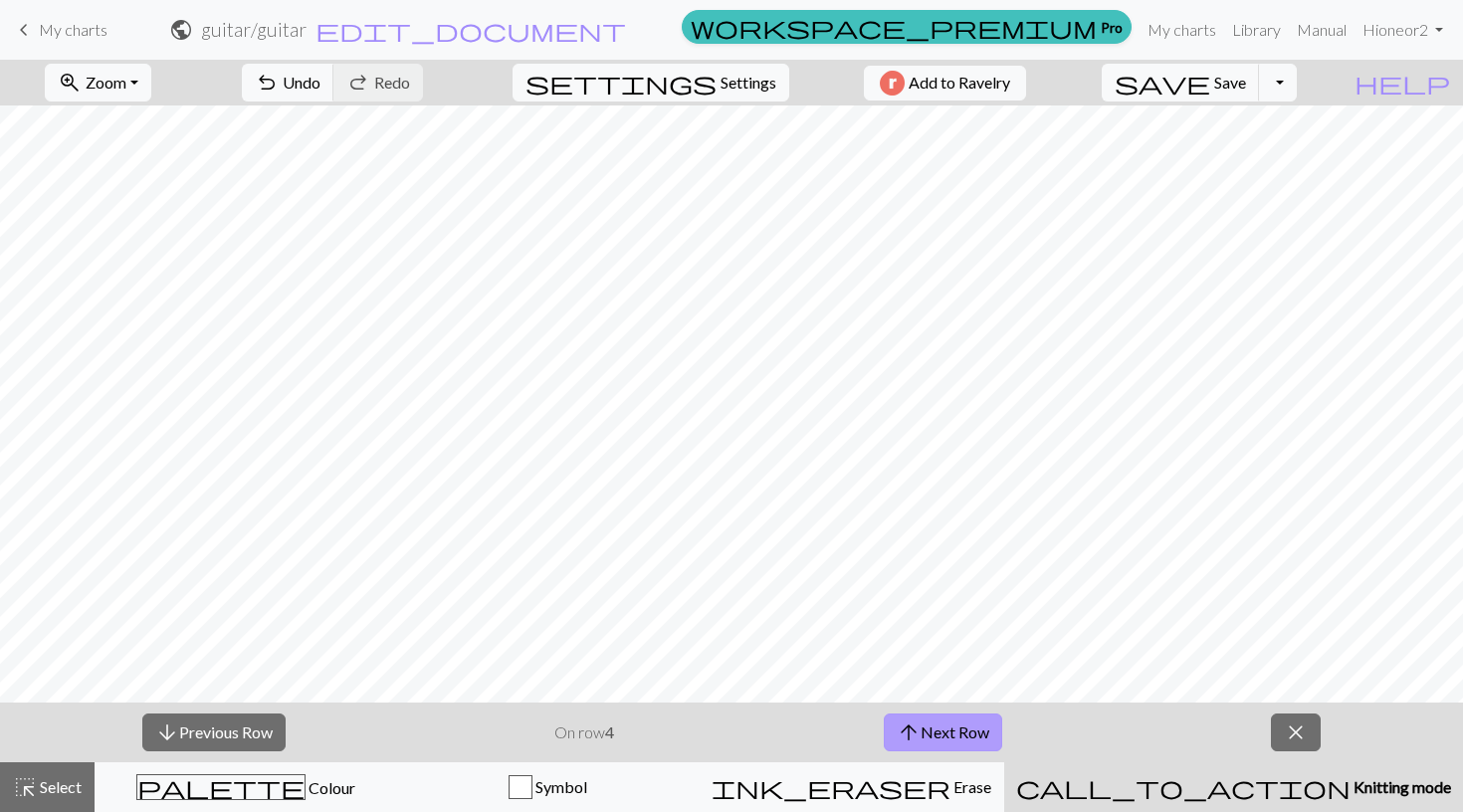 click on "arrow_upward  Next Row" at bounding box center [942, 732] 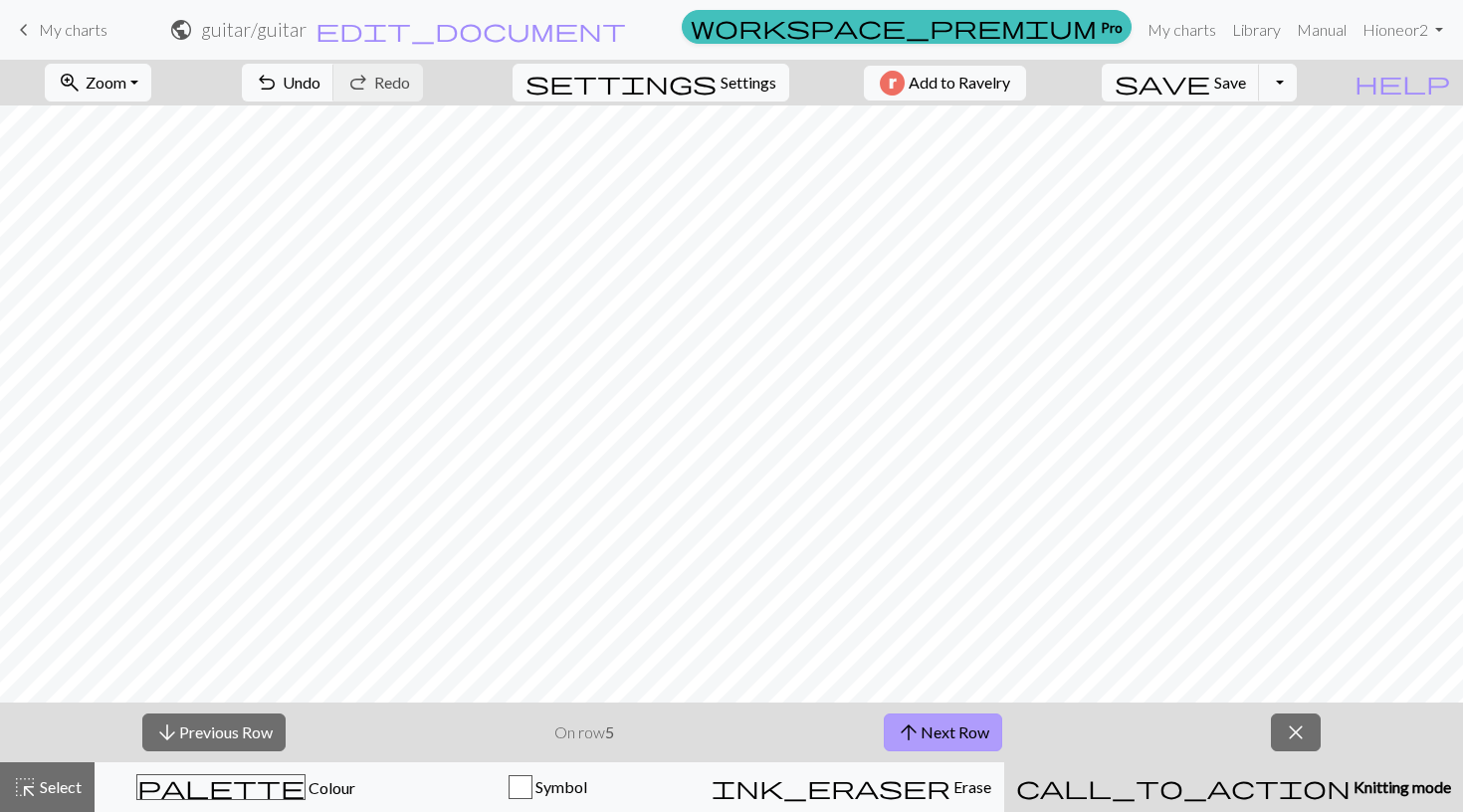 click on "arrow_upward  Next Row" at bounding box center [942, 732] 